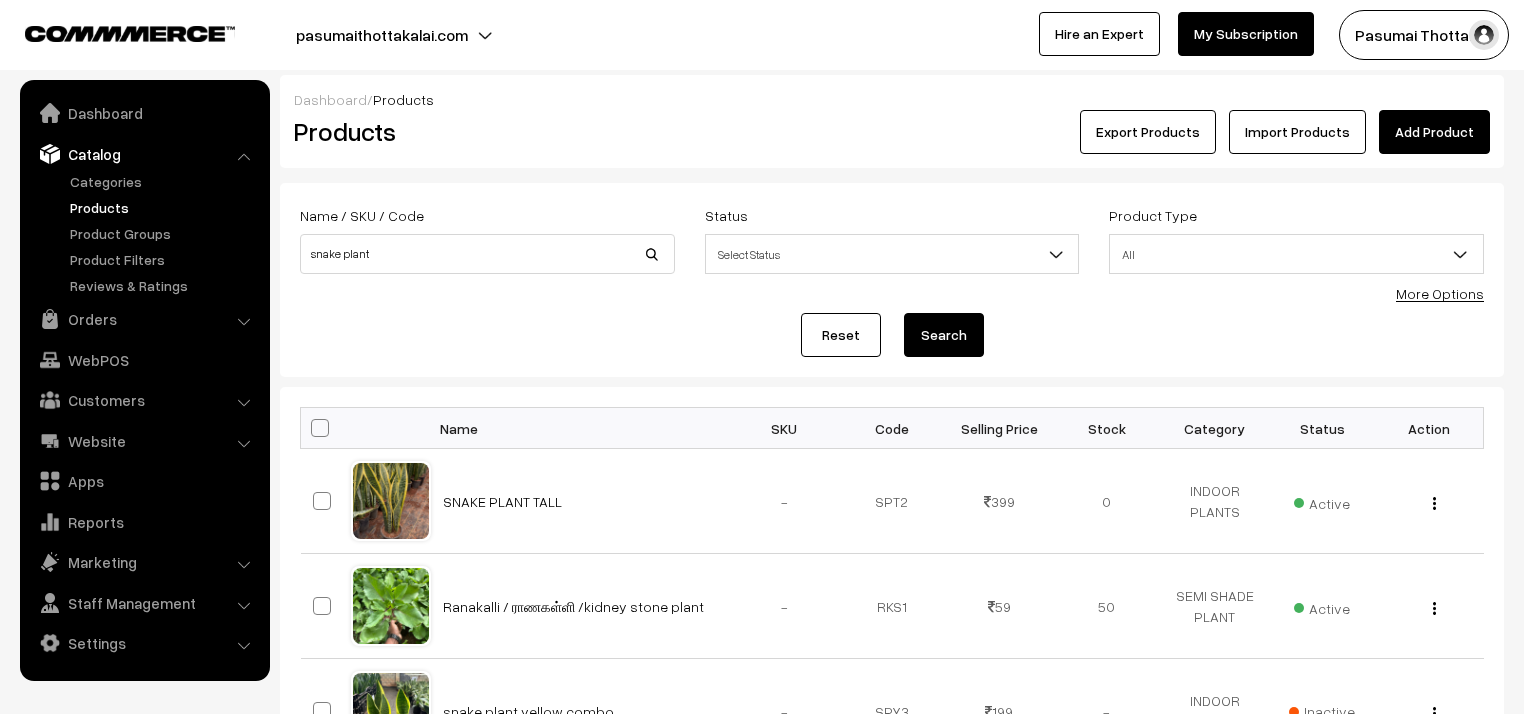 scroll, scrollTop: 0, scrollLeft: 0, axis: both 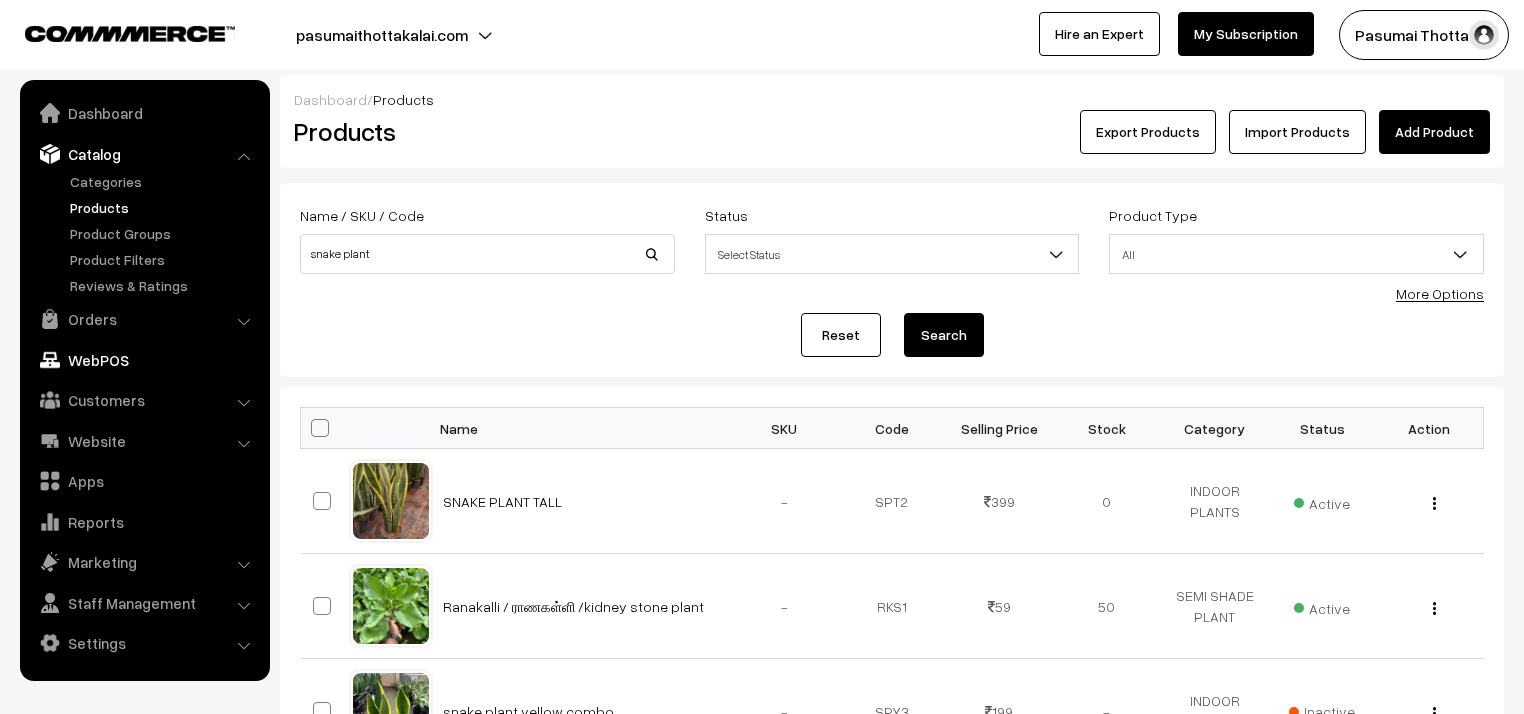 drag, startPoint x: 96, startPoint y: 318, endPoint x: 87, endPoint y: 292, distance: 27.513634 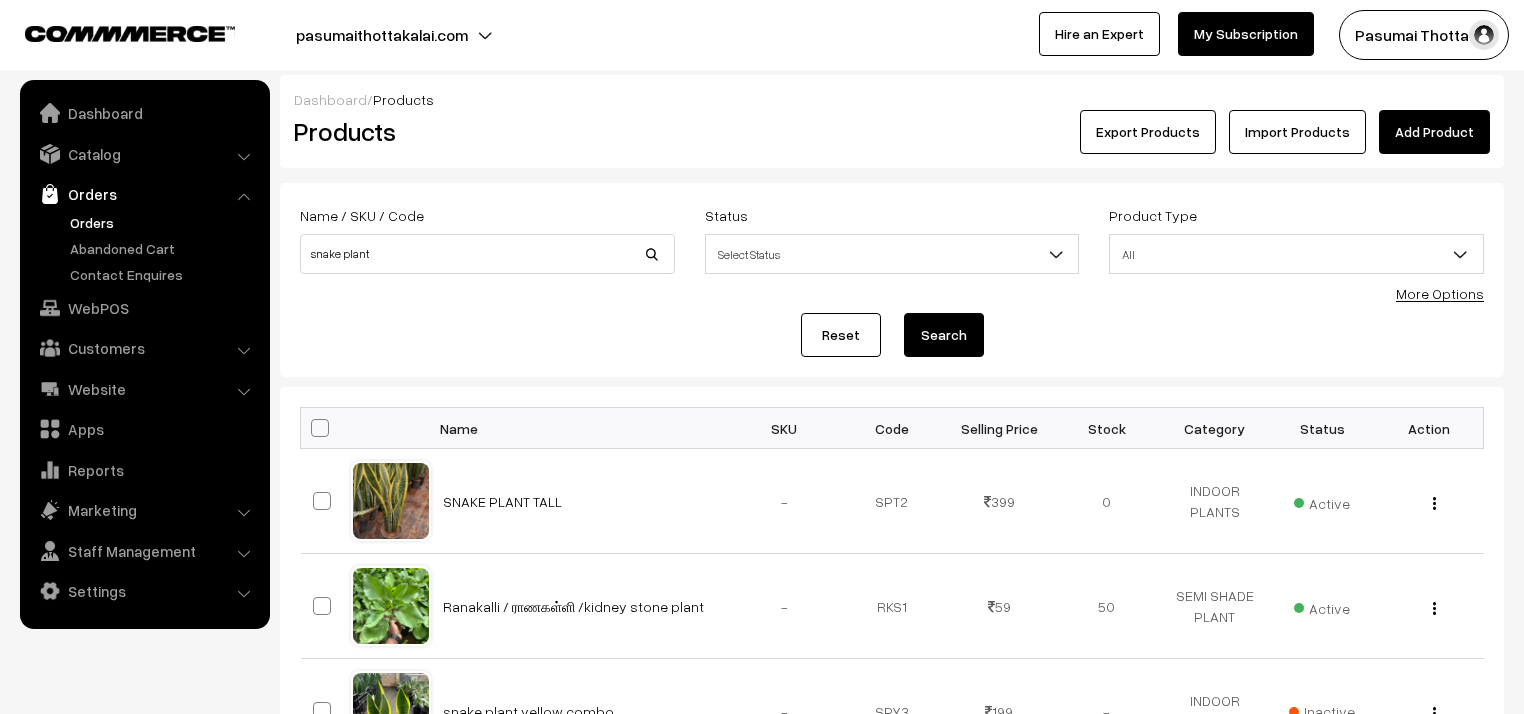 click on "Orders" at bounding box center [164, 222] 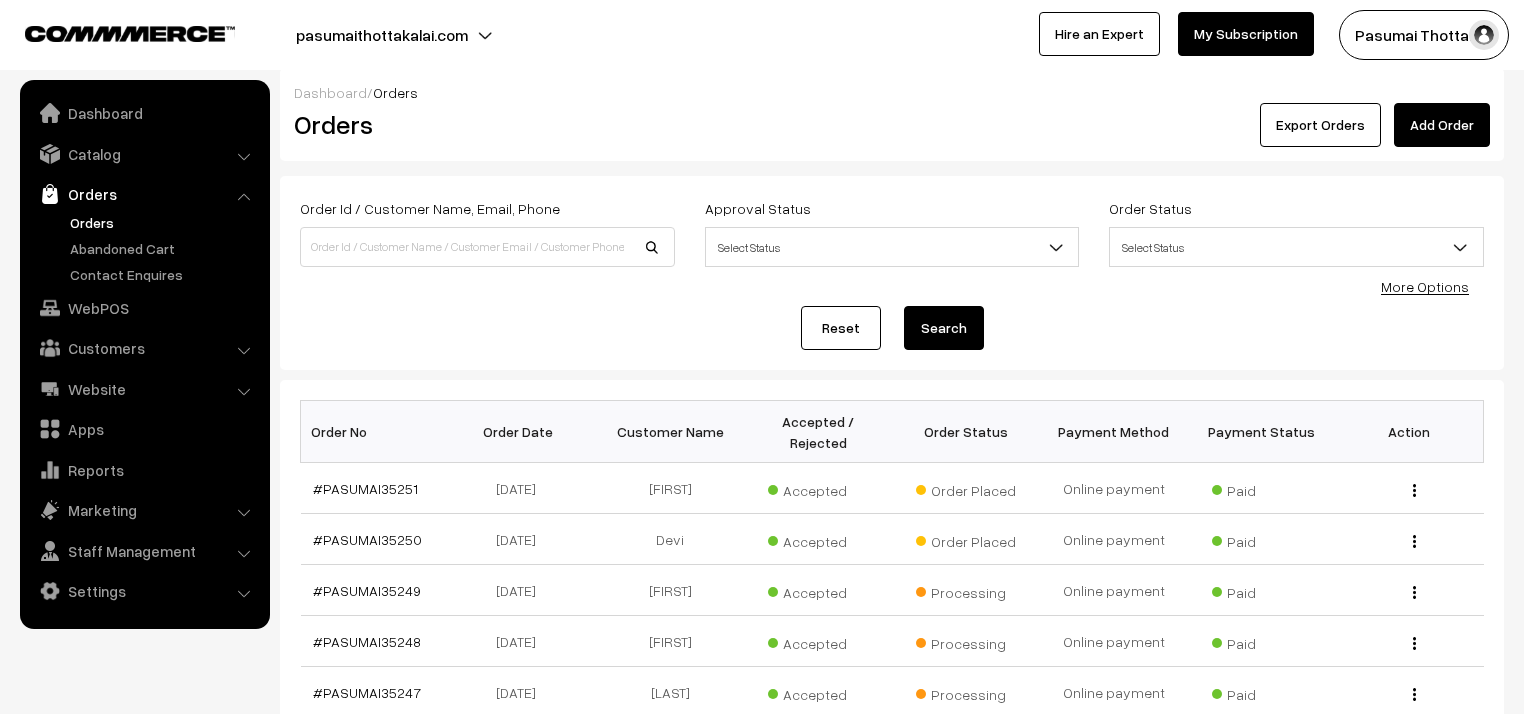 scroll, scrollTop: 0, scrollLeft: 0, axis: both 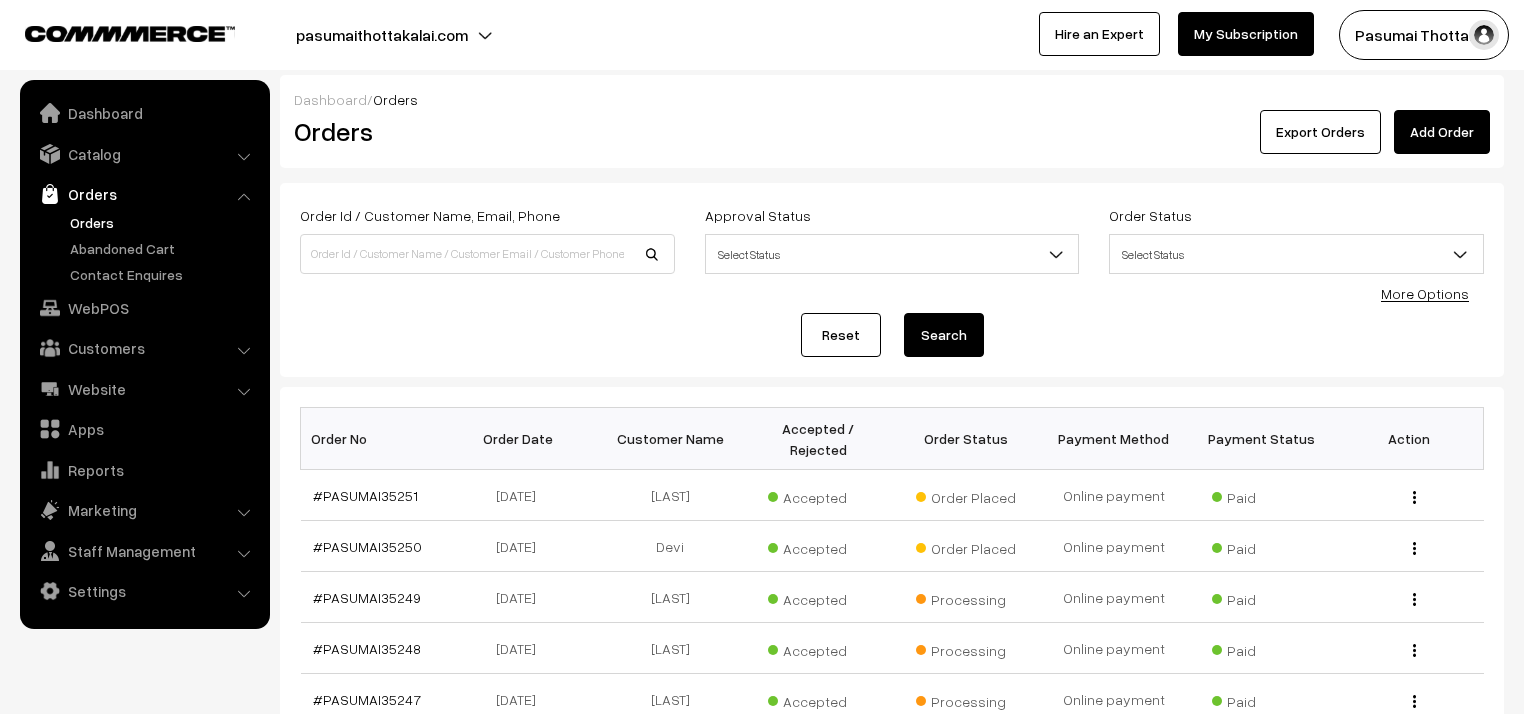 click on "Orders" at bounding box center (164, 222) 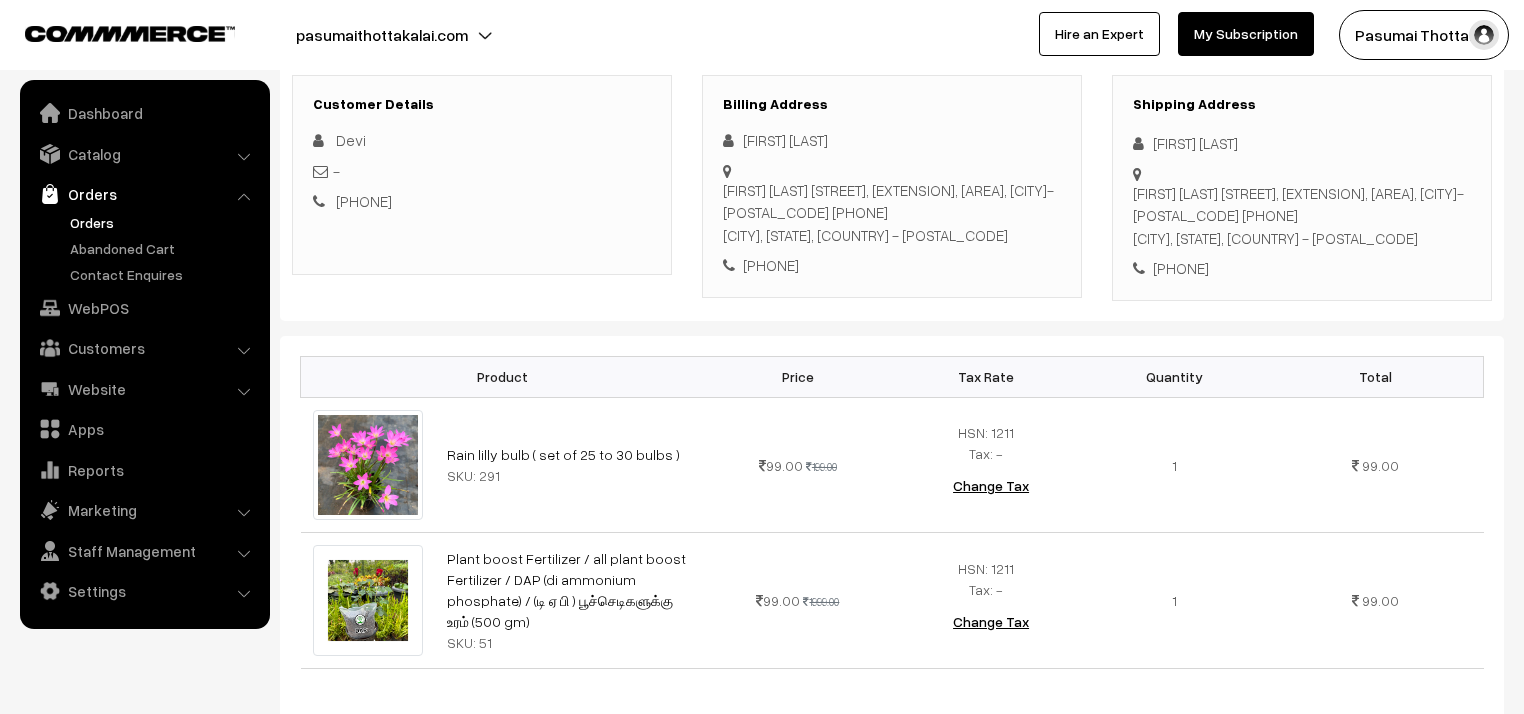 scroll, scrollTop: 320, scrollLeft: 0, axis: vertical 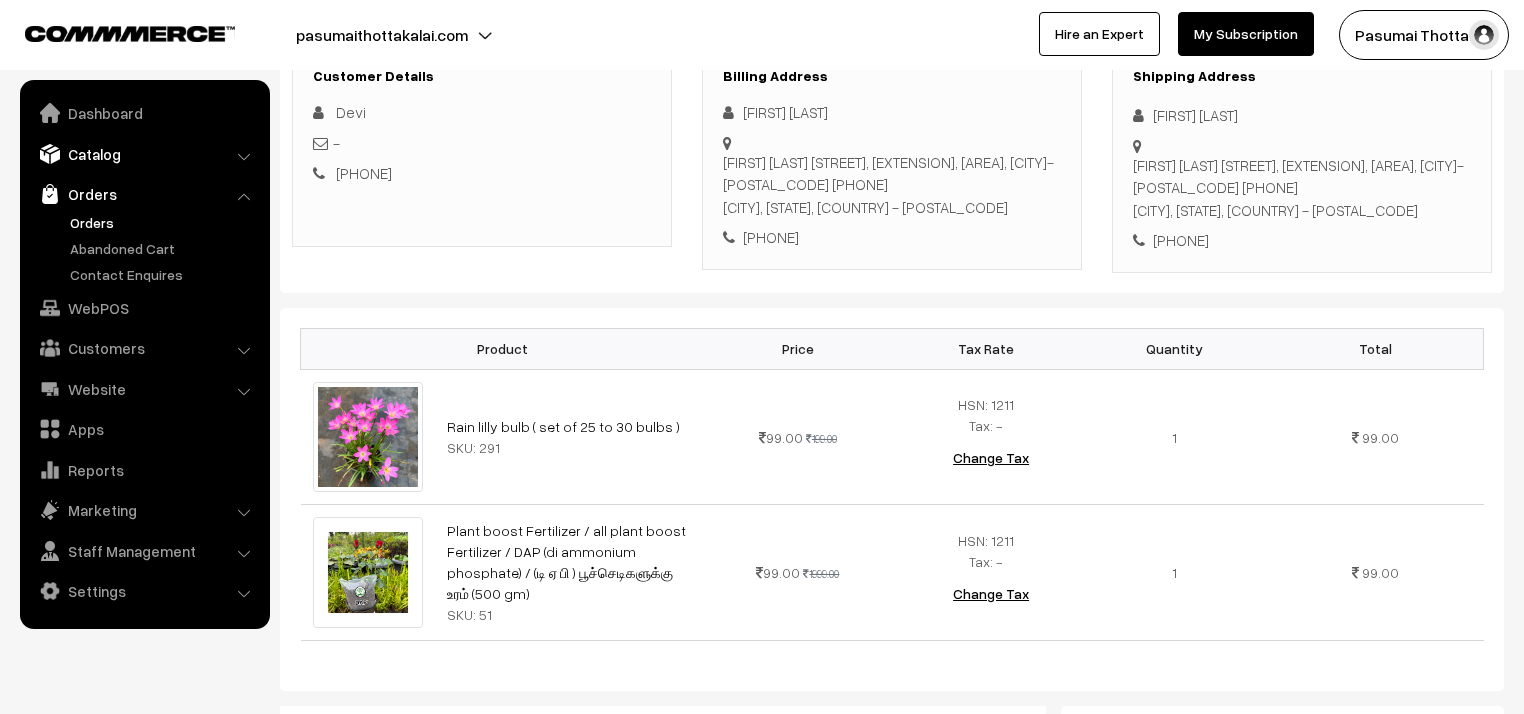 click on "Catalog" at bounding box center [144, 154] 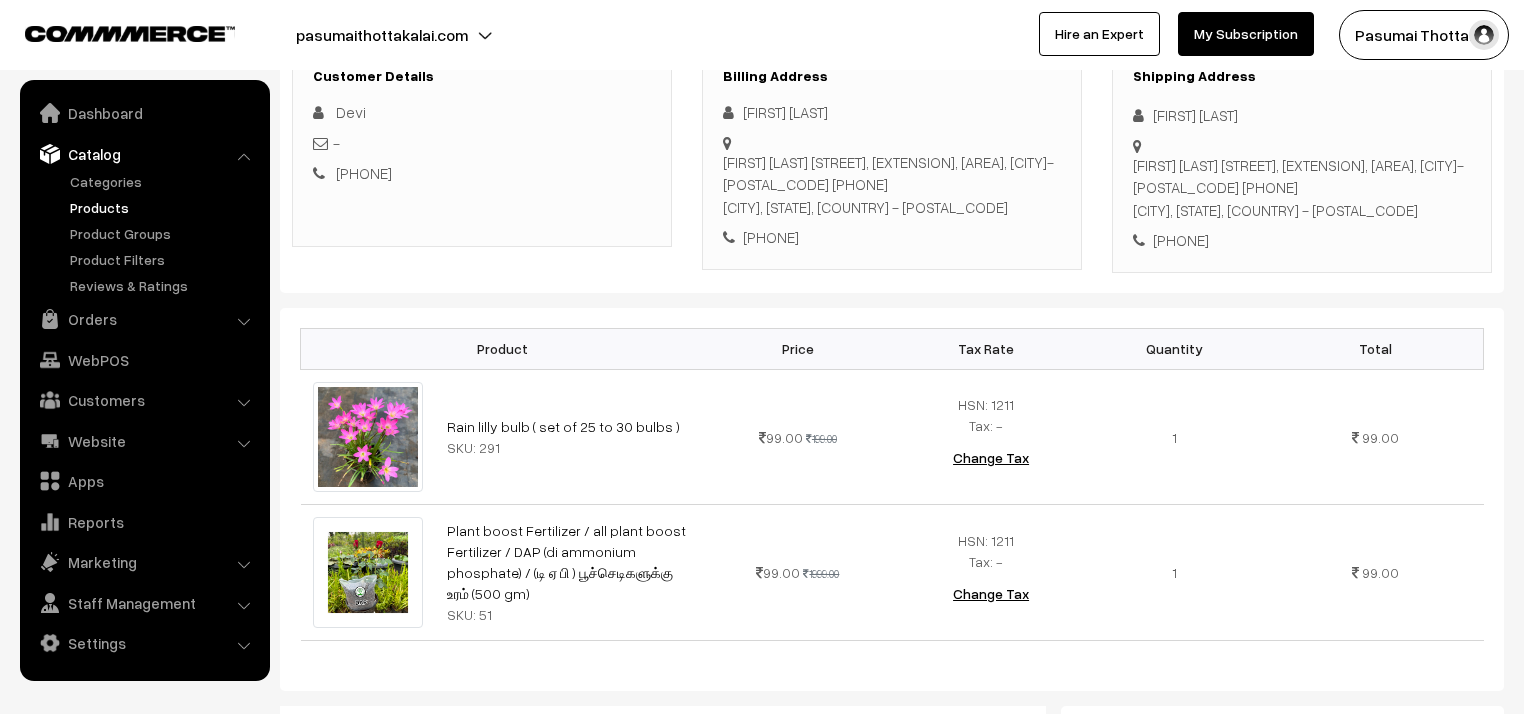 click on "Categories" at bounding box center (145, 233) 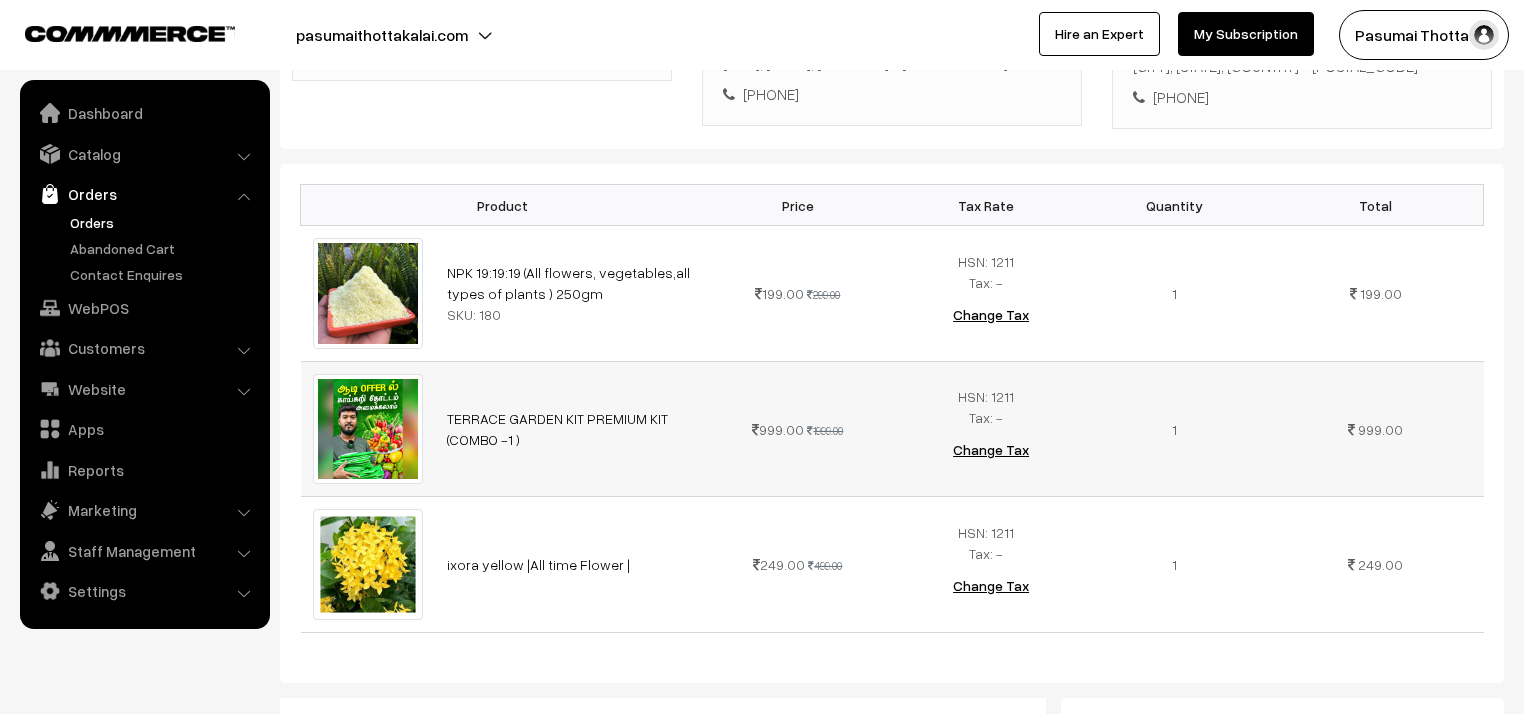 scroll, scrollTop: 480, scrollLeft: 0, axis: vertical 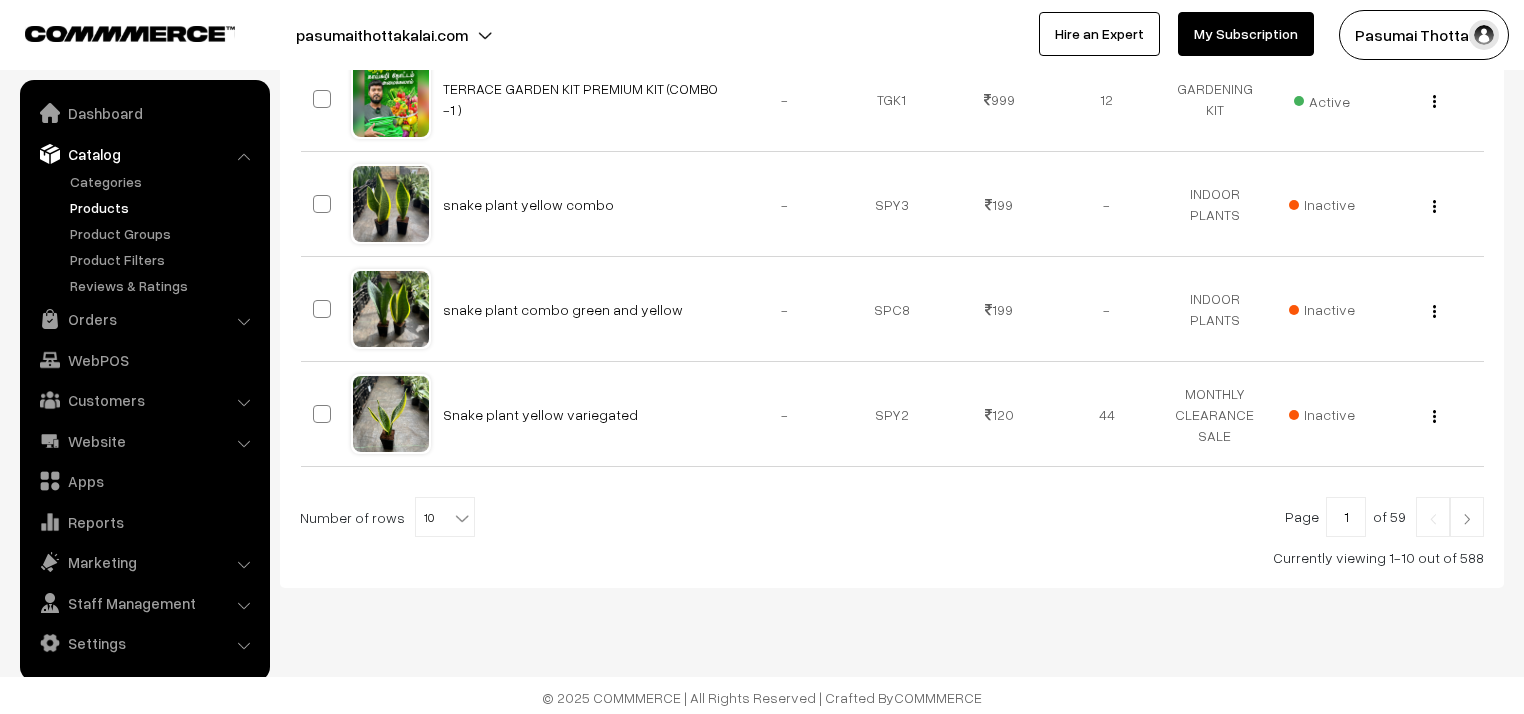 click at bounding box center (462, 518) 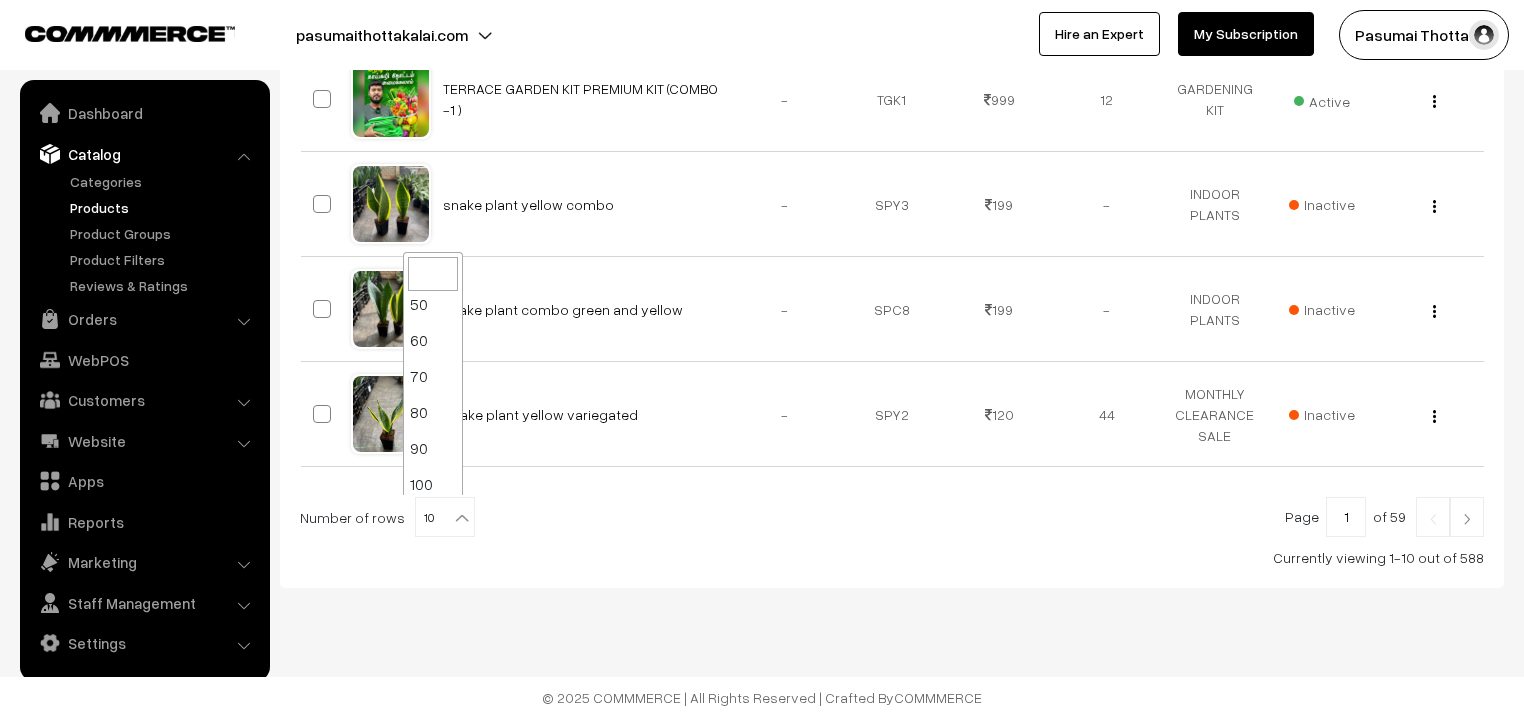 scroll, scrollTop: 160, scrollLeft: 0, axis: vertical 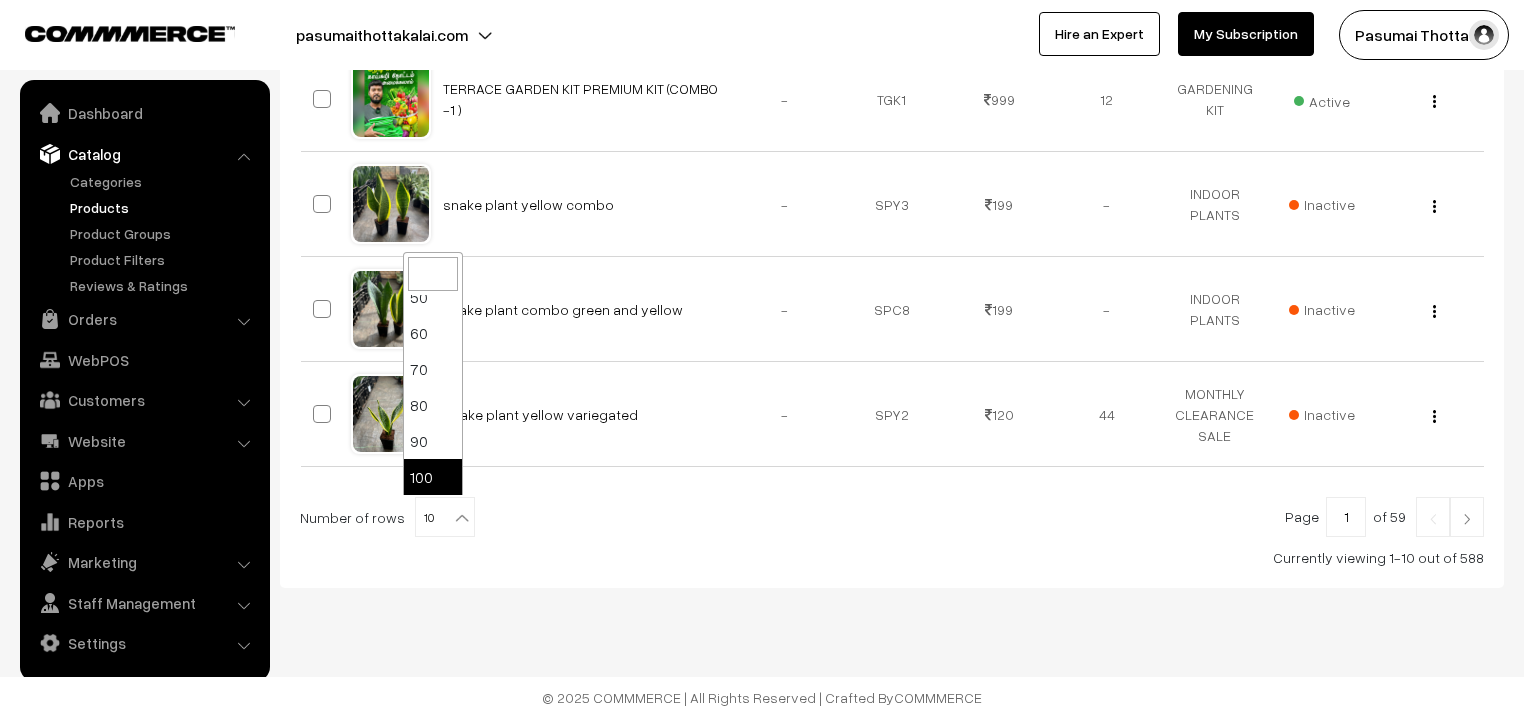 select on "100" 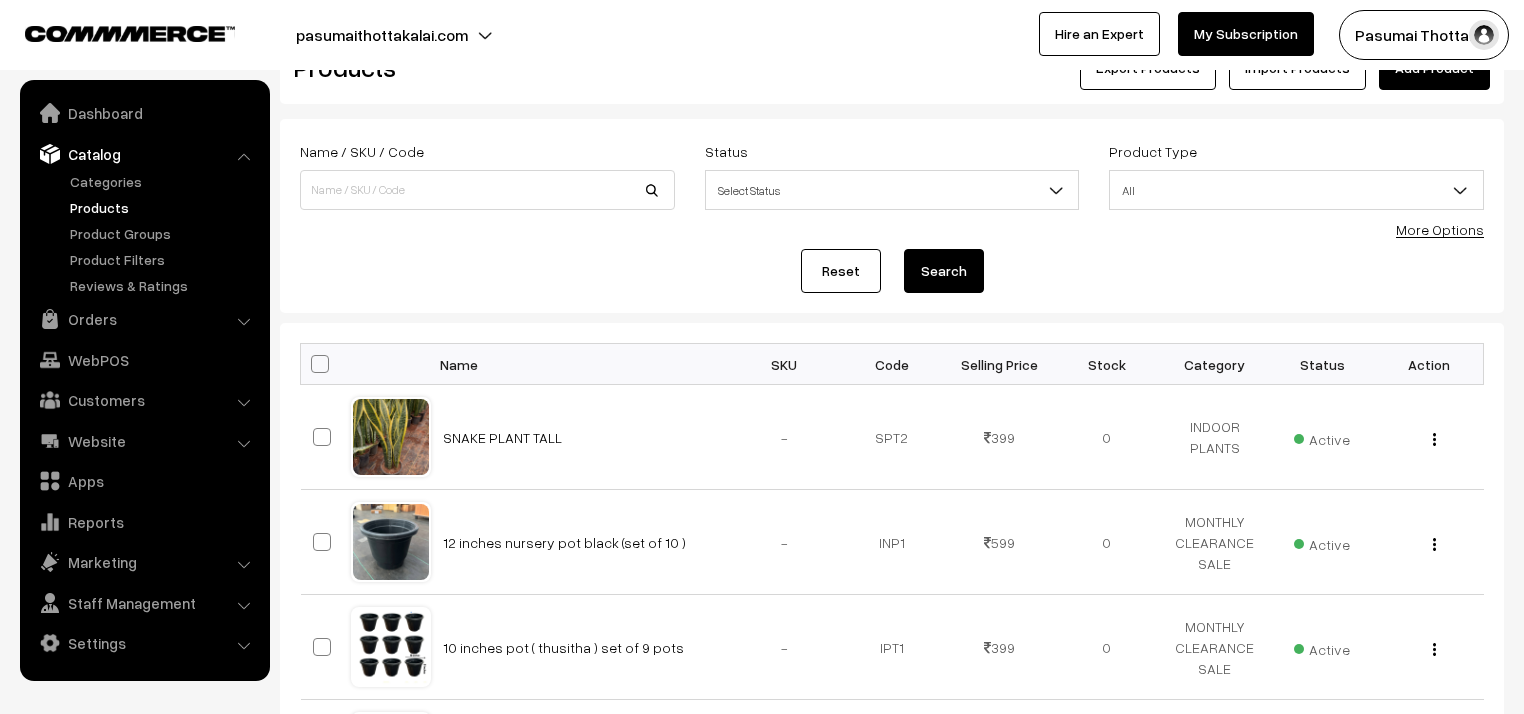 scroll, scrollTop: 0, scrollLeft: 0, axis: both 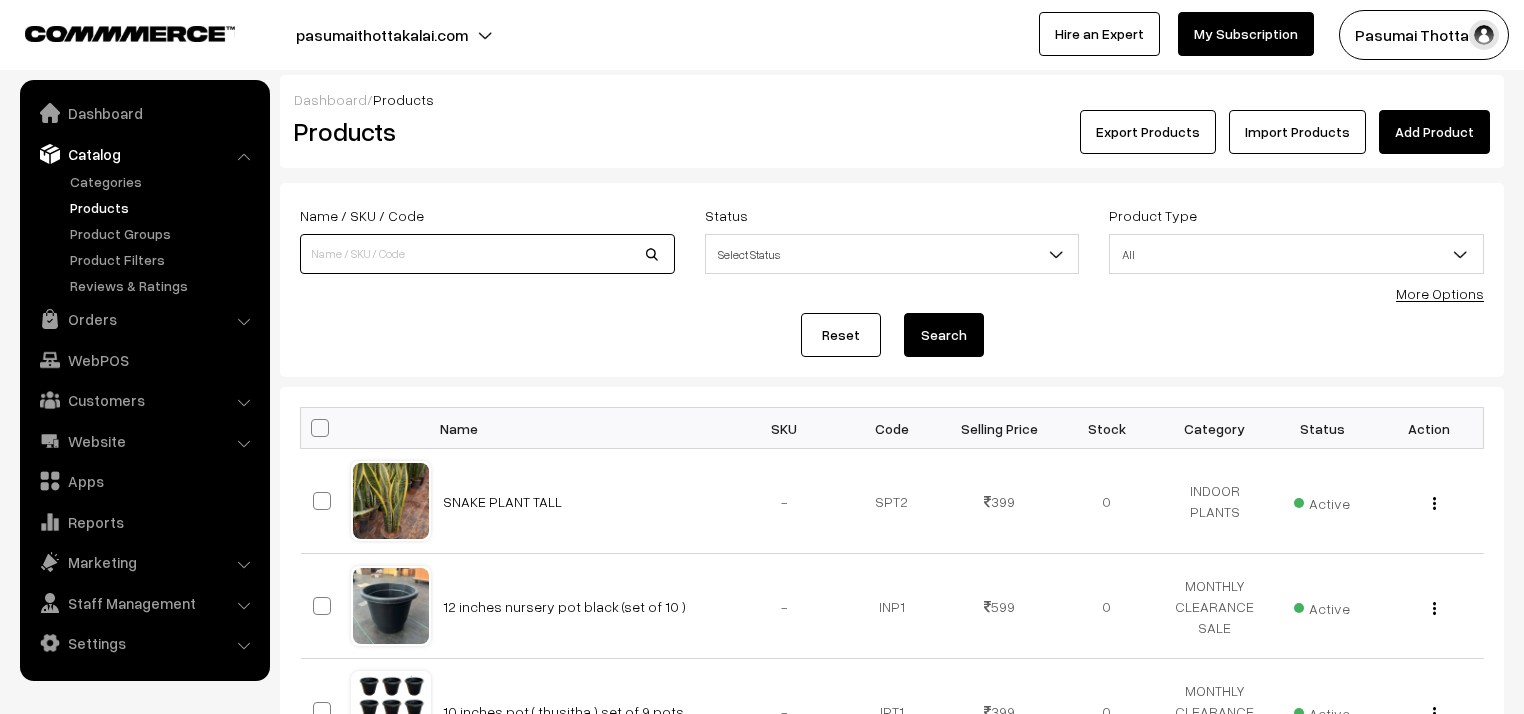 click at bounding box center (487, 254) 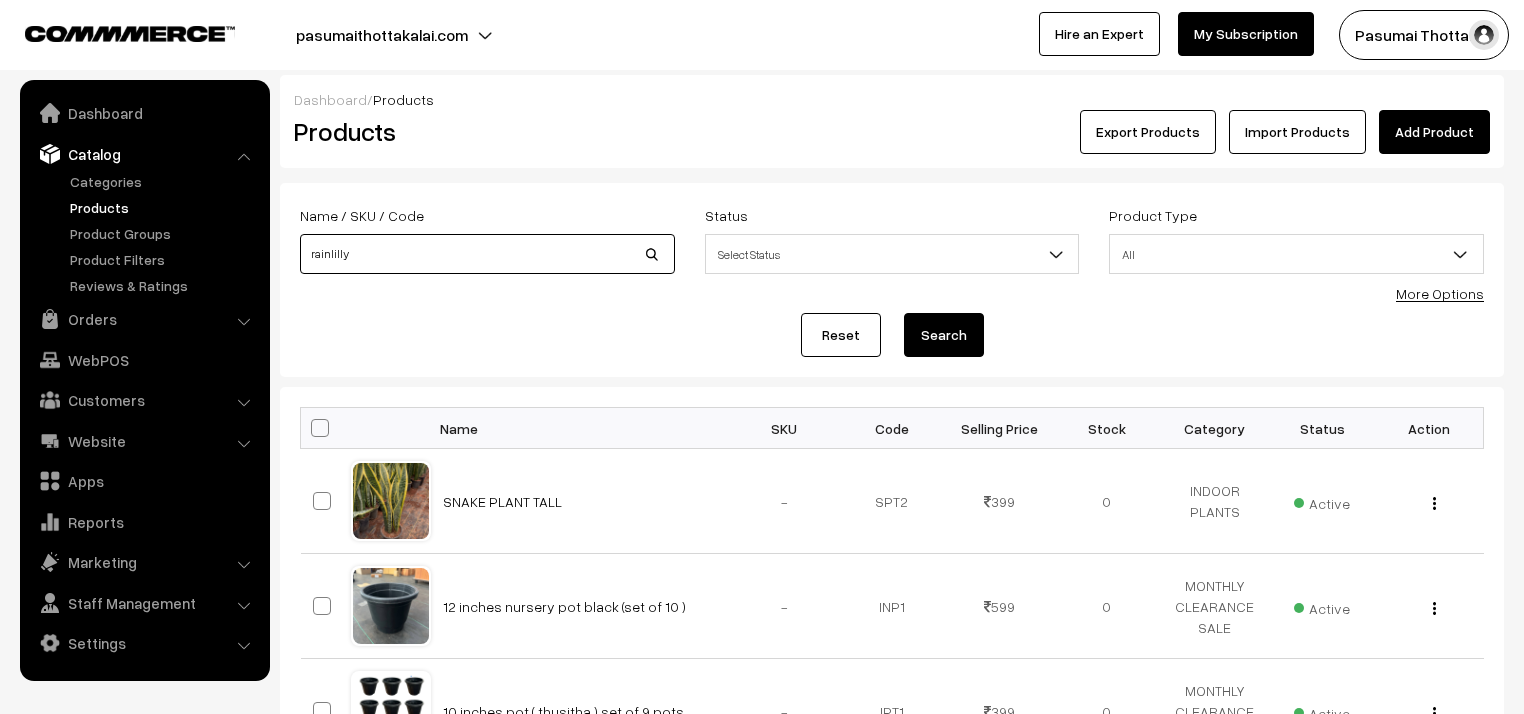 type on "rainlilly" 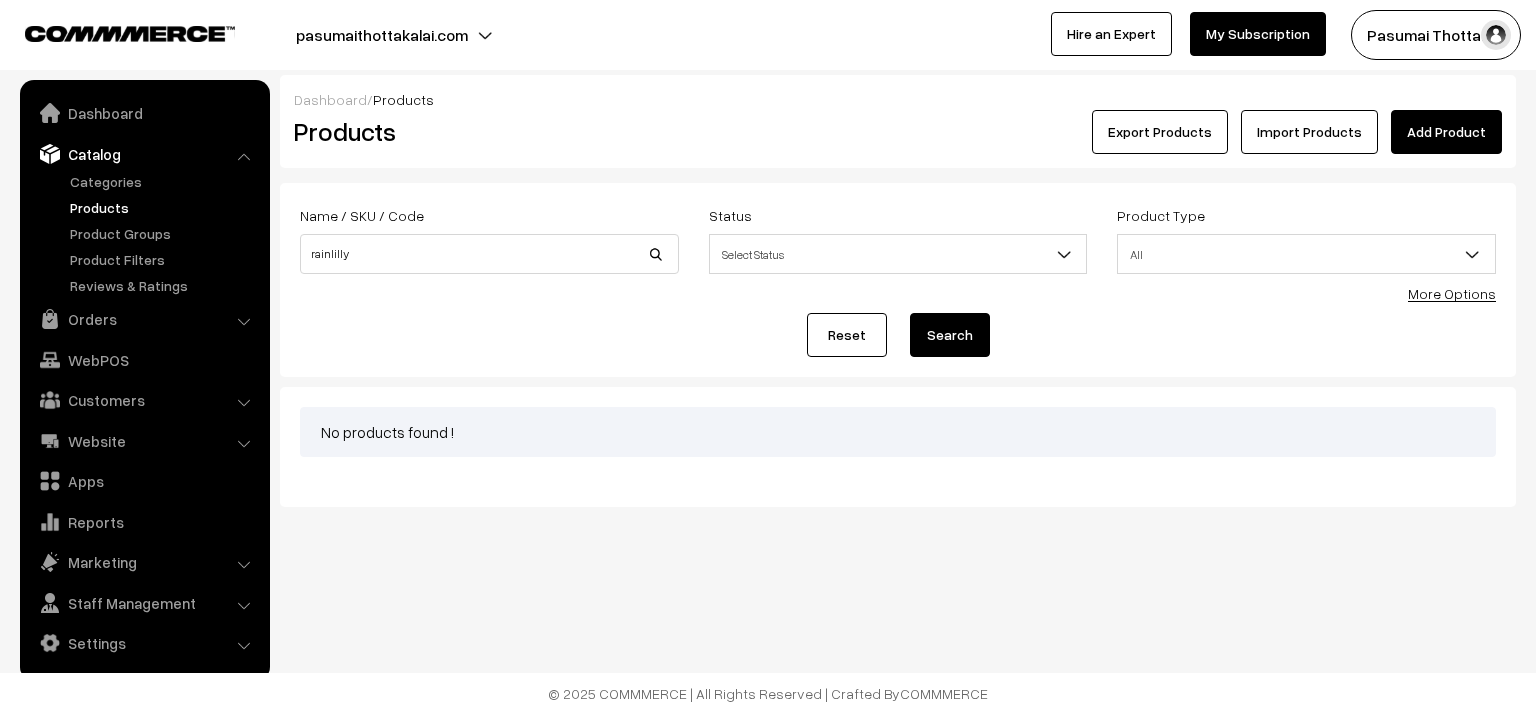 scroll, scrollTop: 0, scrollLeft: 0, axis: both 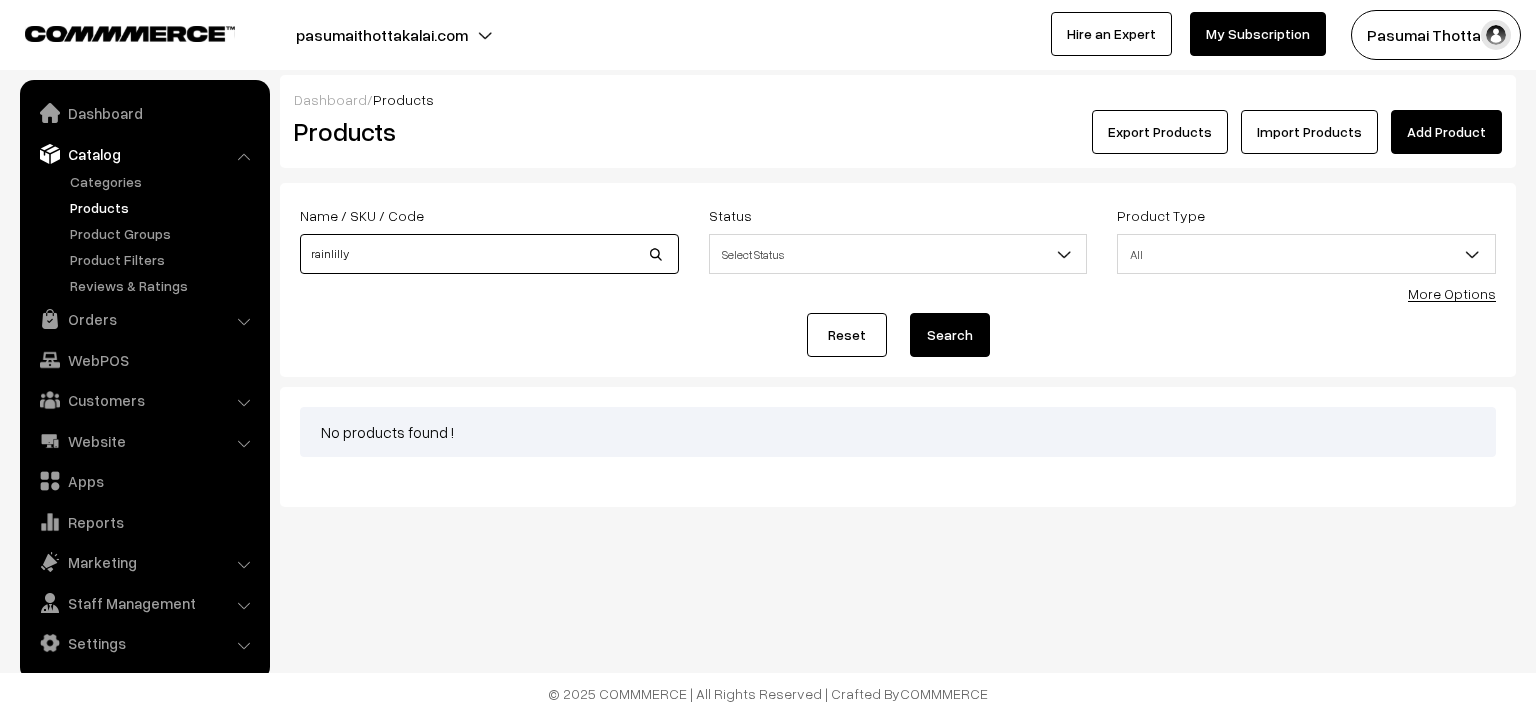 click on "rainlilly" at bounding box center [489, 254] 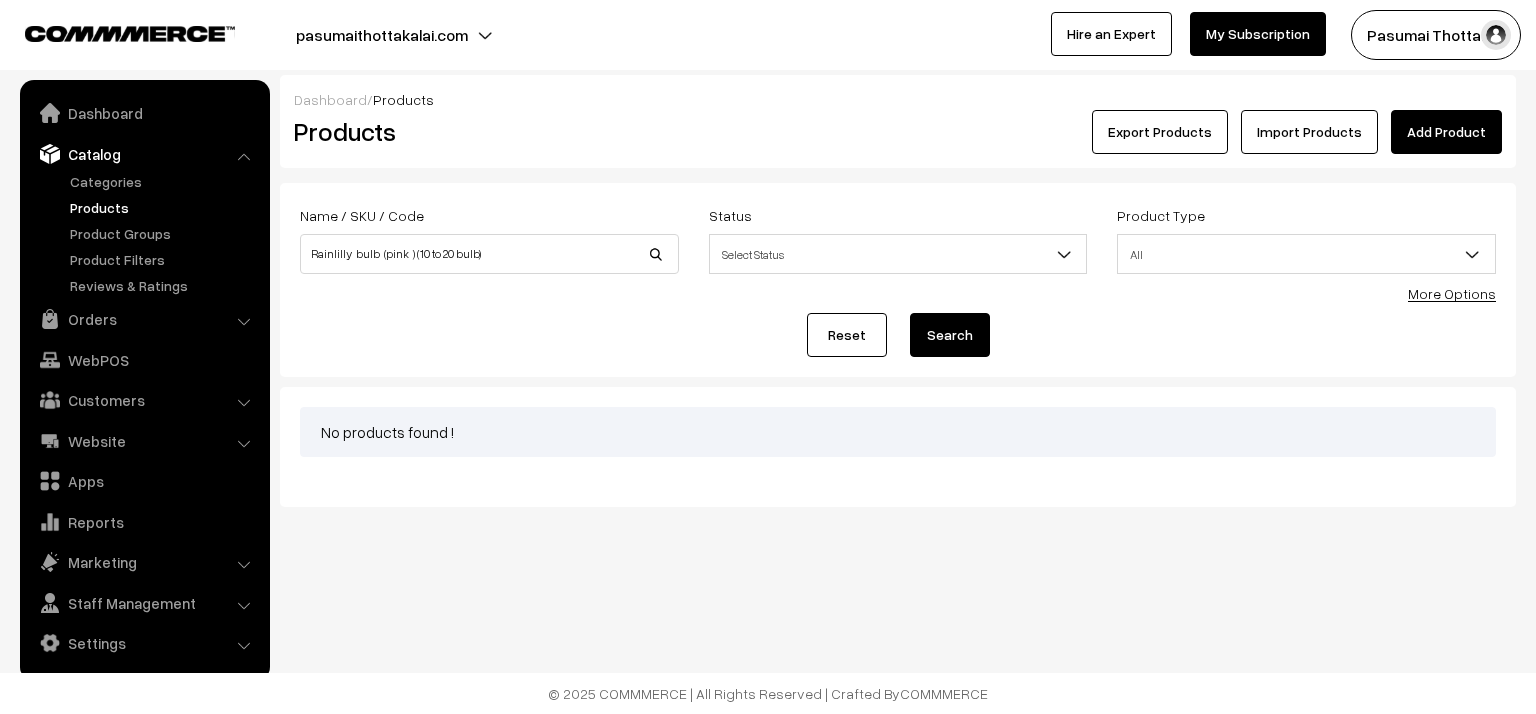 click on "Search" at bounding box center [950, 335] 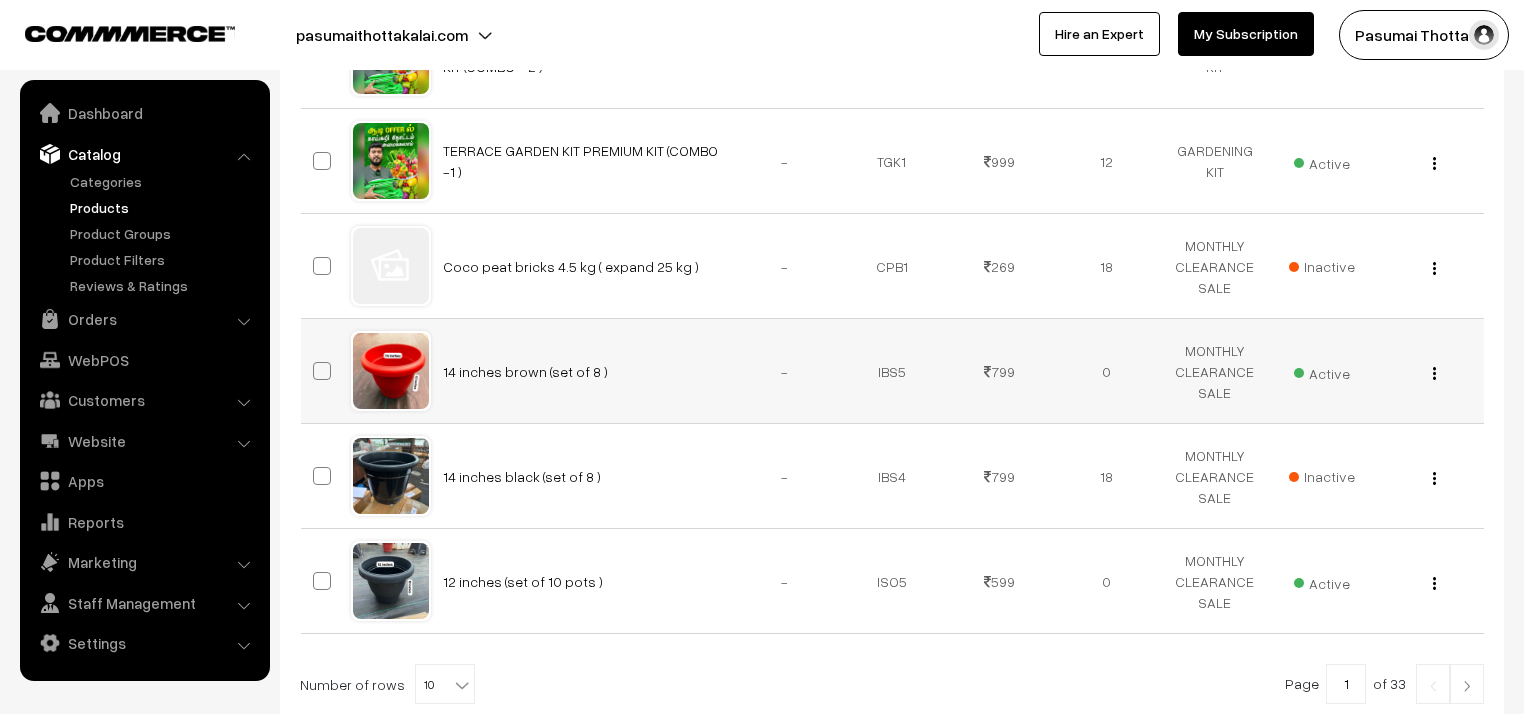 scroll, scrollTop: 1032, scrollLeft: 0, axis: vertical 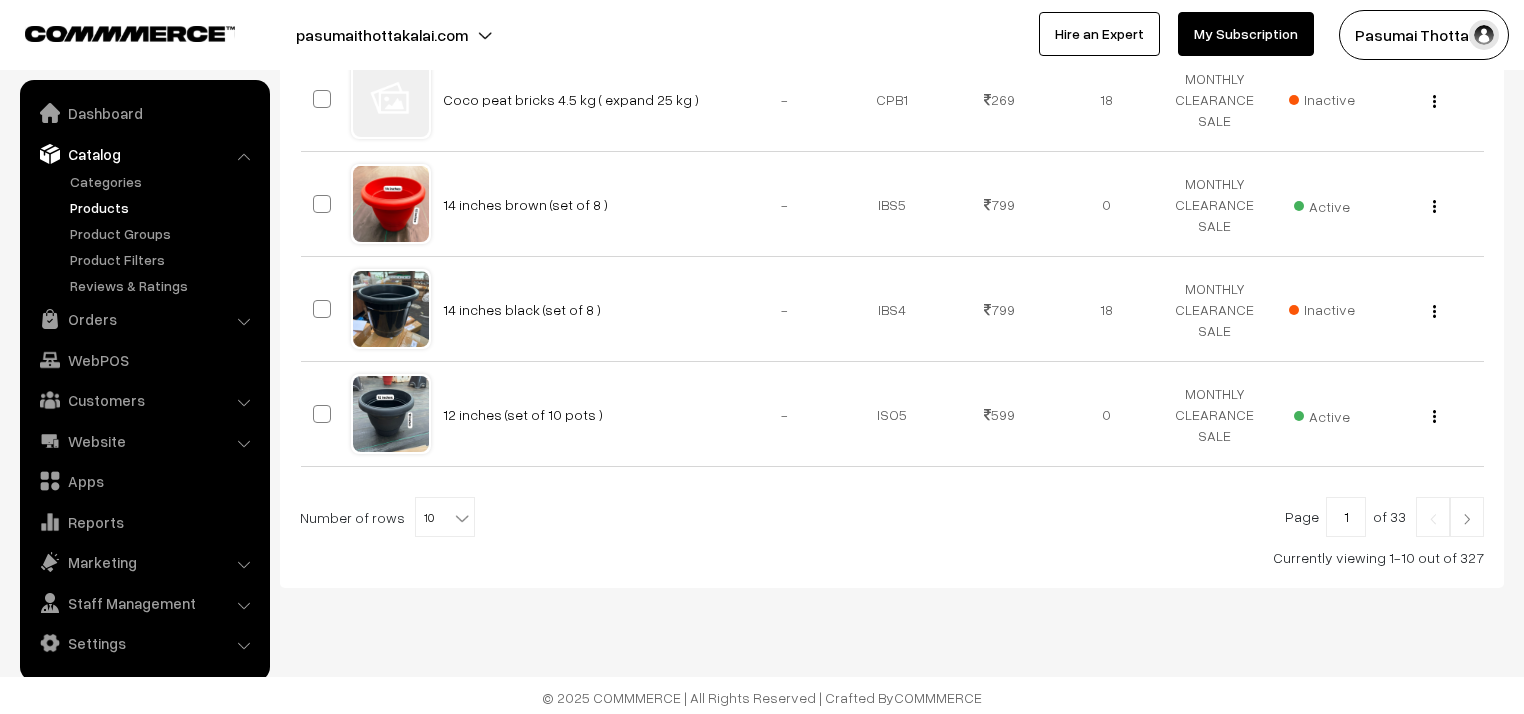 click at bounding box center (892, 517) 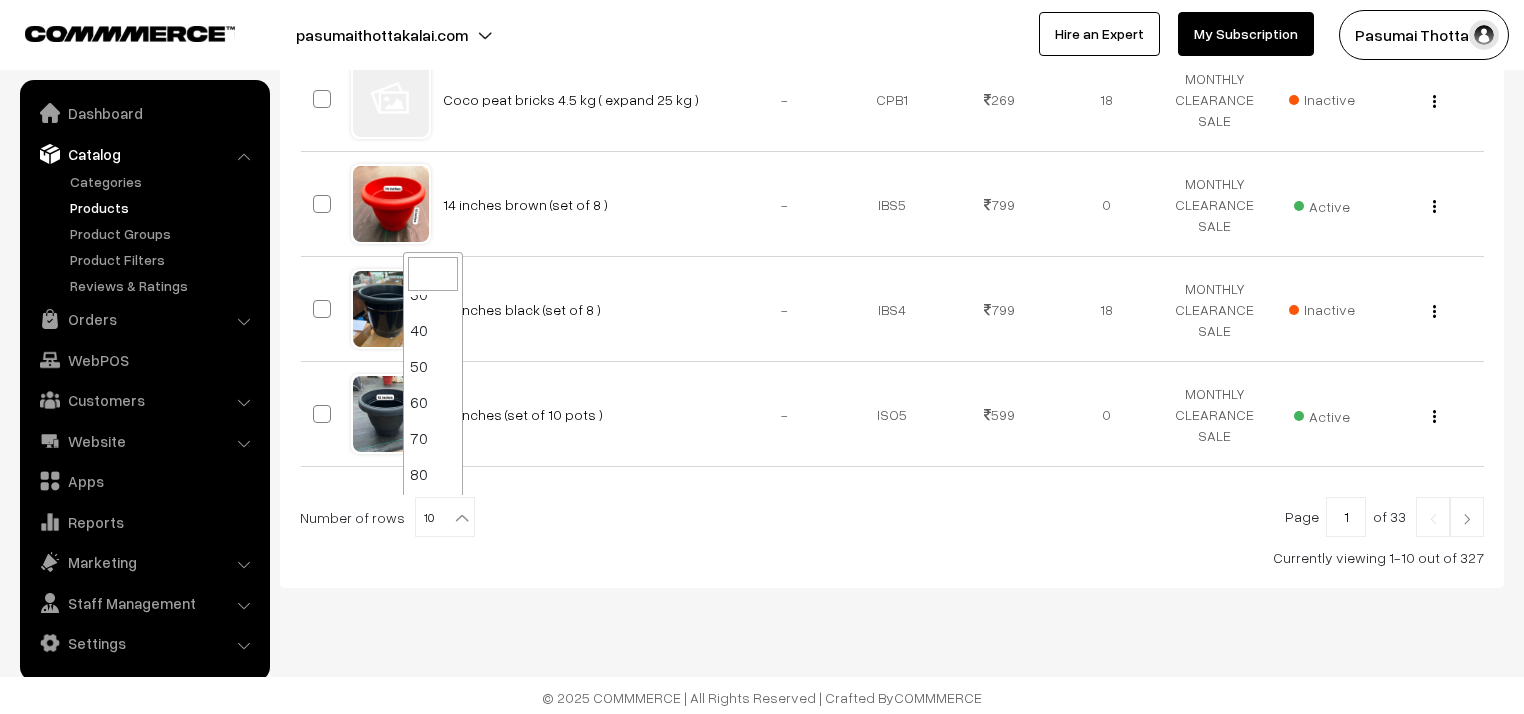 scroll, scrollTop: 160, scrollLeft: 0, axis: vertical 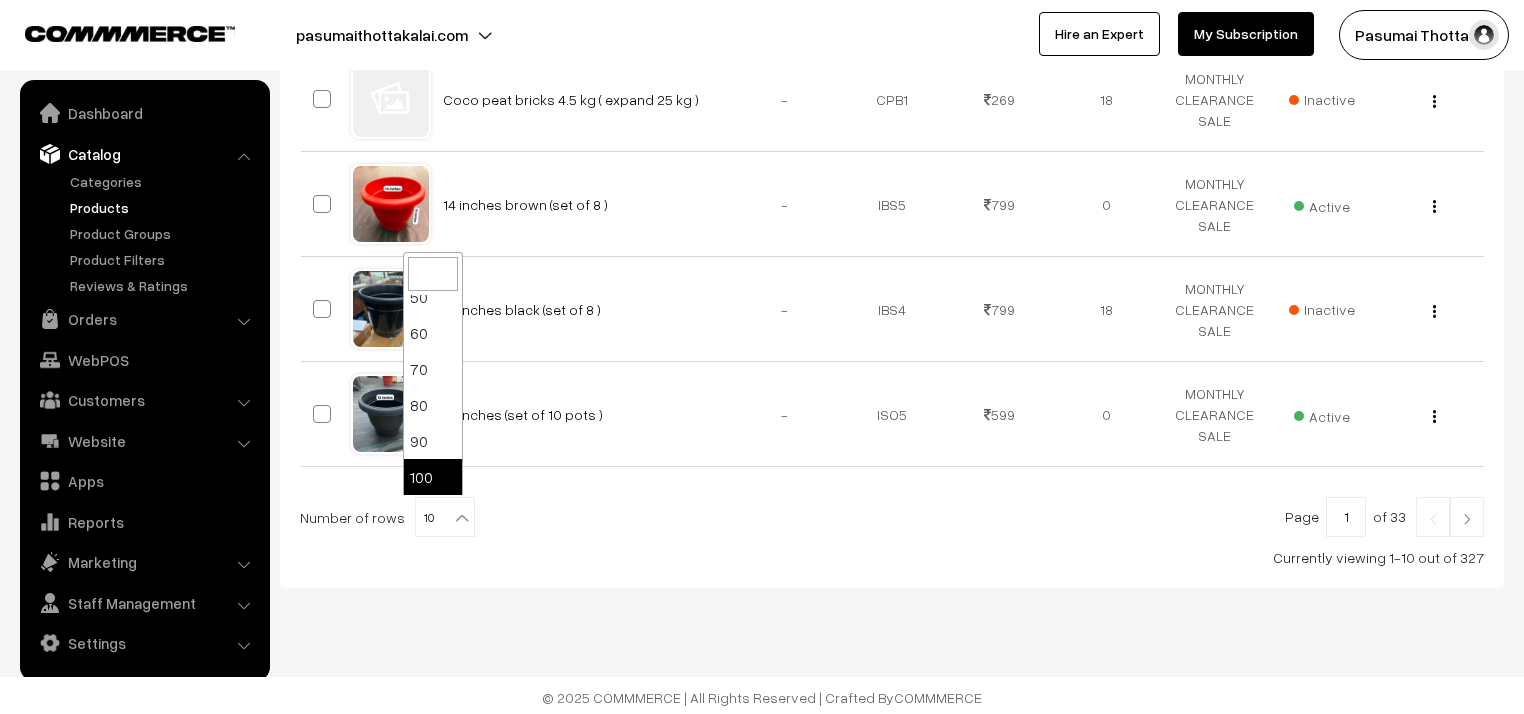 select on "100" 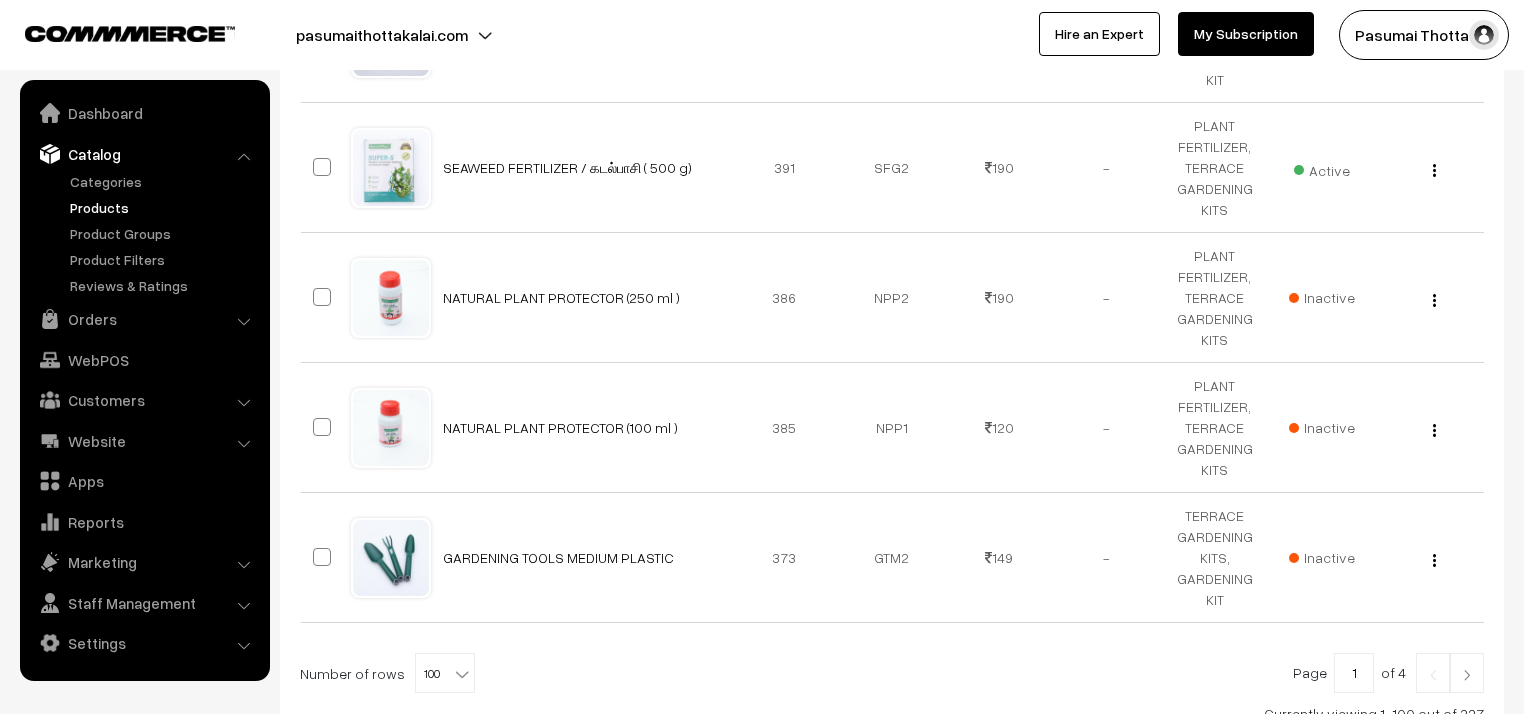 scroll, scrollTop: 11183, scrollLeft: 0, axis: vertical 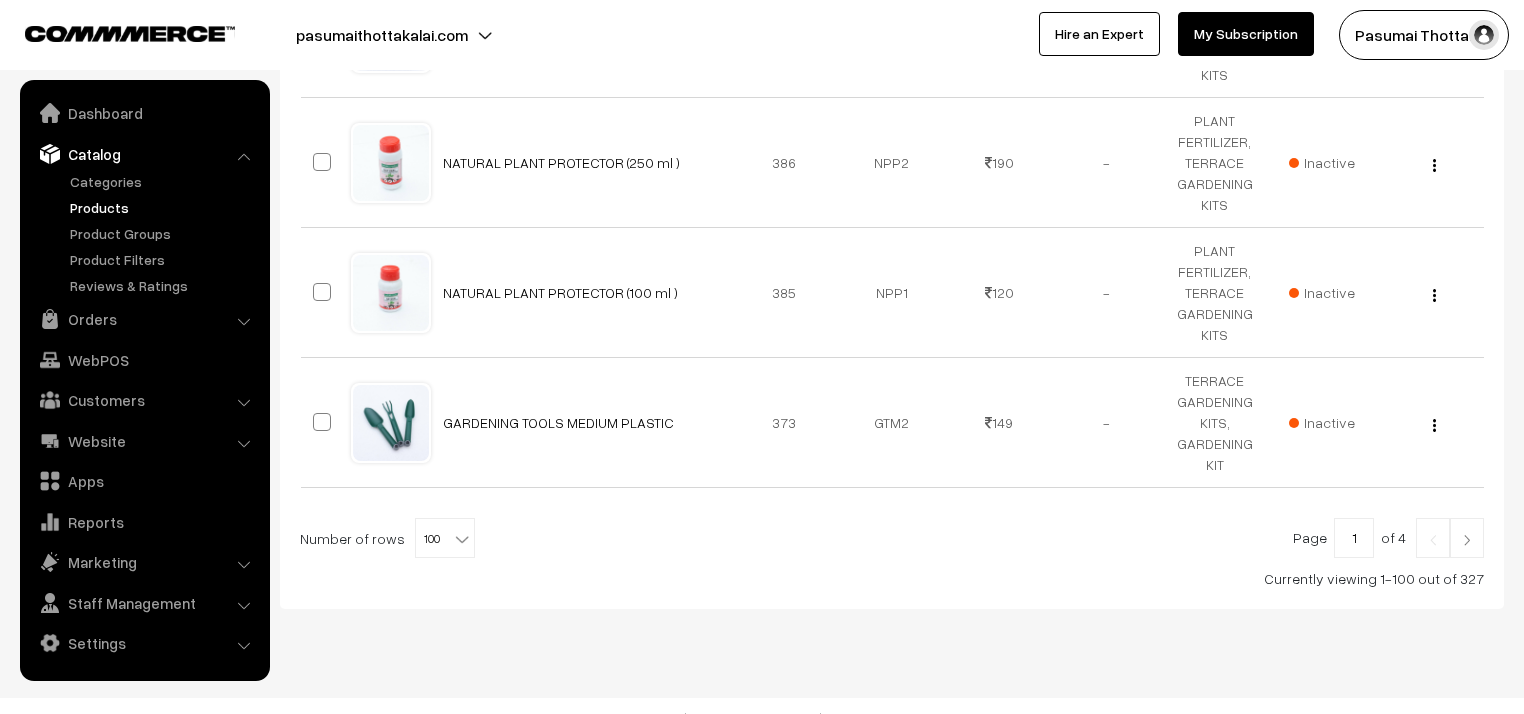 click on "1" at bounding box center [1354, 538] 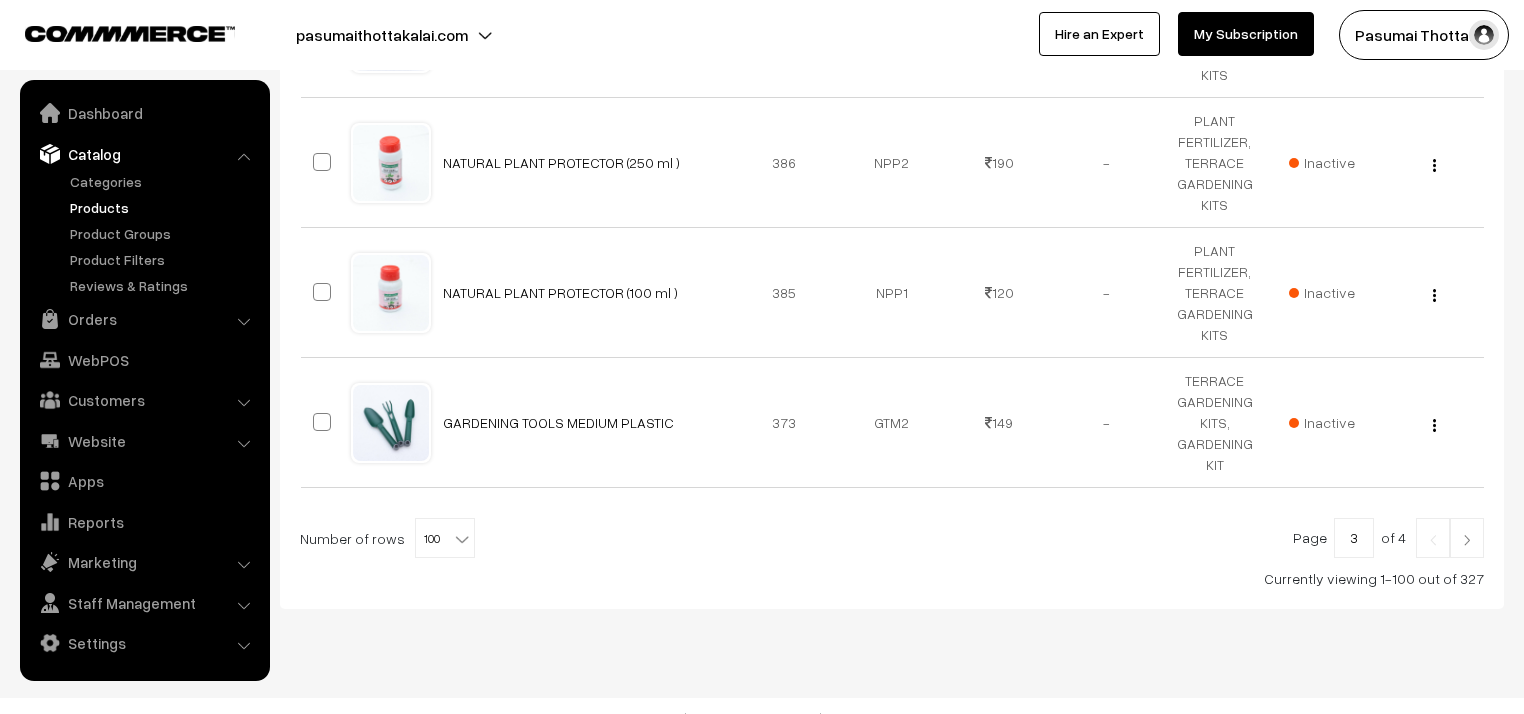 type on "3" 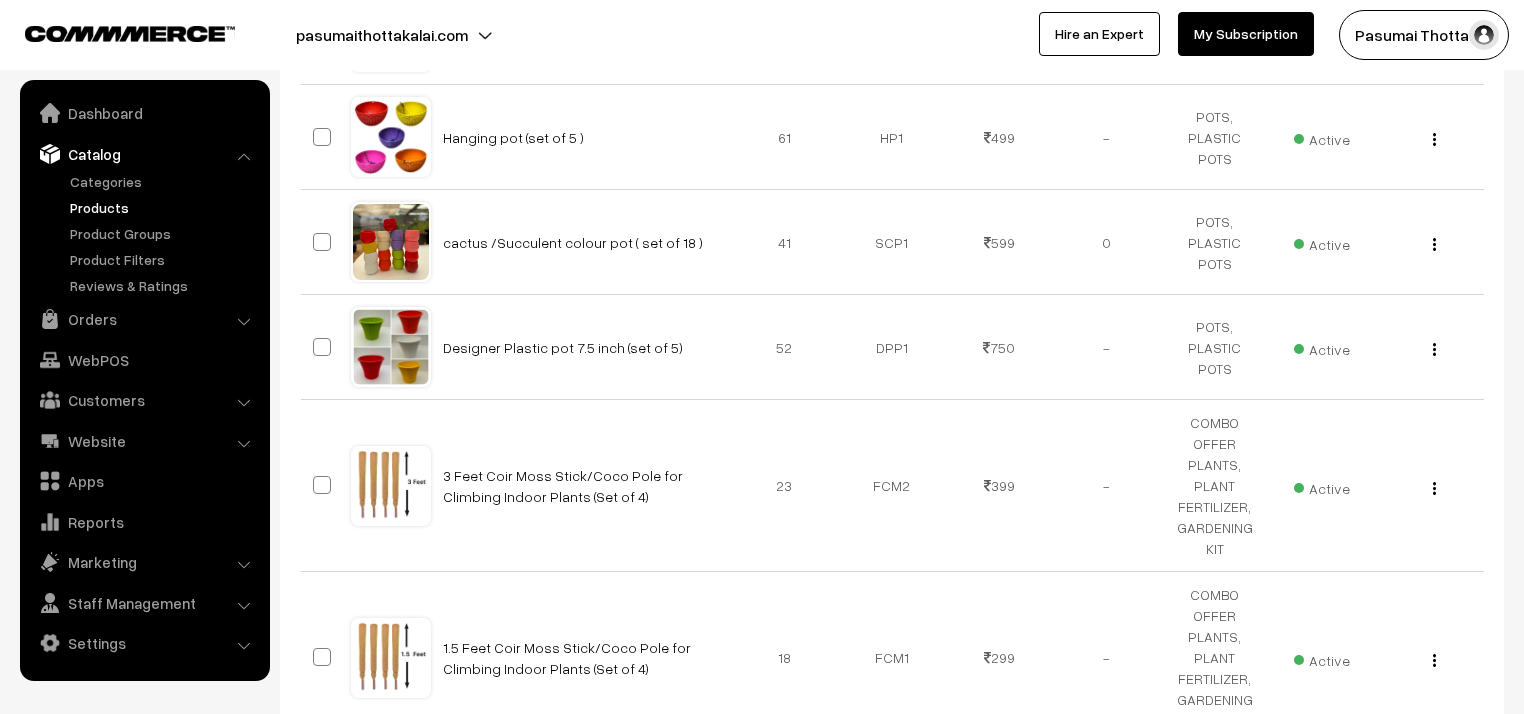 scroll, scrollTop: 18138, scrollLeft: 0, axis: vertical 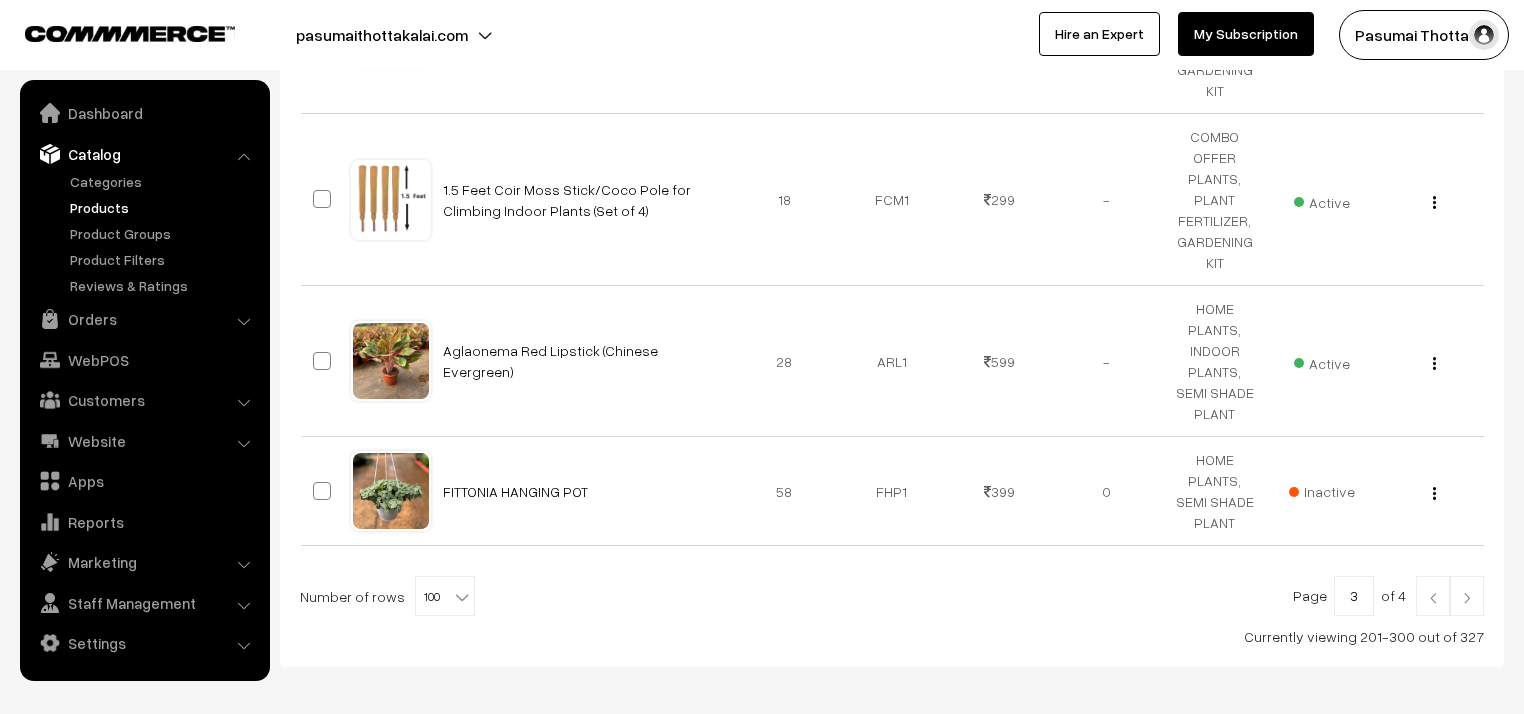 click on "3" at bounding box center [1354, 596] 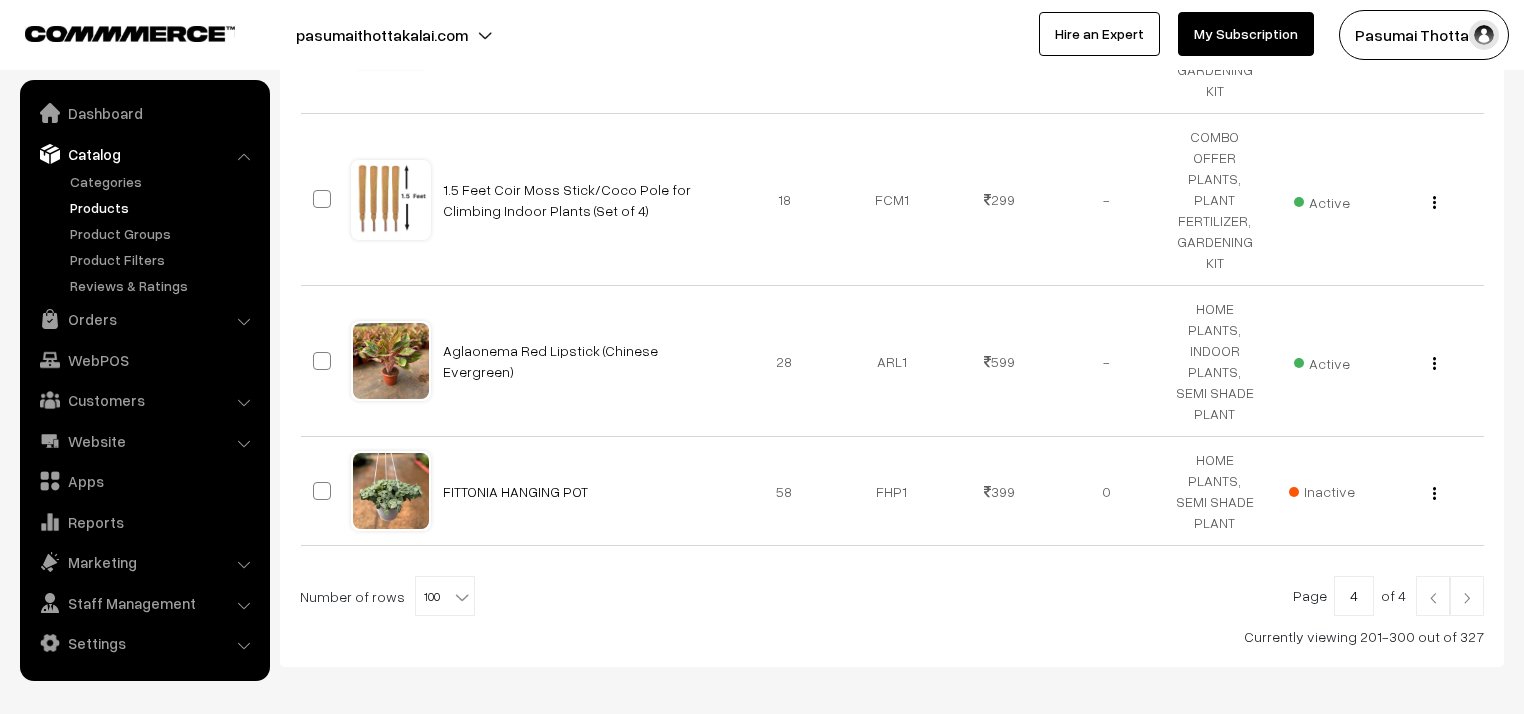 type on "4" 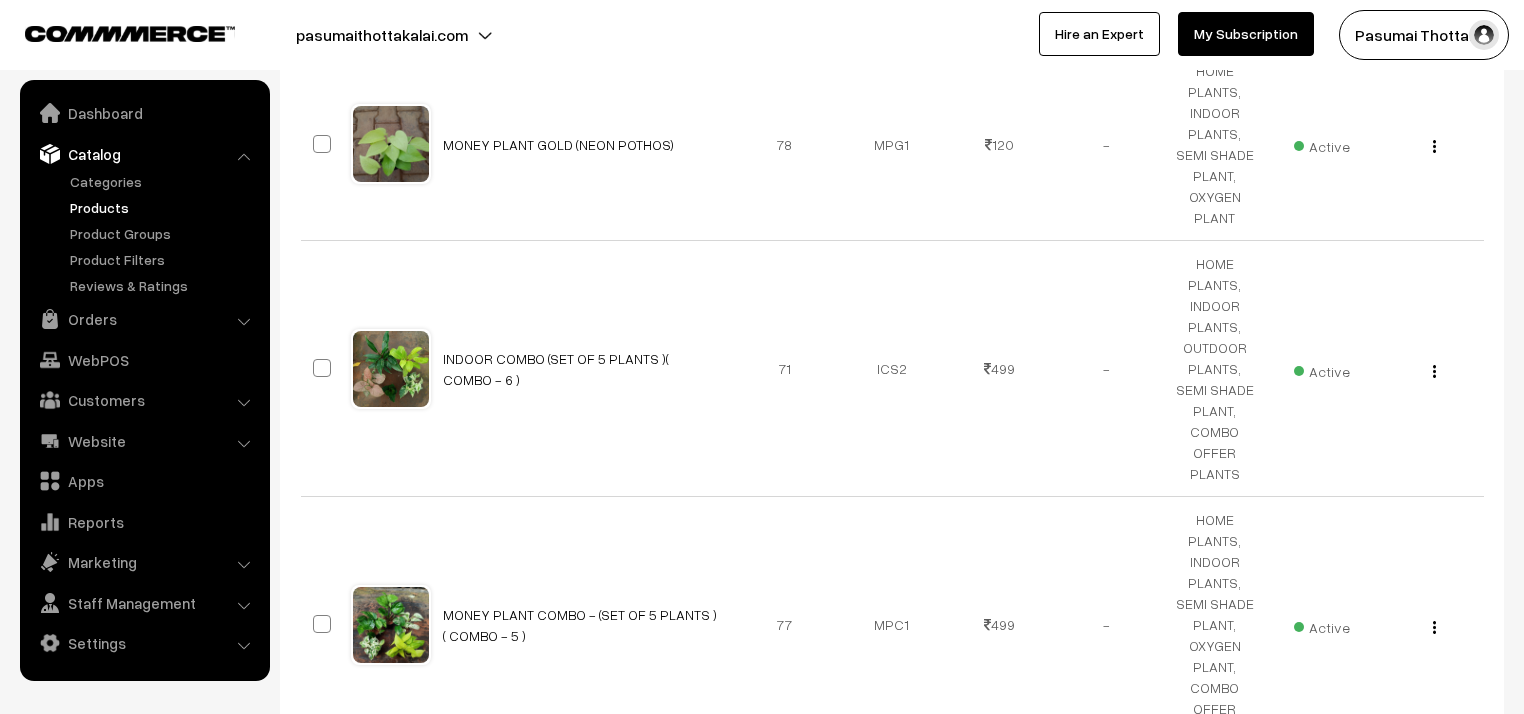 scroll, scrollTop: 2160, scrollLeft: 0, axis: vertical 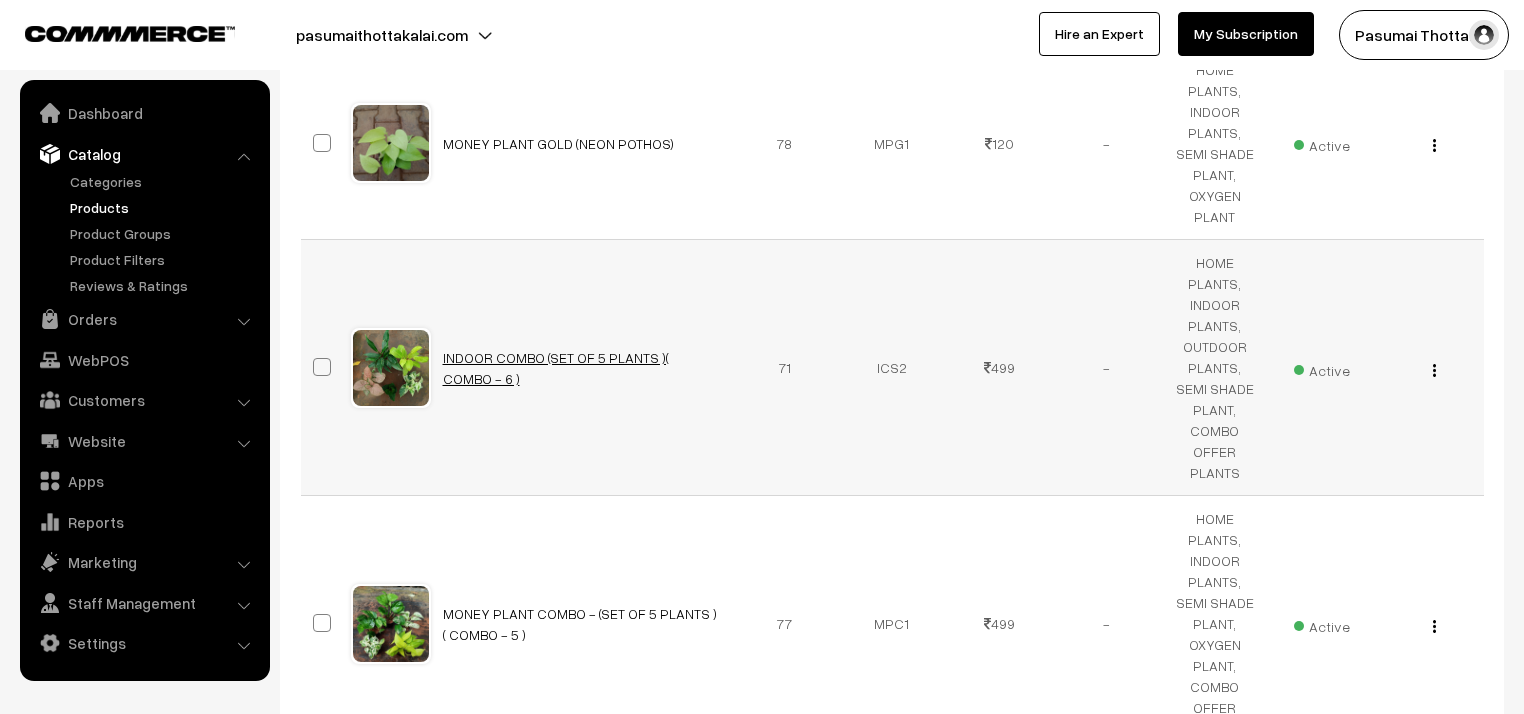 click on "INDOOR COMBO (SET OF 5 PLANTS )( COMBO -  6 )" at bounding box center (556, 368) 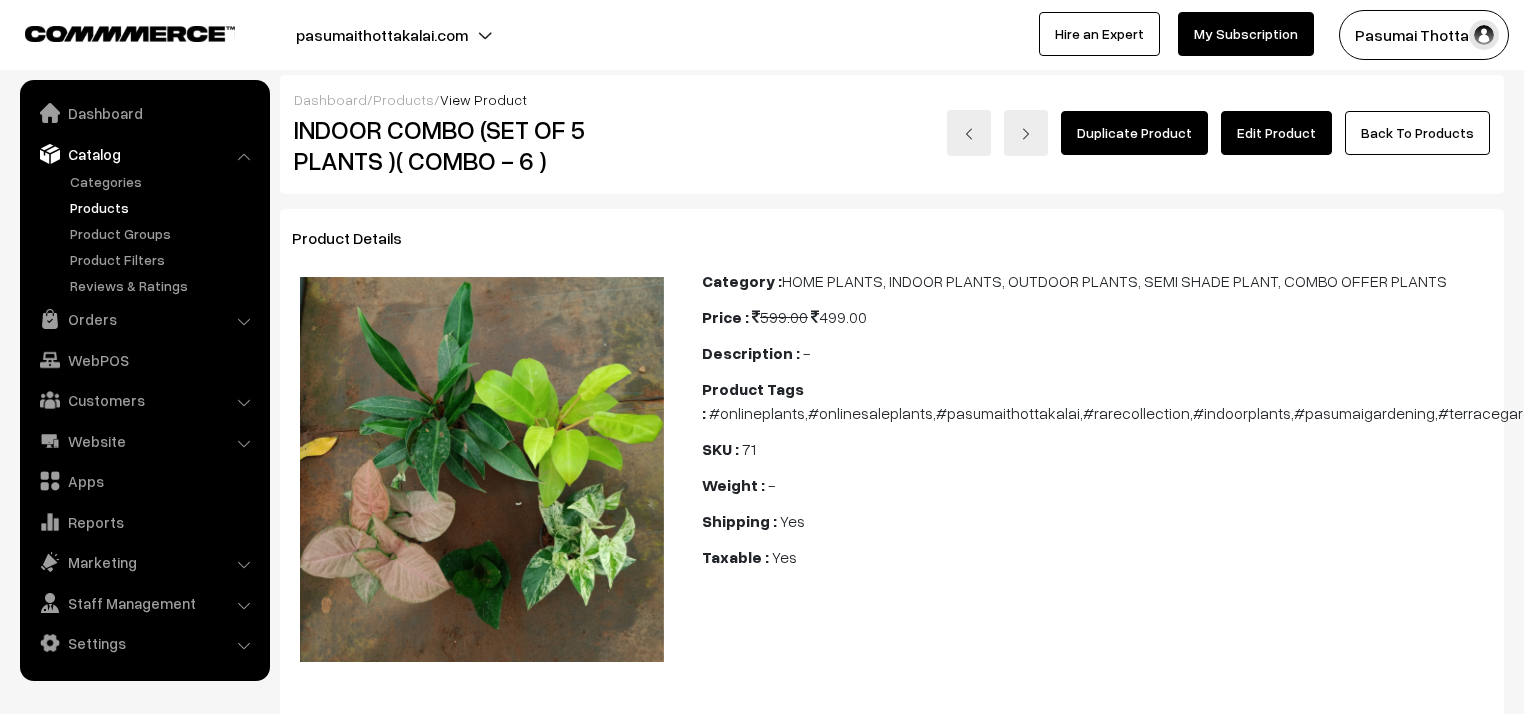scroll, scrollTop: 0, scrollLeft: 0, axis: both 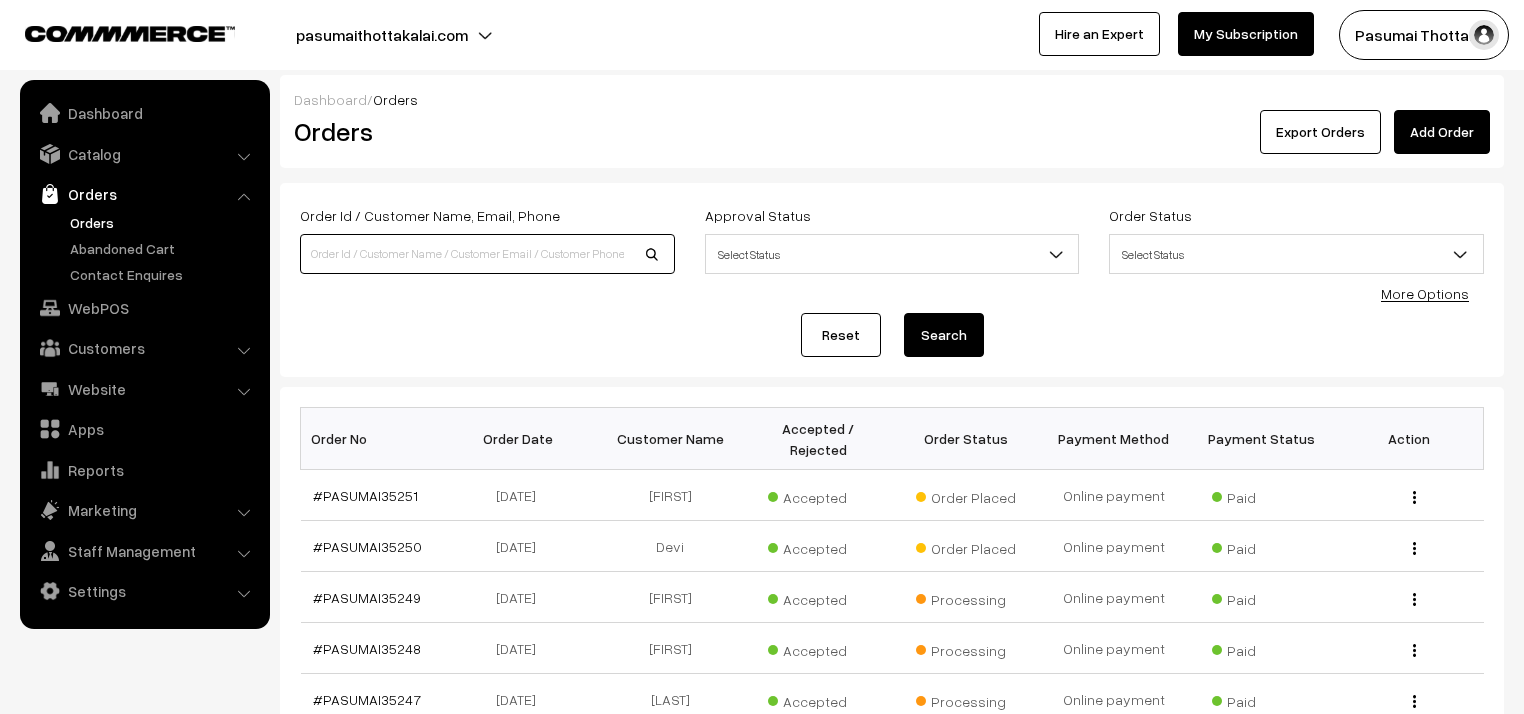 click at bounding box center (487, 254) 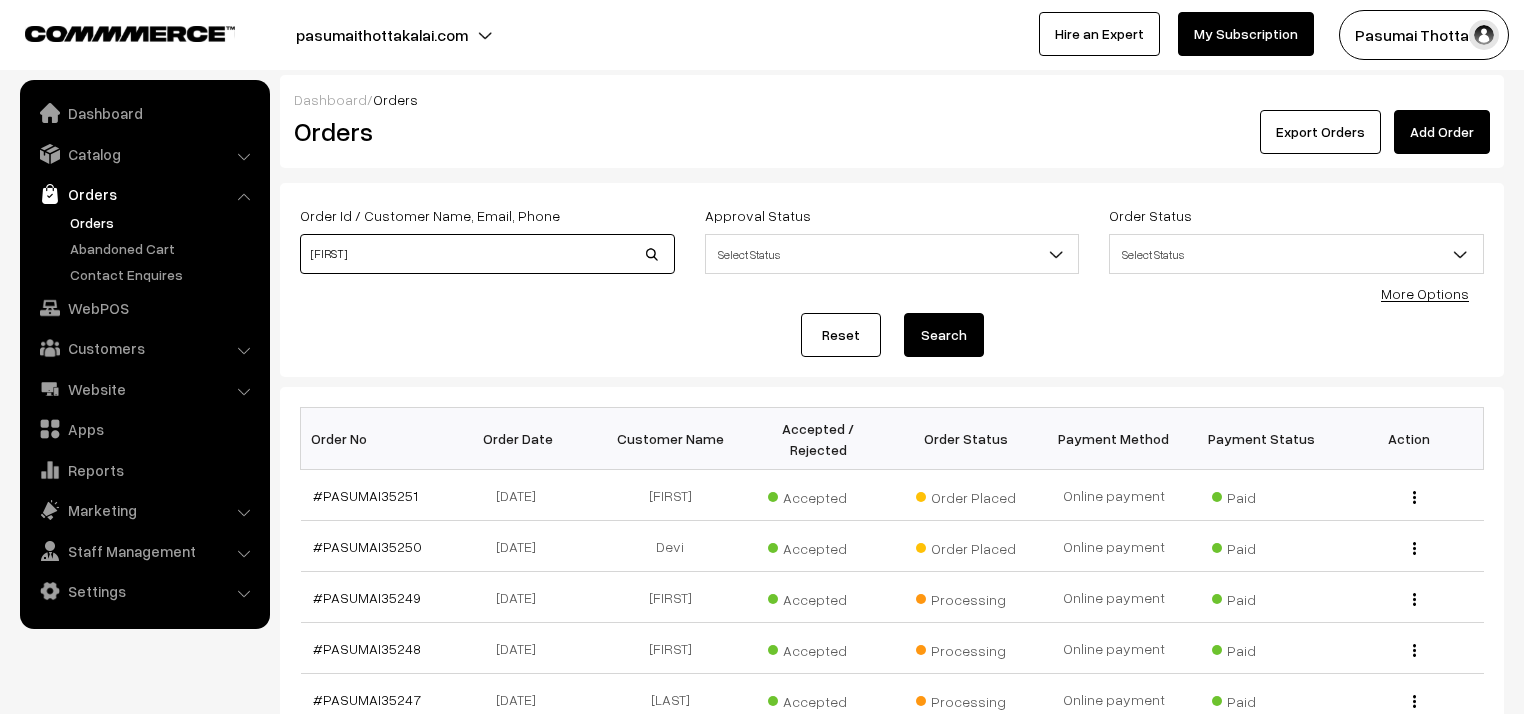 type on "harini" 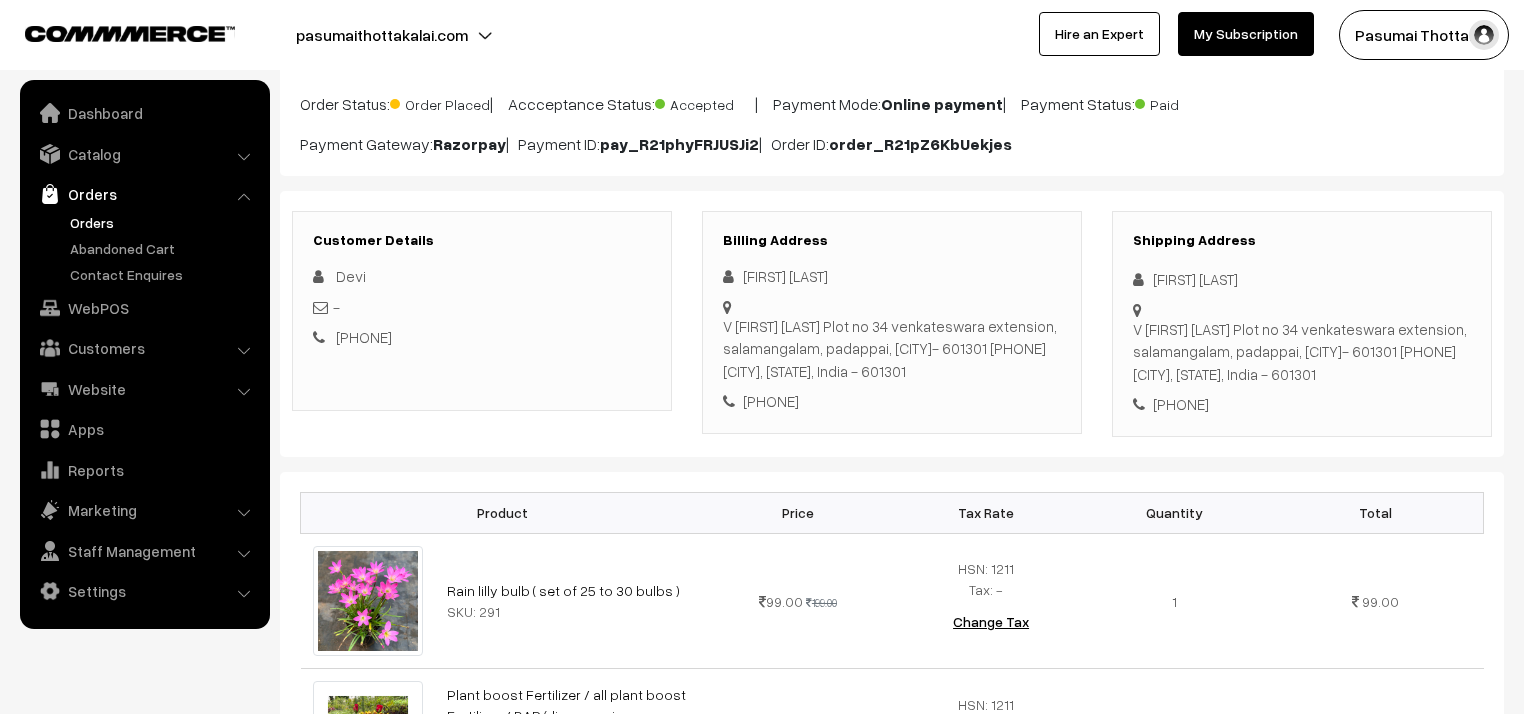 scroll, scrollTop: 240, scrollLeft: 0, axis: vertical 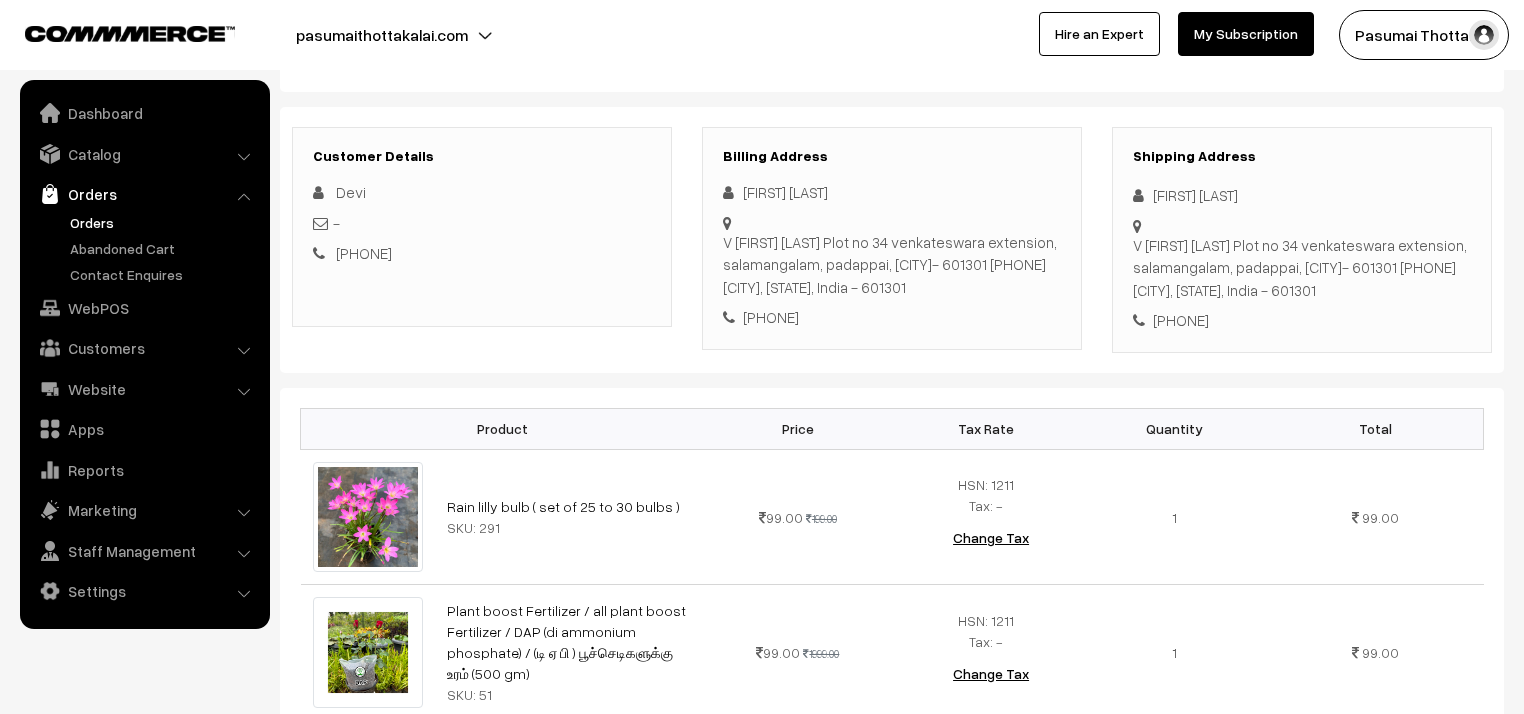 drag, startPoint x: 1146, startPoint y: 196, endPoint x: 1272, endPoint y: 354, distance: 202.0891 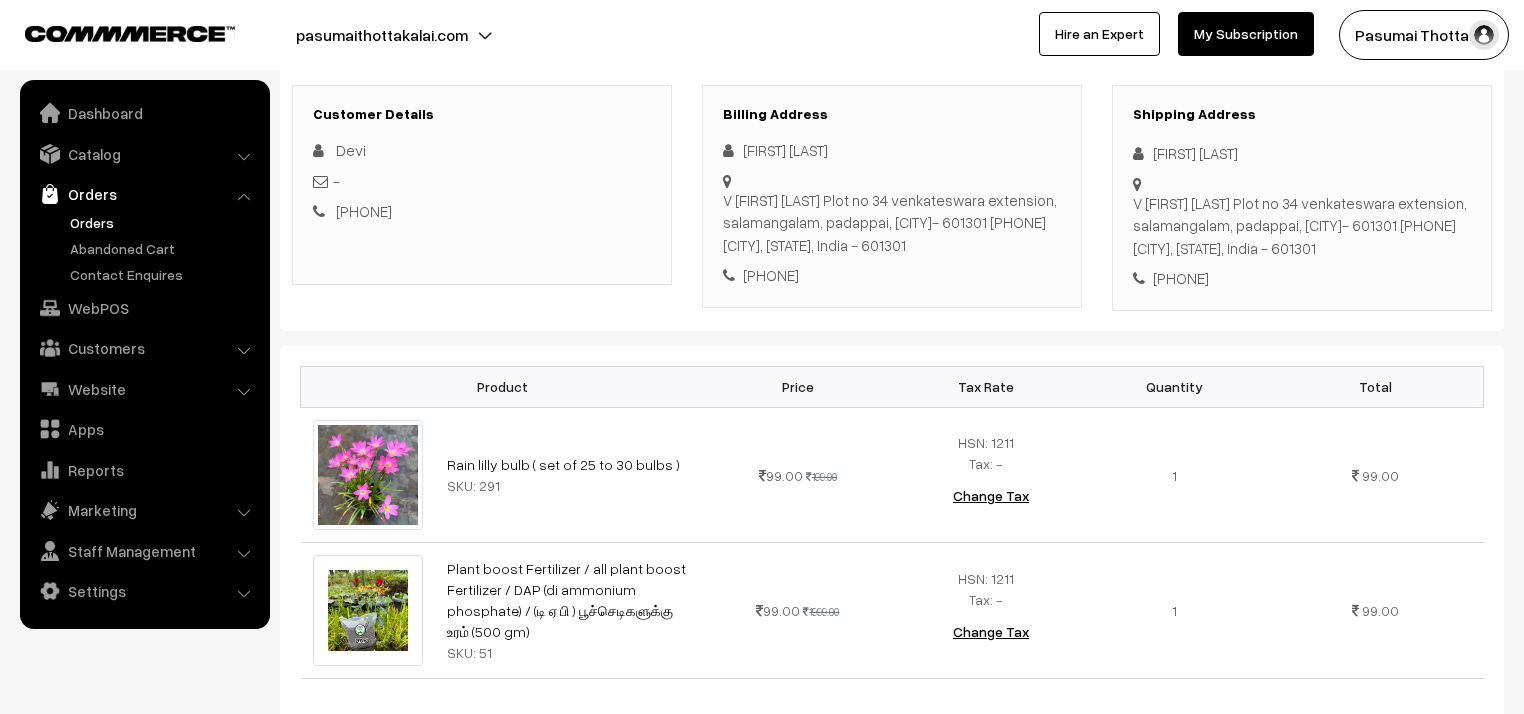 scroll, scrollTop: 320, scrollLeft: 0, axis: vertical 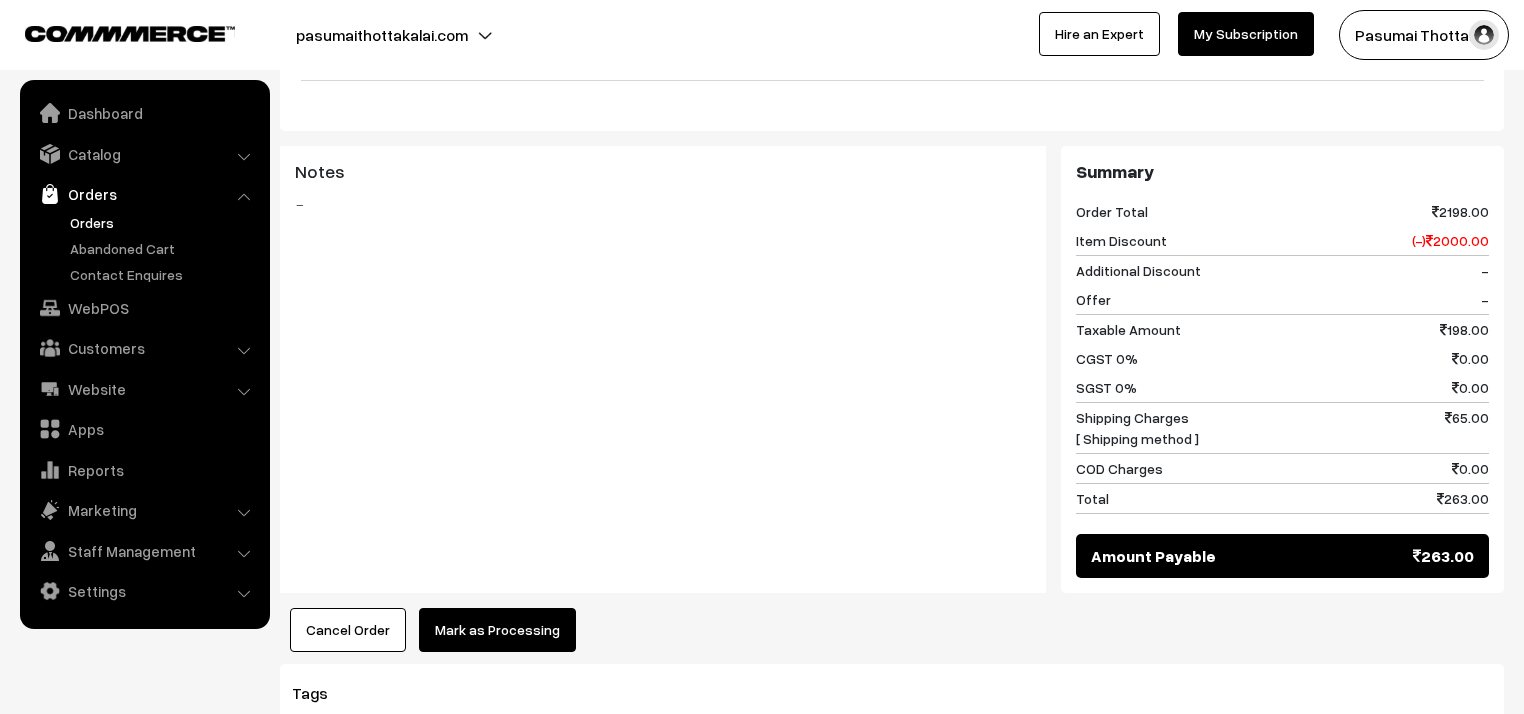 click on "Mark as Processing" at bounding box center (497, 630) 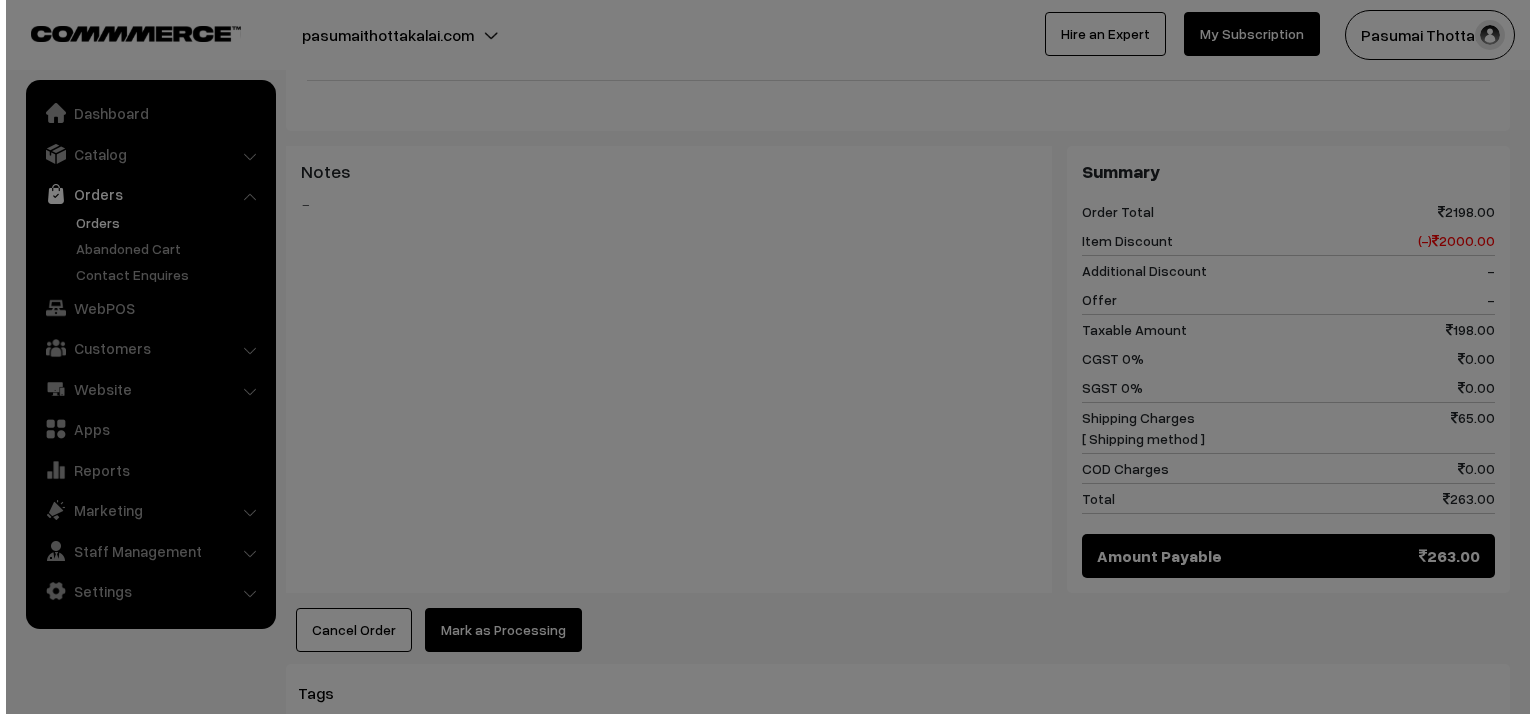 scroll, scrollTop: 859, scrollLeft: 0, axis: vertical 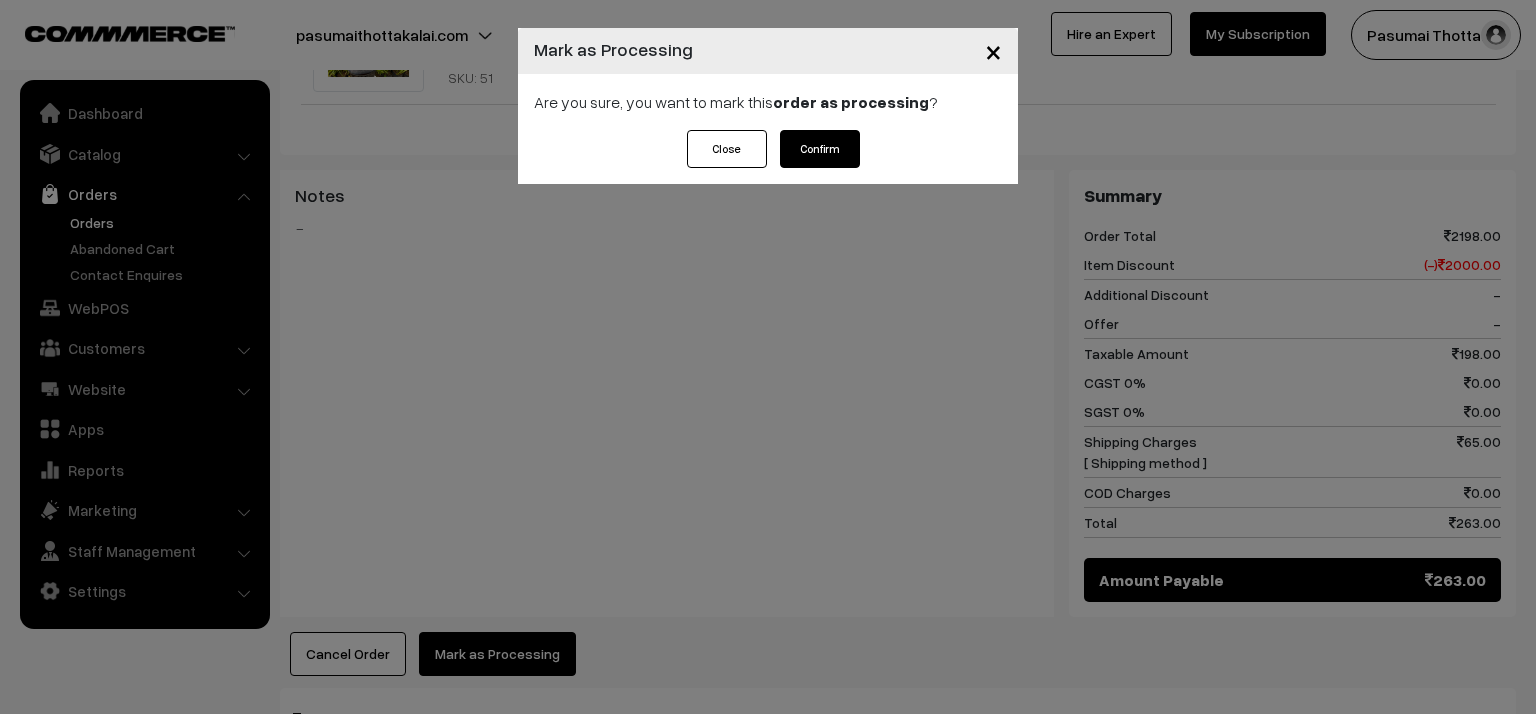 click on "Confirm" at bounding box center [820, 149] 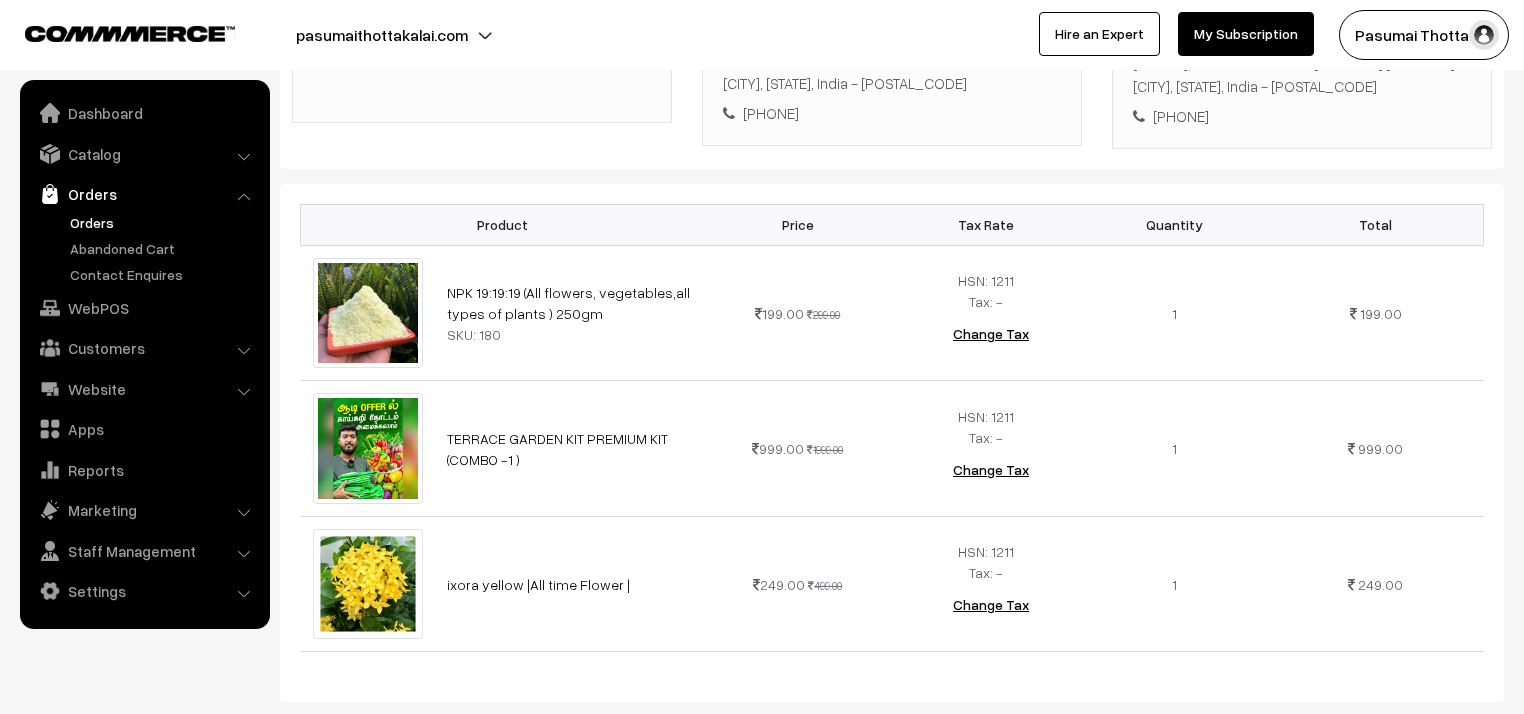 scroll, scrollTop: 640, scrollLeft: 0, axis: vertical 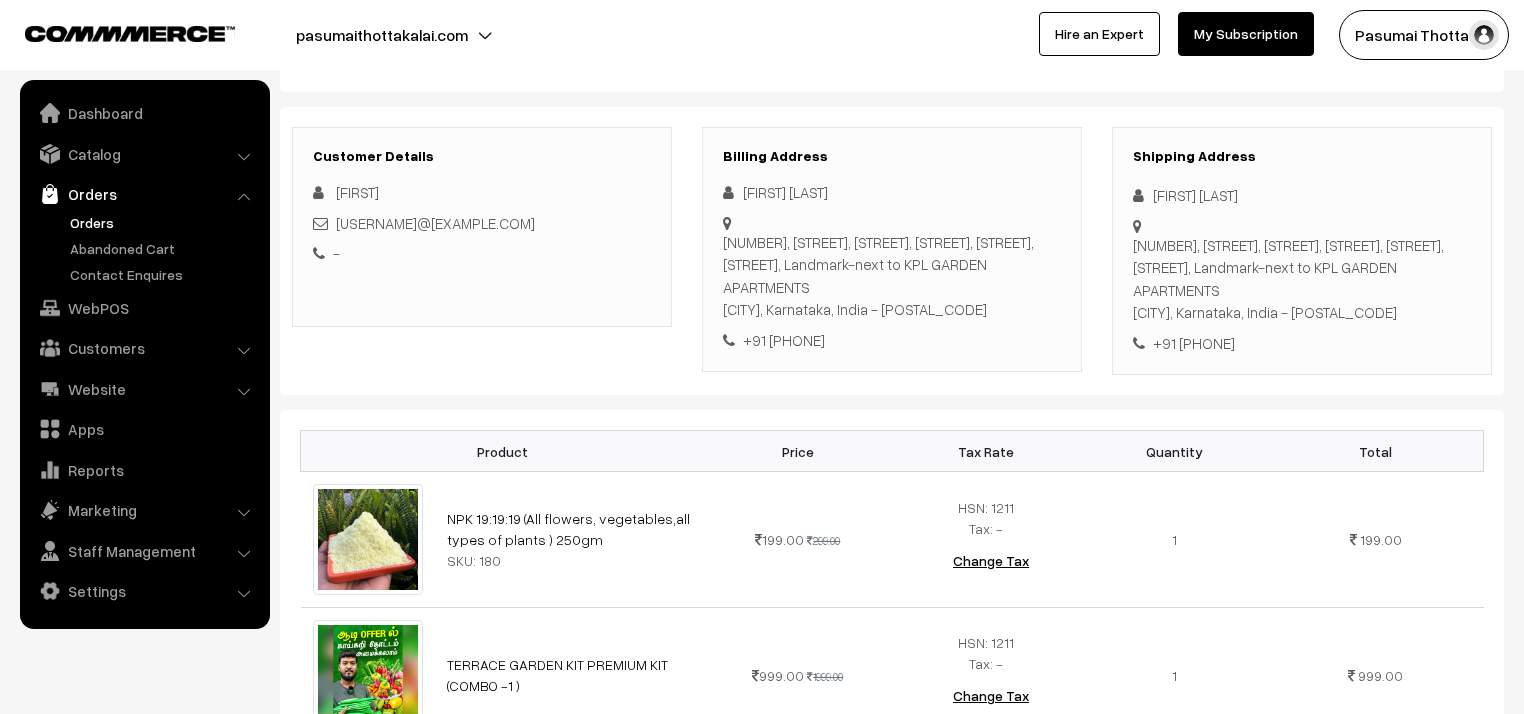 drag, startPoint x: 1148, startPoint y: 201, endPoint x: 1288, endPoint y: 392, distance: 236.81427 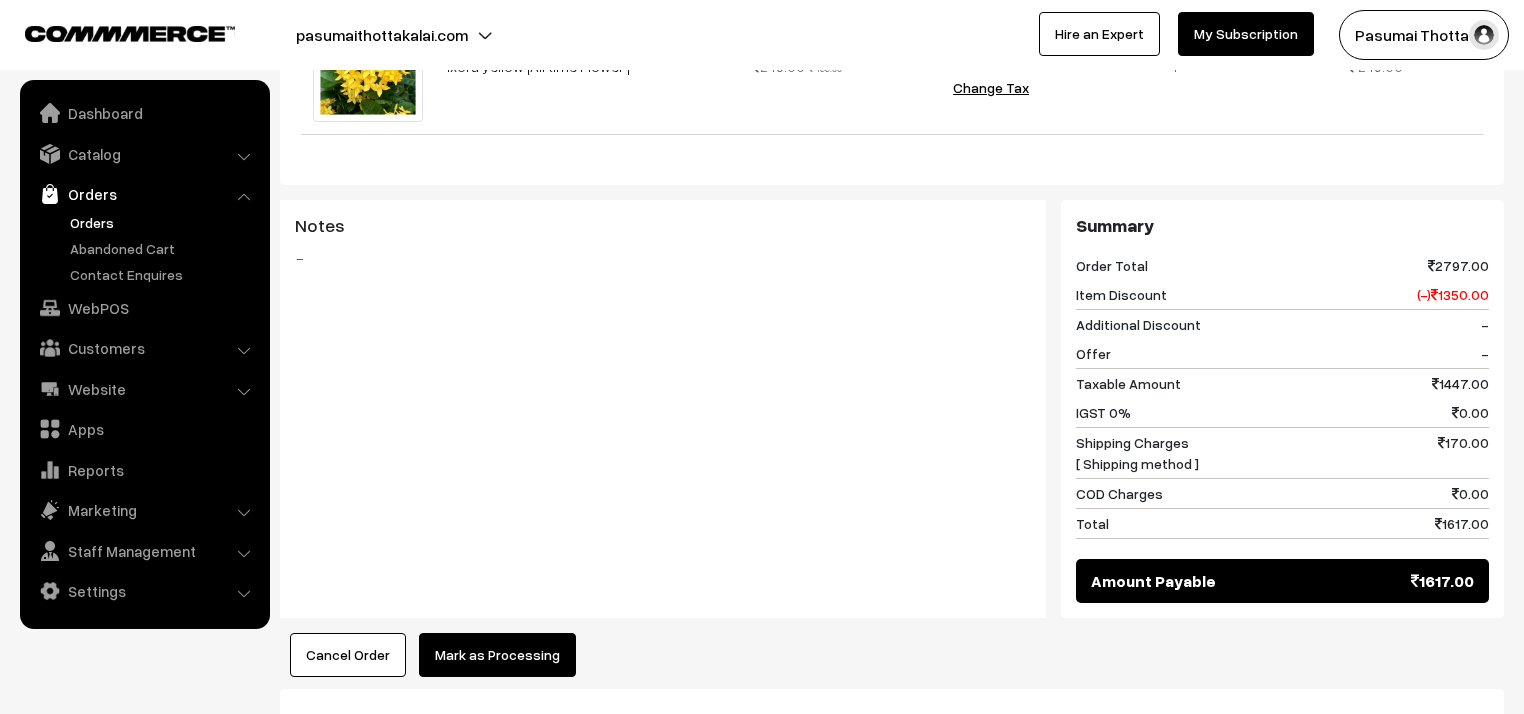 scroll, scrollTop: 1251, scrollLeft: 0, axis: vertical 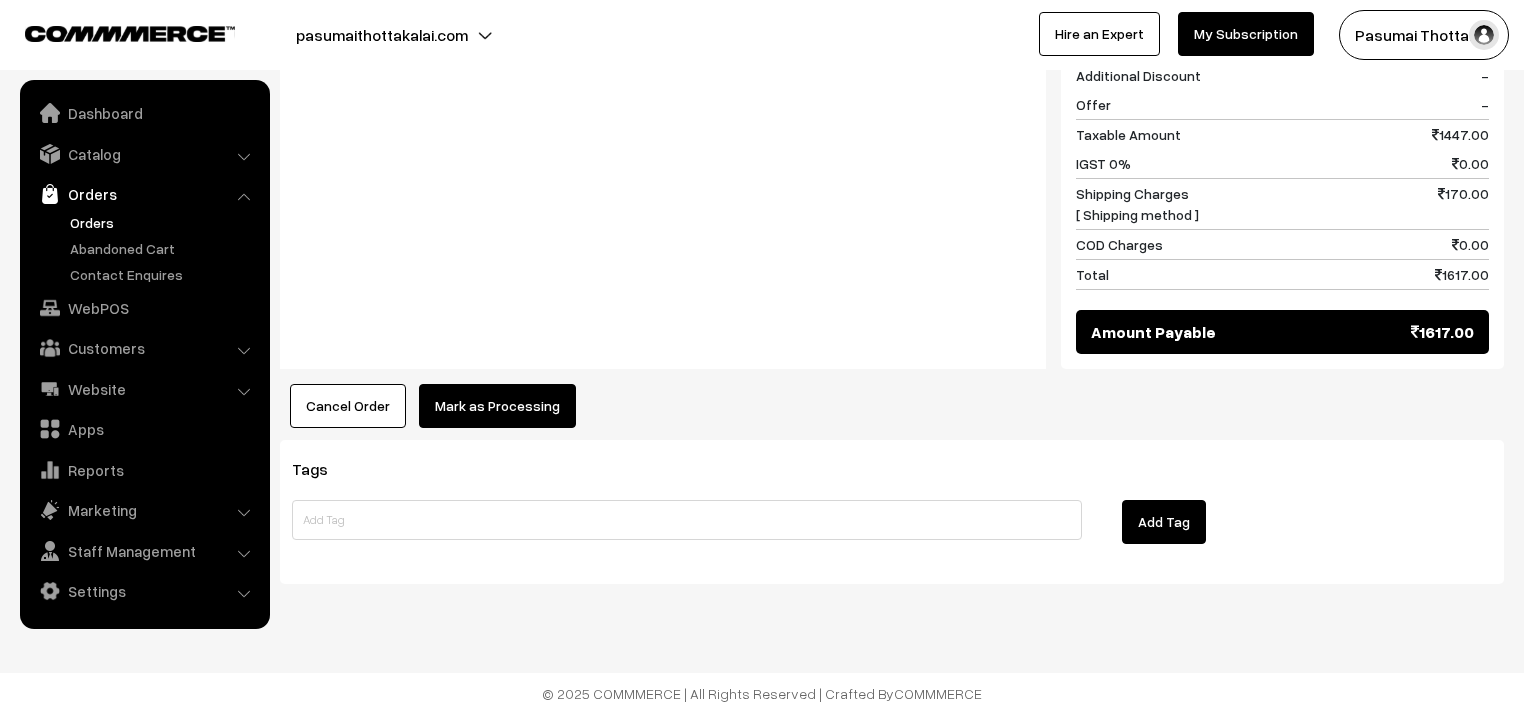 click on "Mark as Processing" at bounding box center (497, 406) 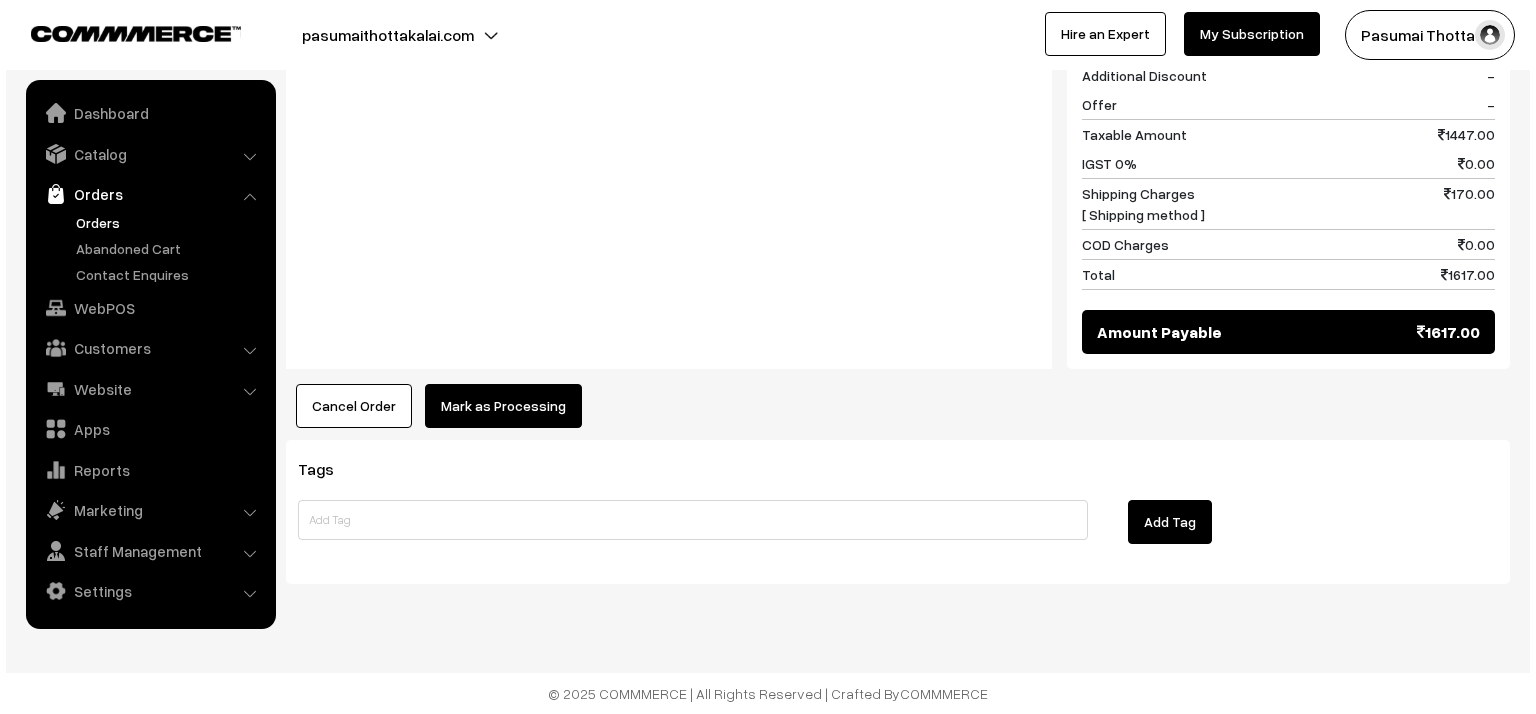 scroll, scrollTop: 1255, scrollLeft: 0, axis: vertical 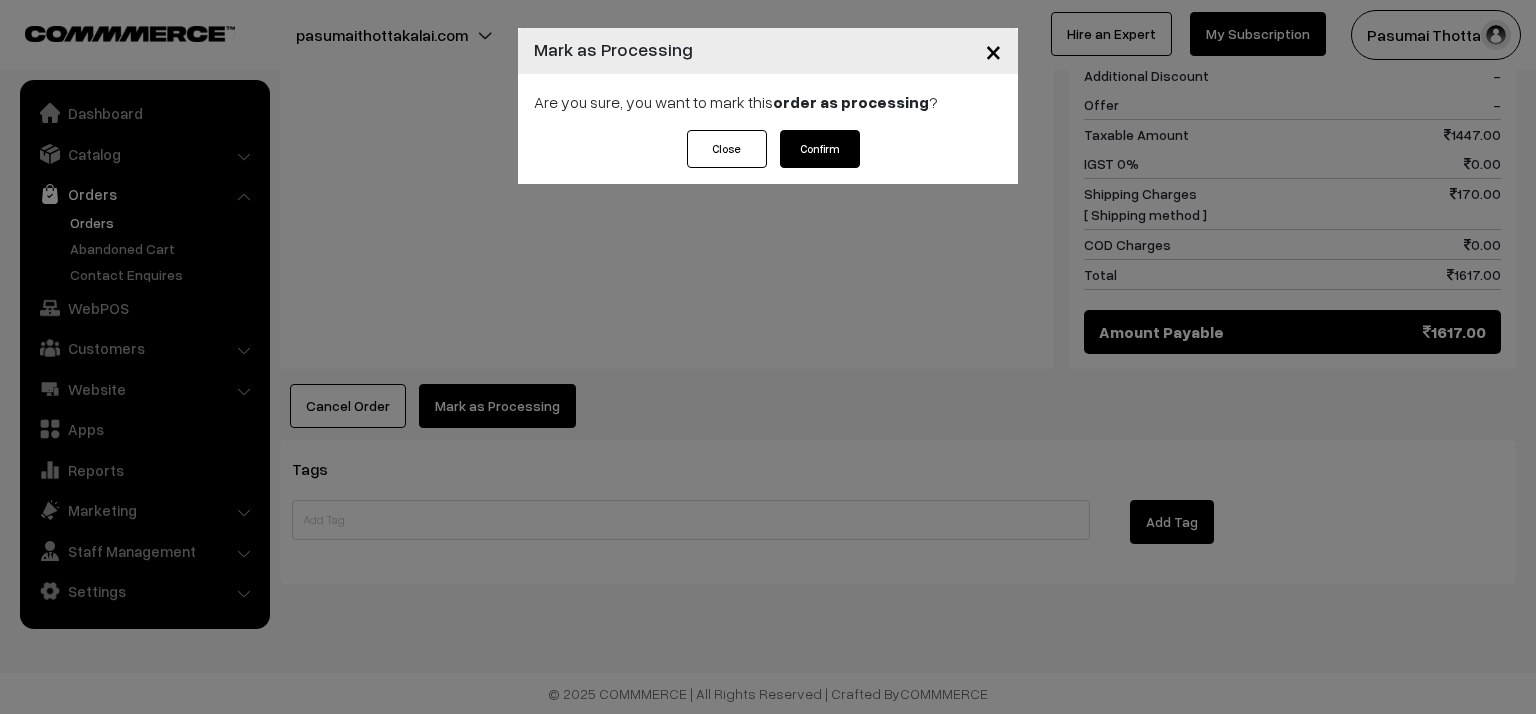 click on "Confirm" at bounding box center [820, 149] 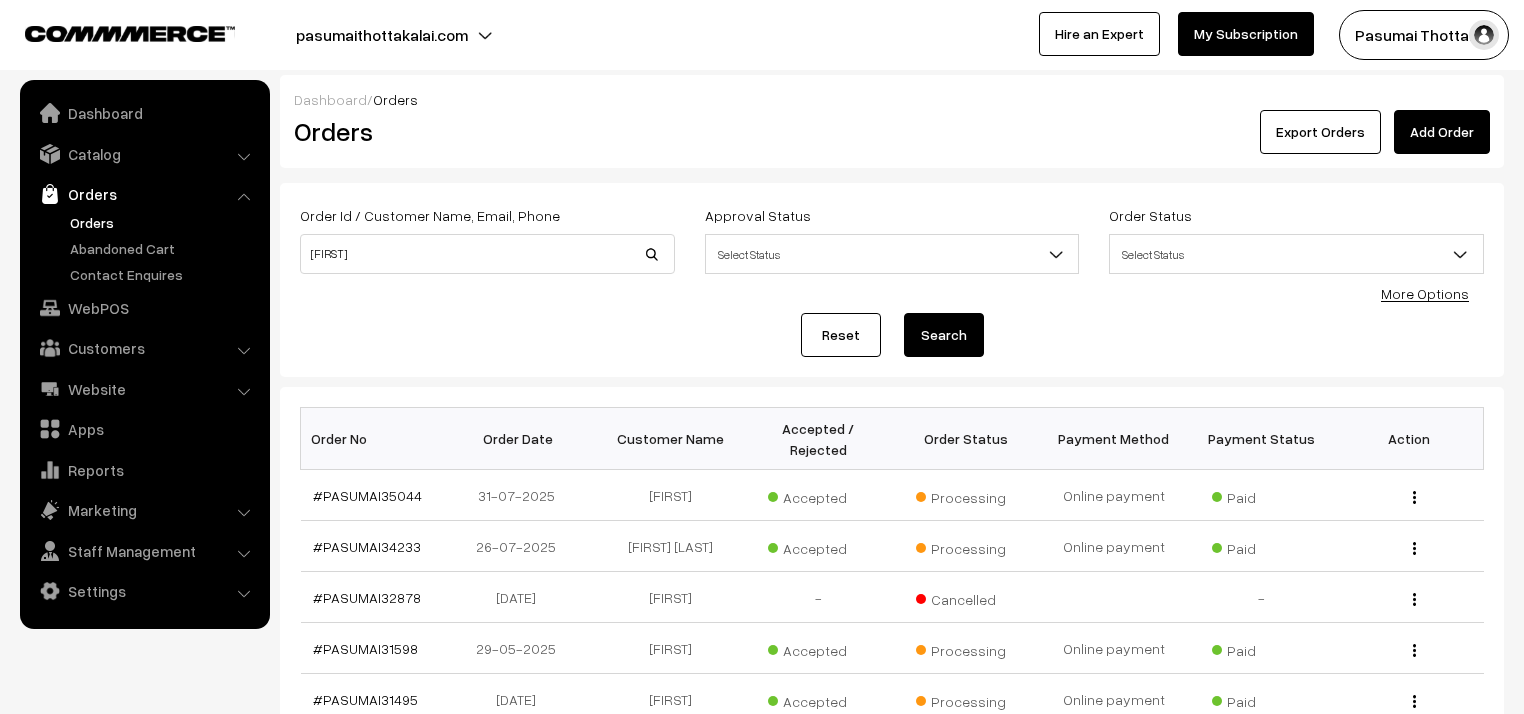 scroll, scrollTop: 0, scrollLeft: 0, axis: both 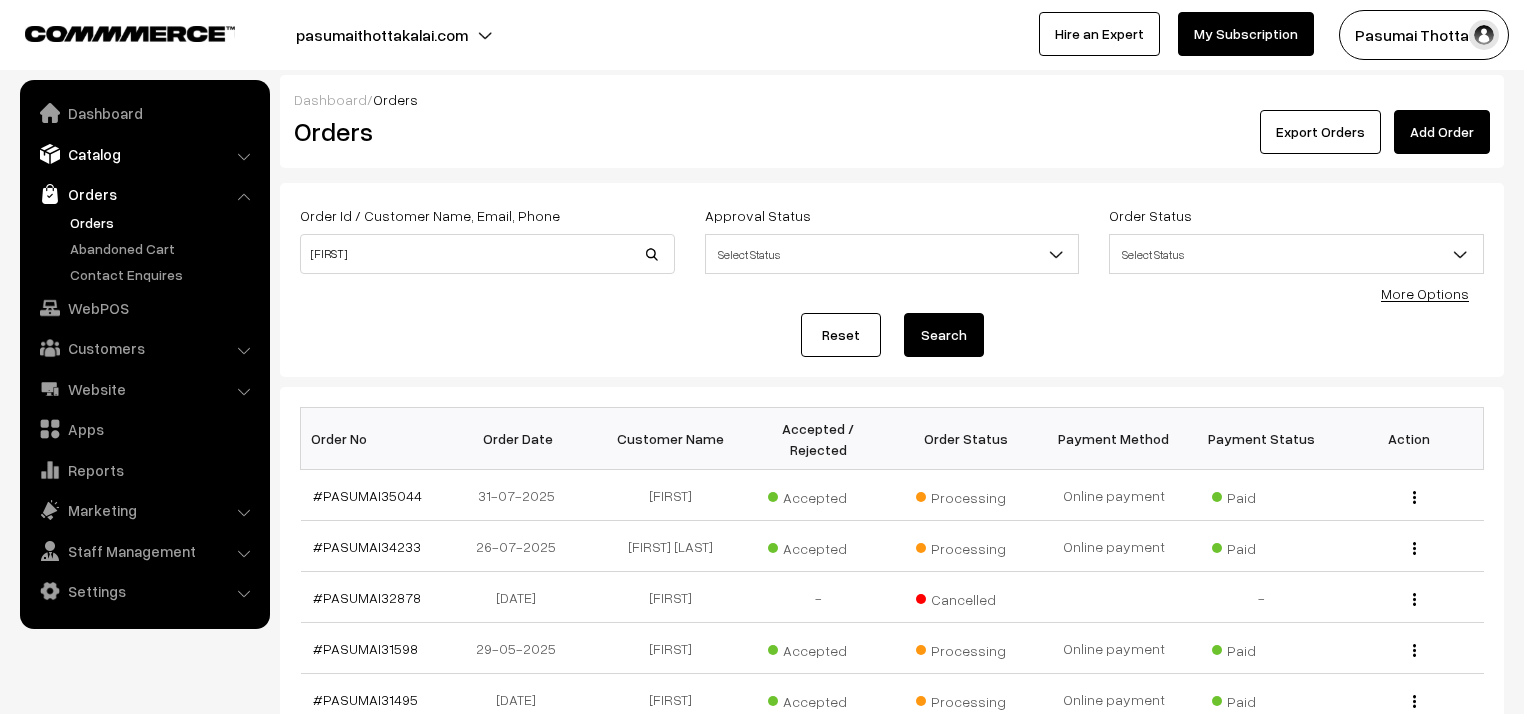 click on "Catalog" at bounding box center (144, 154) 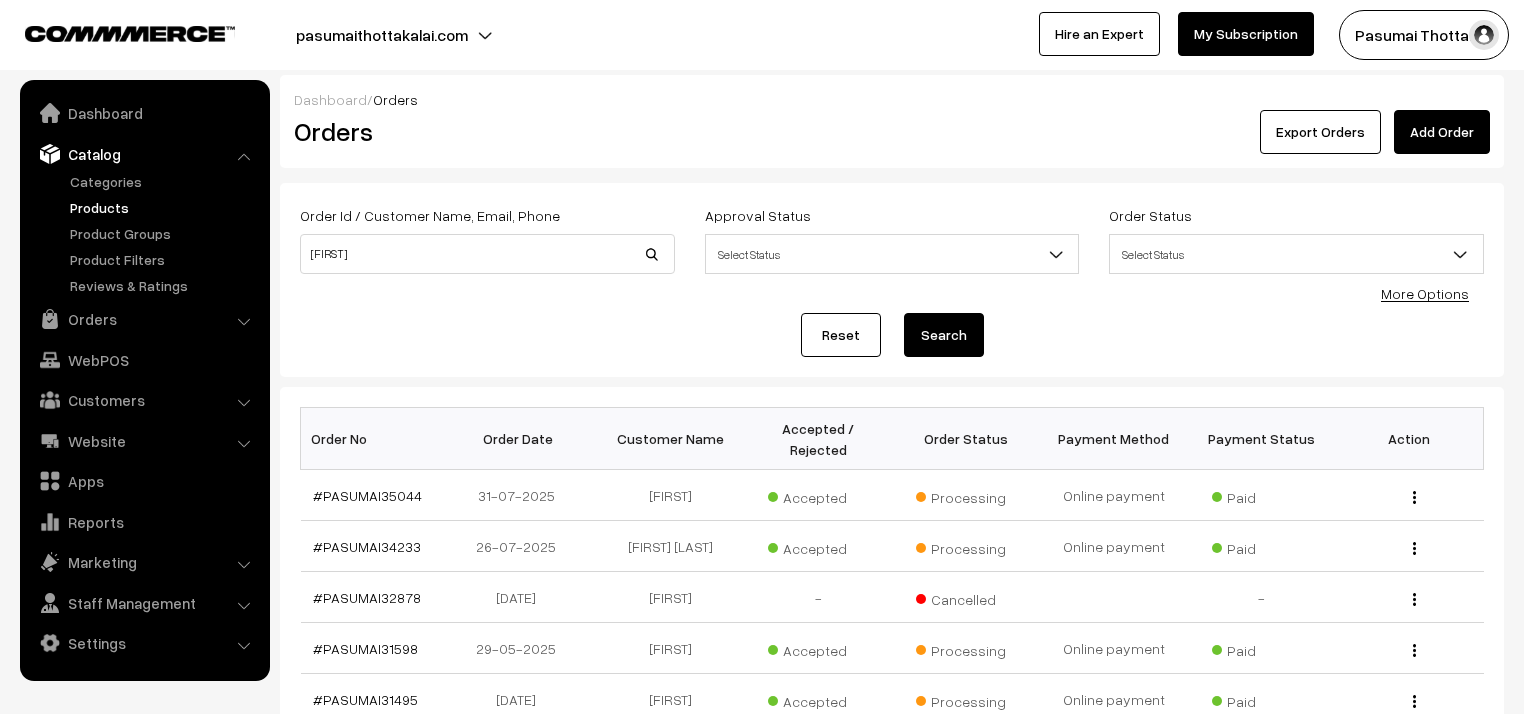 click on "Products" at bounding box center (164, 207) 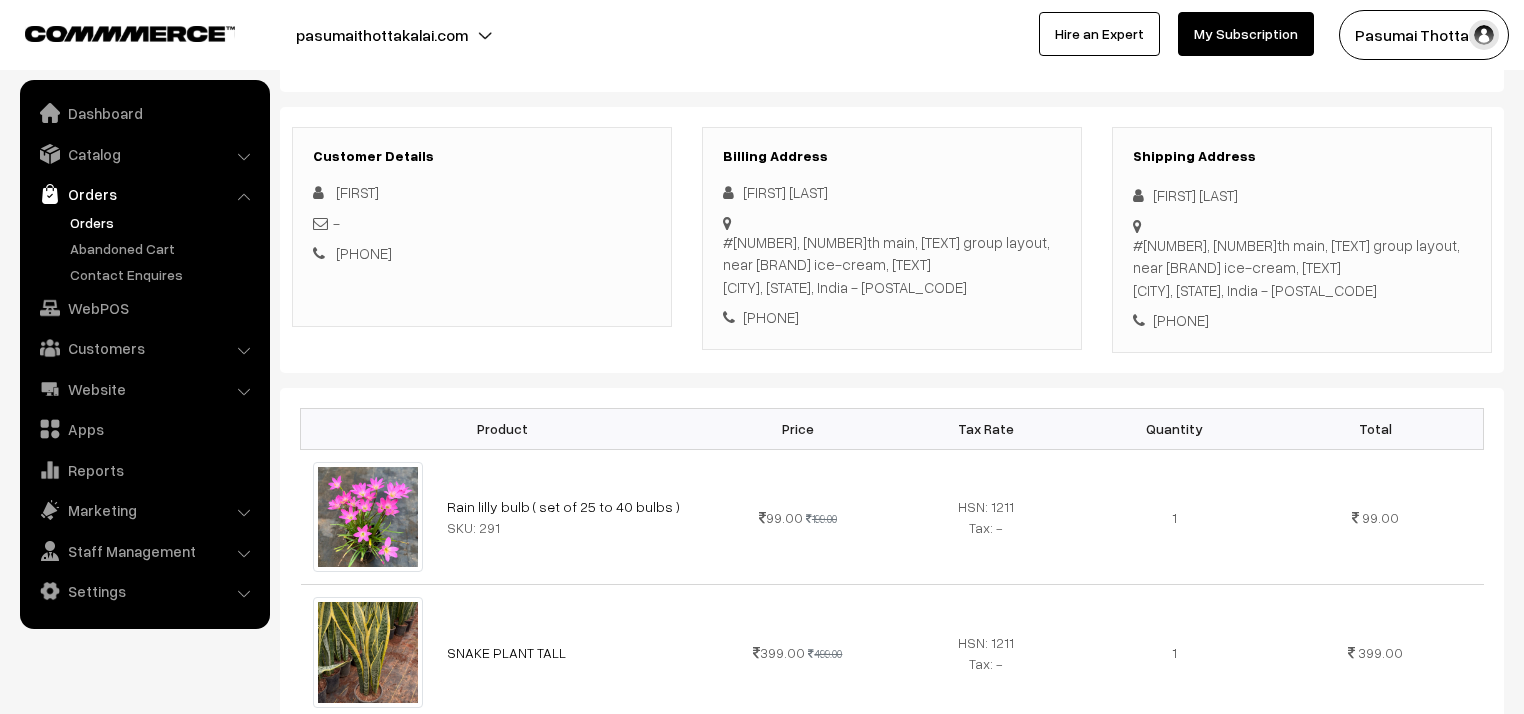 scroll, scrollTop: 240, scrollLeft: 0, axis: vertical 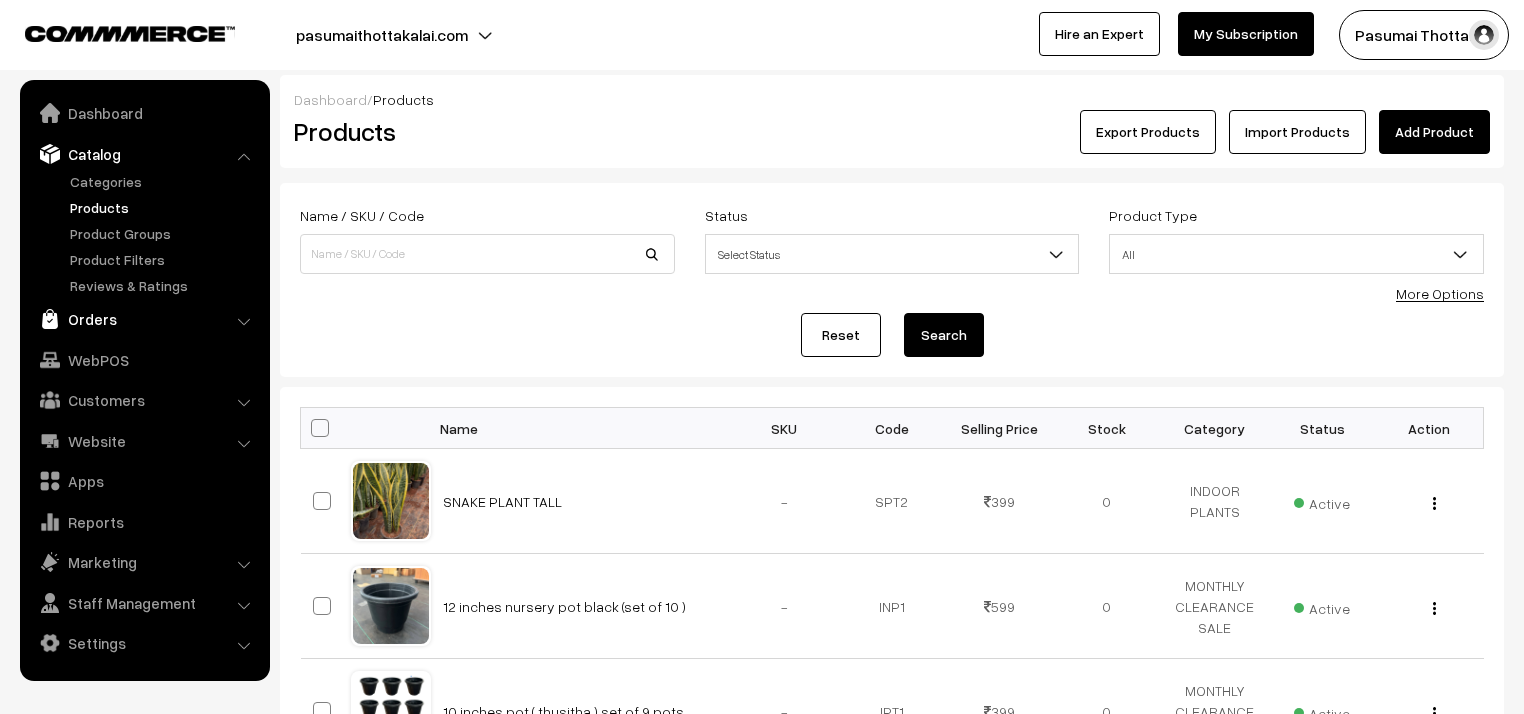 click on "Orders" at bounding box center [144, 319] 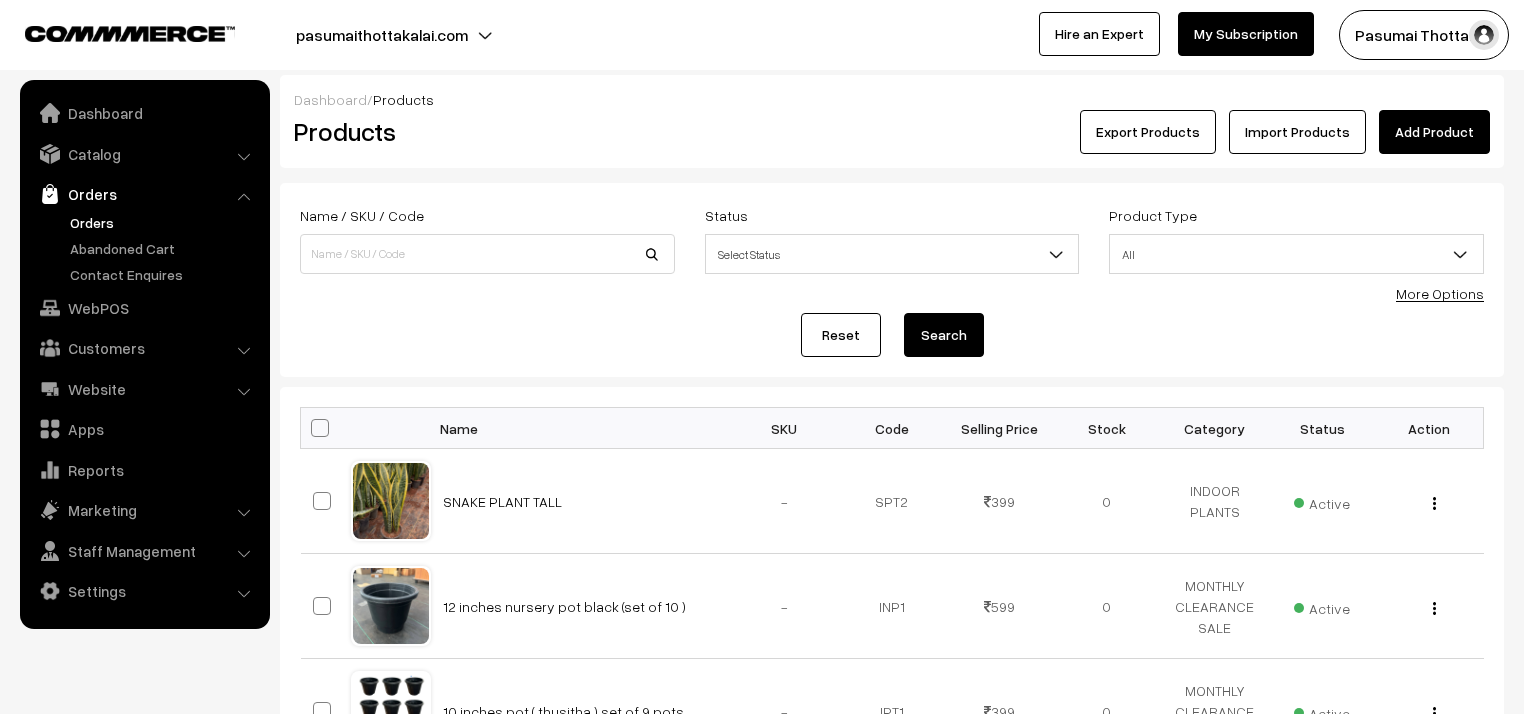 click on "Orders" at bounding box center [164, 222] 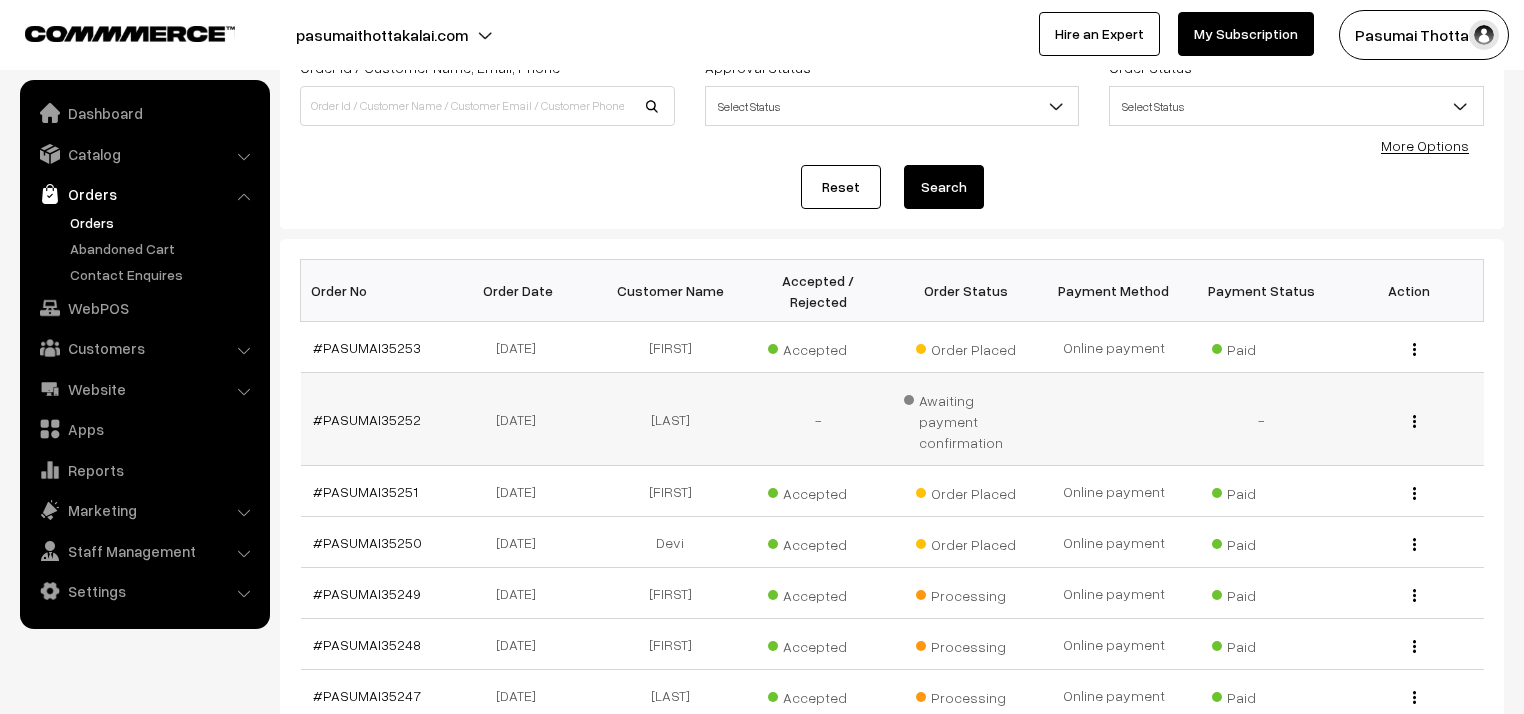 scroll, scrollTop: 160, scrollLeft: 0, axis: vertical 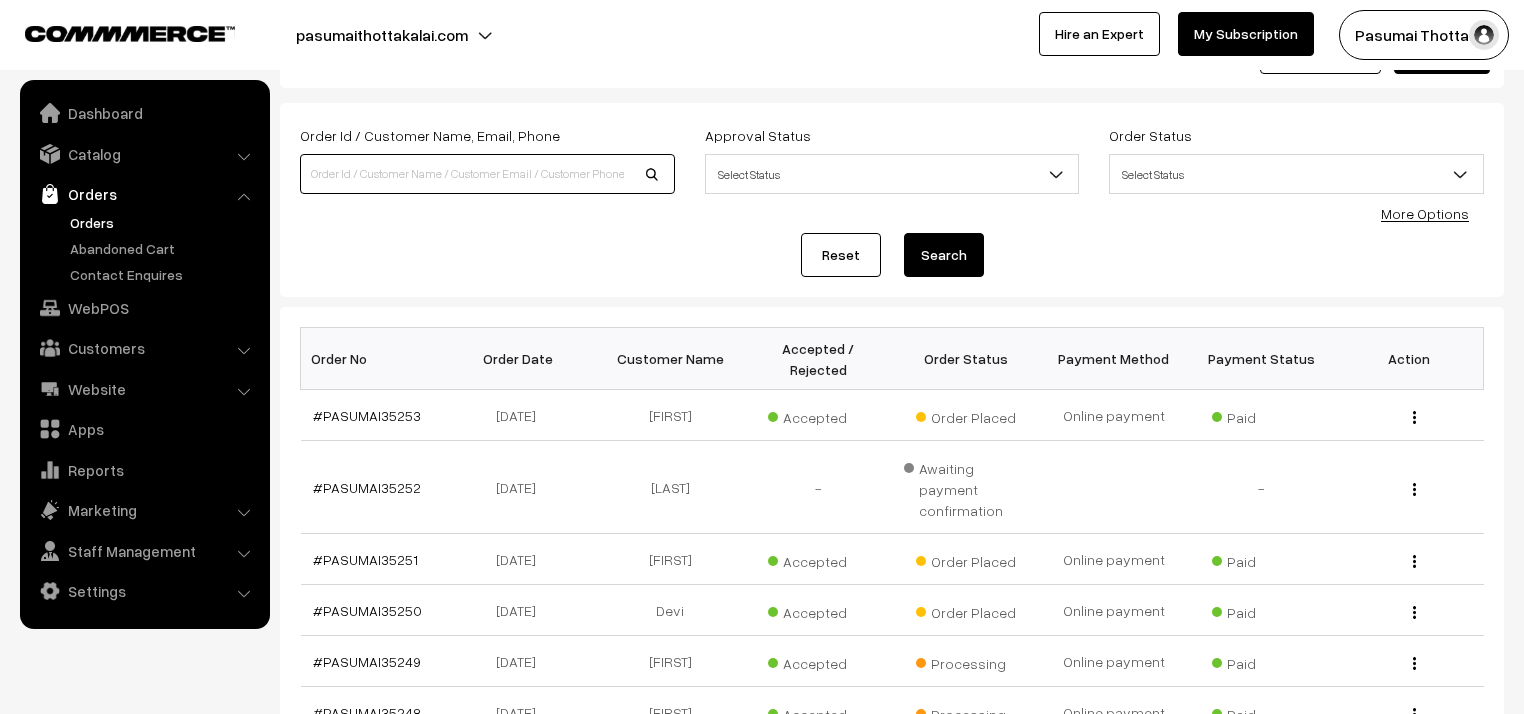 click at bounding box center (487, 174) 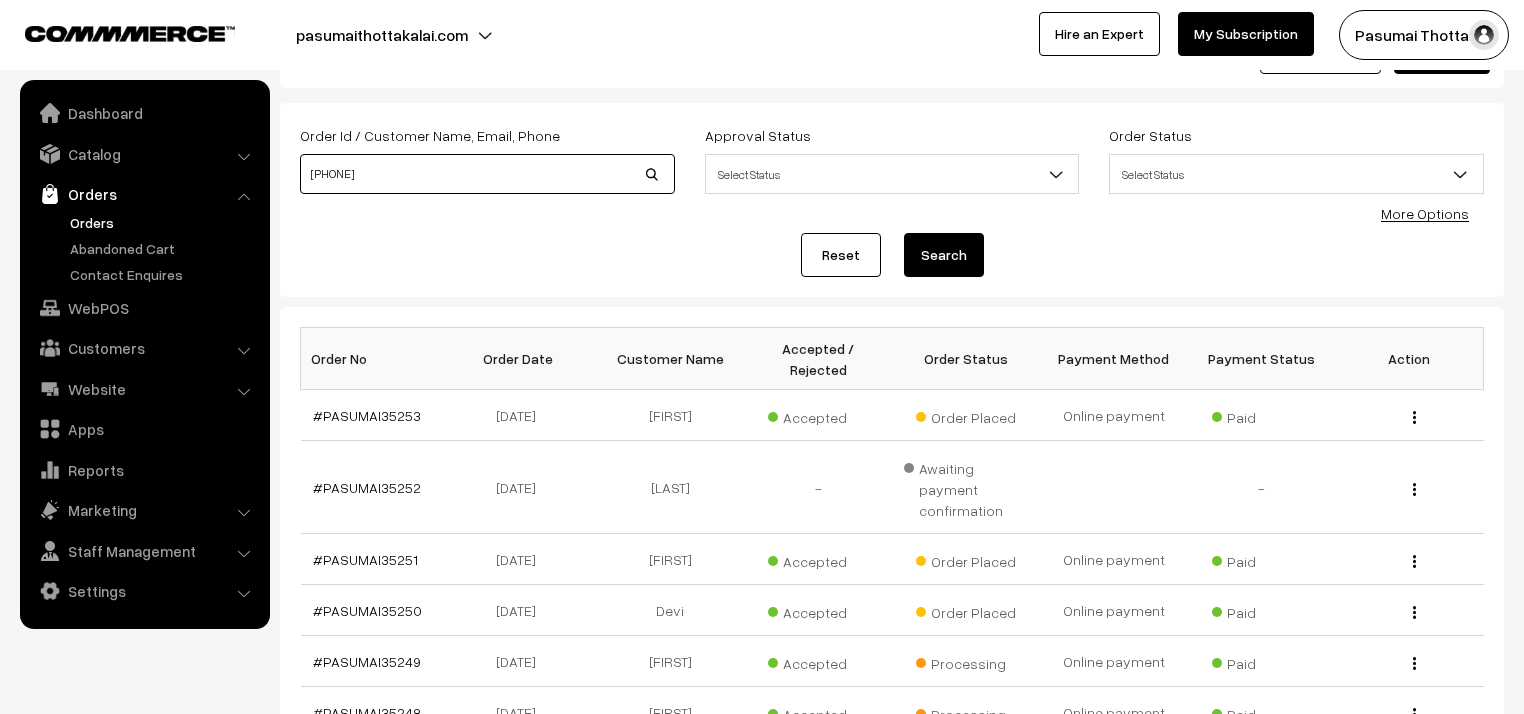 type on "9578777171" 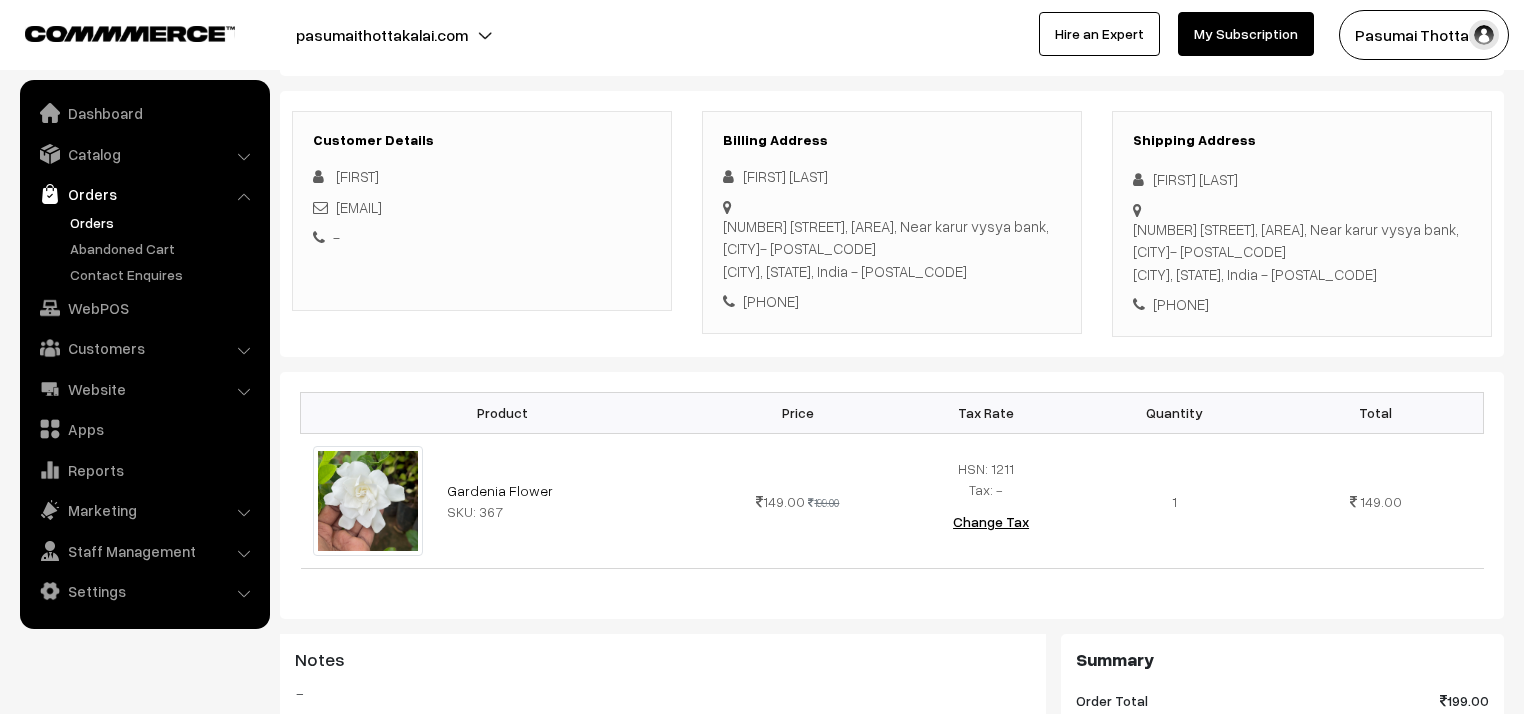 scroll, scrollTop: 240, scrollLeft: 0, axis: vertical 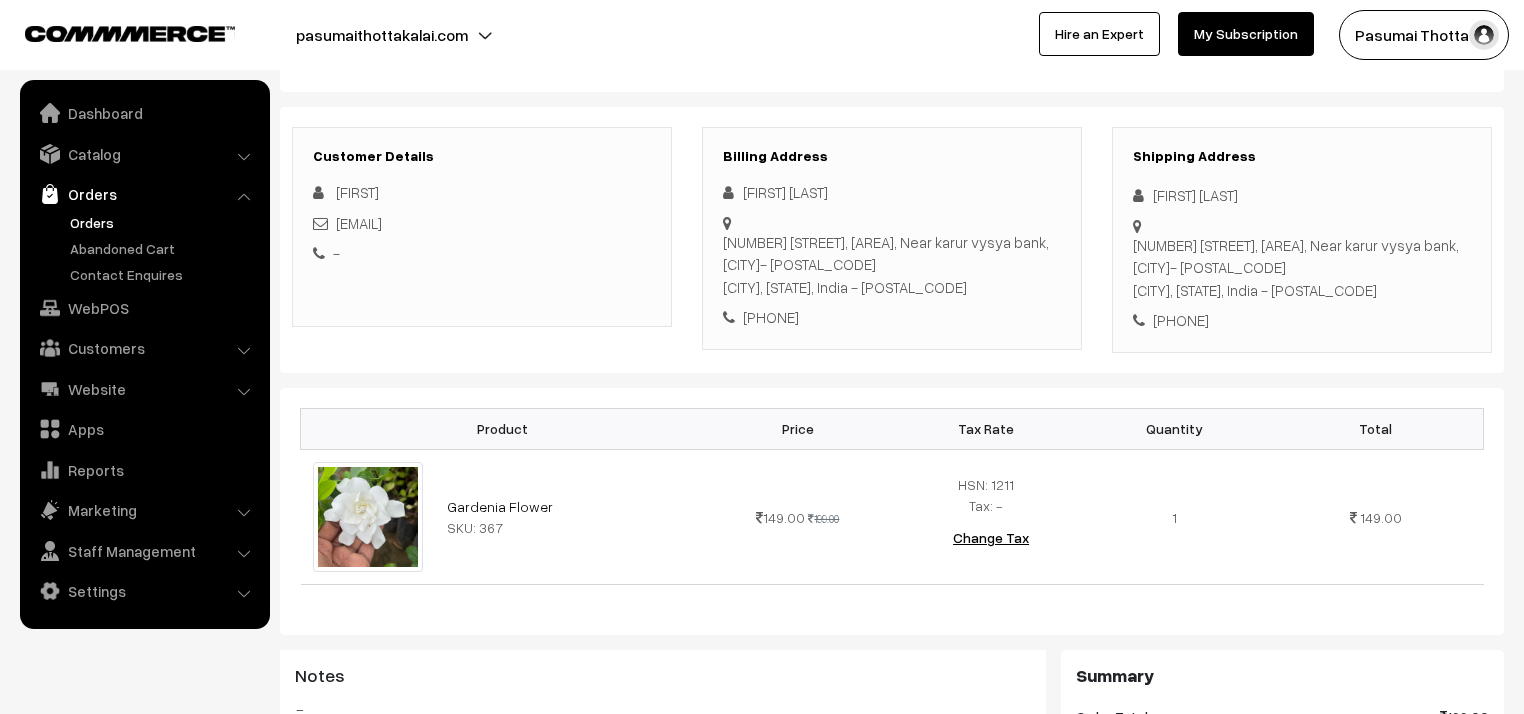 drag, startPoint x: 1148, startPoint y: 196, endPoint x: 1261, endPoint y: 332, distance: 176.81912 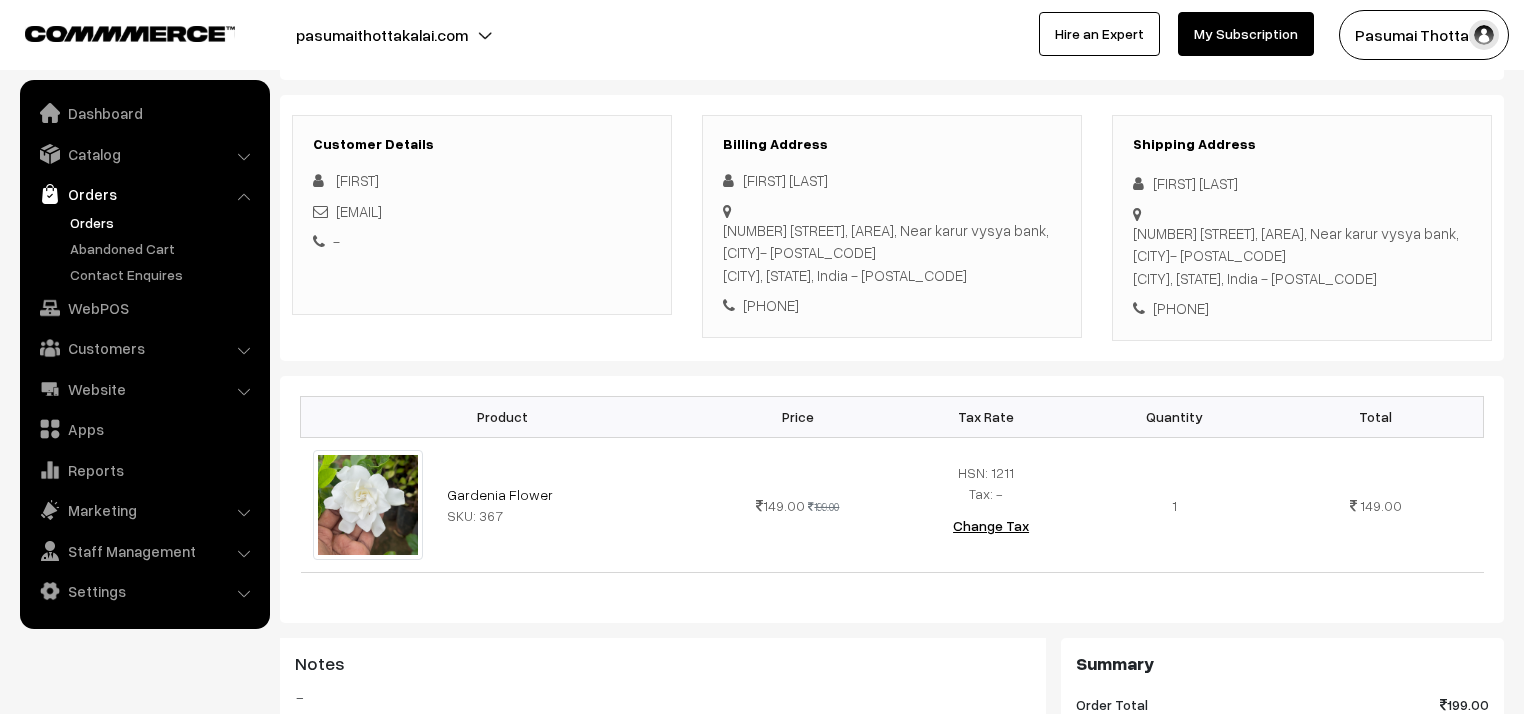 scroll, scrollTop: 400, scrollLeft: 0, axis: vertical 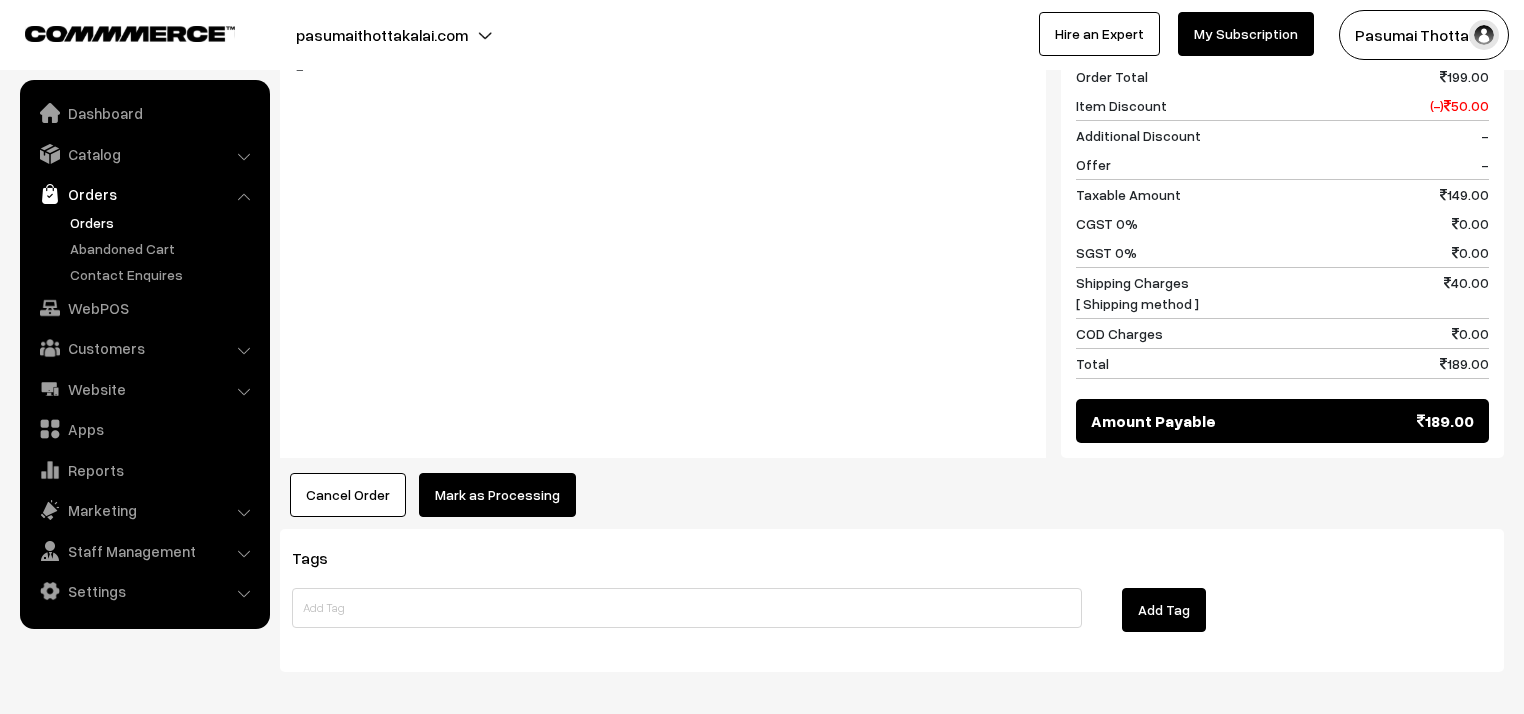 click on "Mark as Processing" at bounding box center [497, 495] 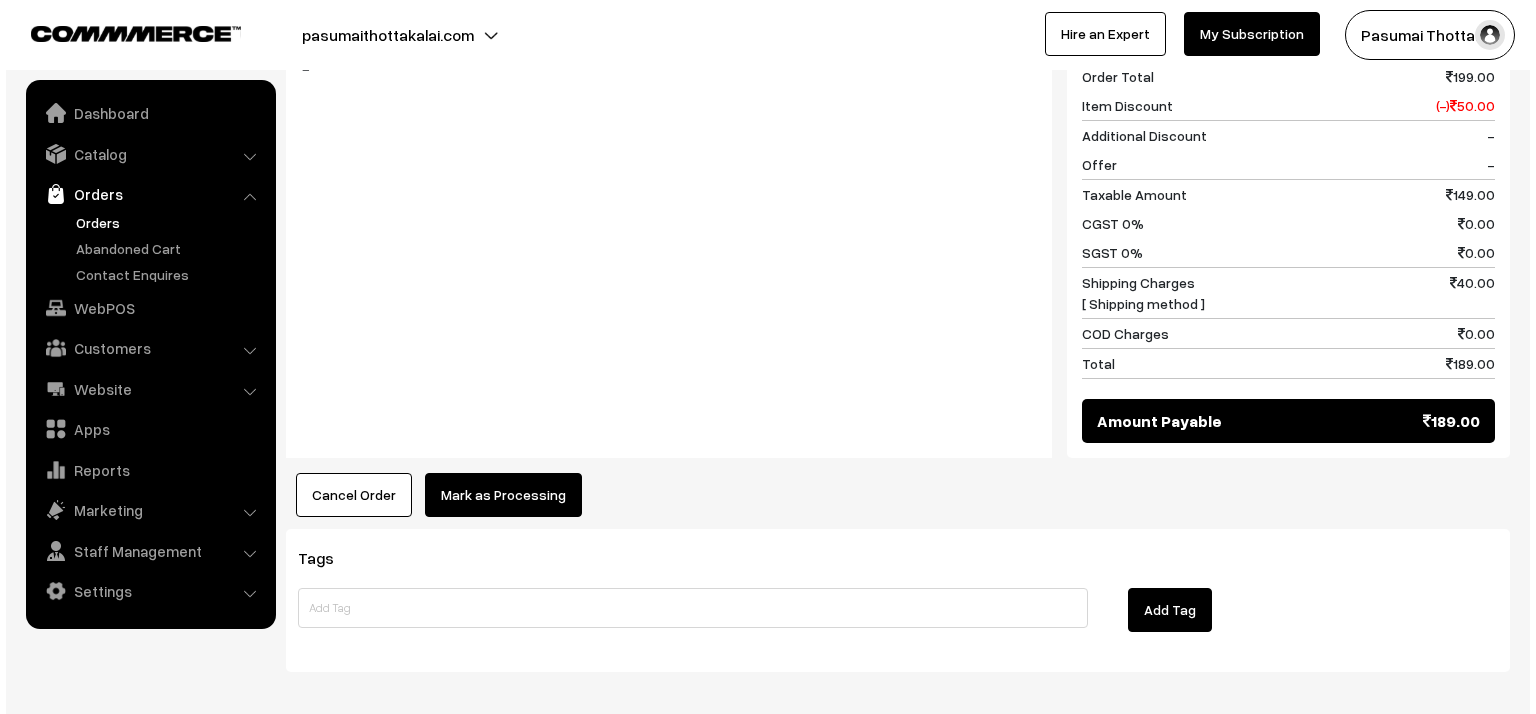 scroll, scrollTop: 881, scrollLeft: 0, axis: vertical 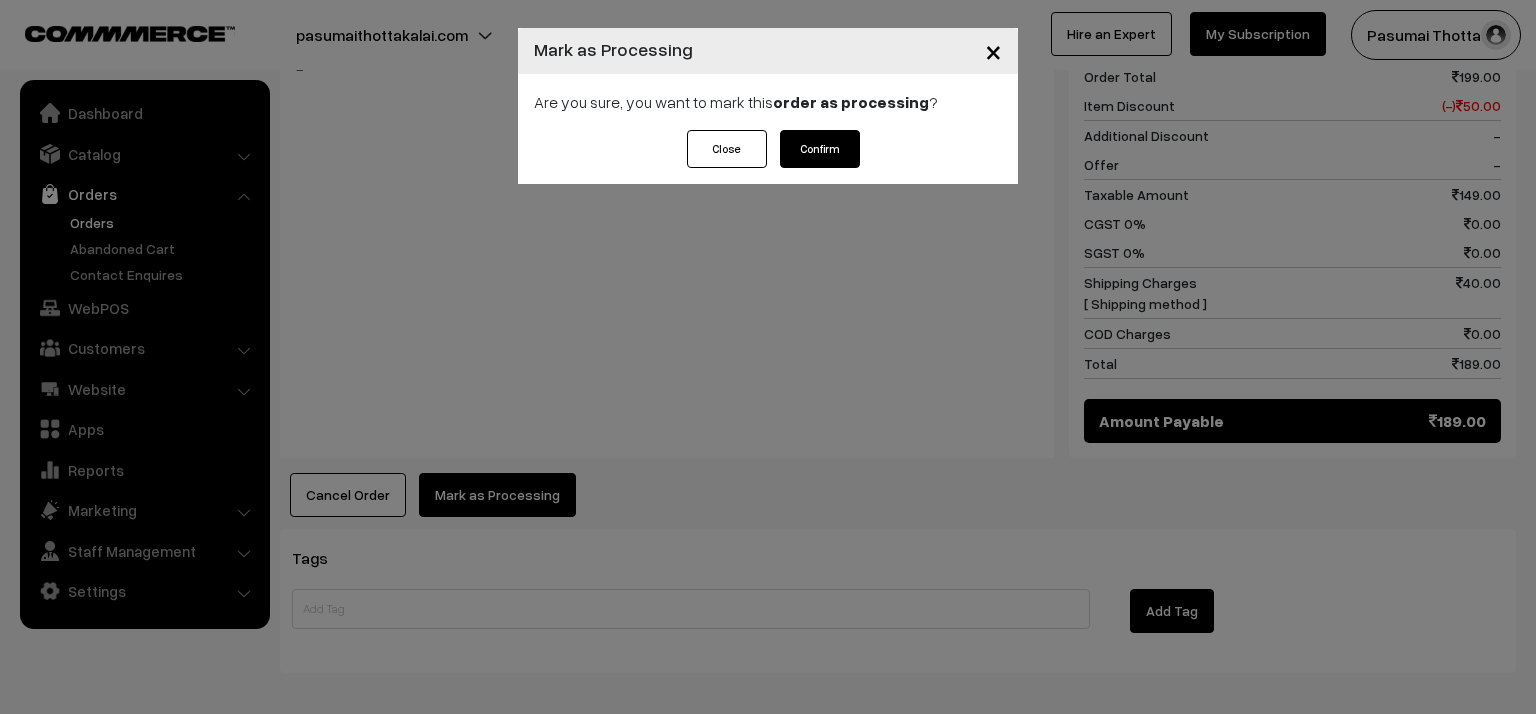 click on "Confirm" at bounding box center [820, 149] 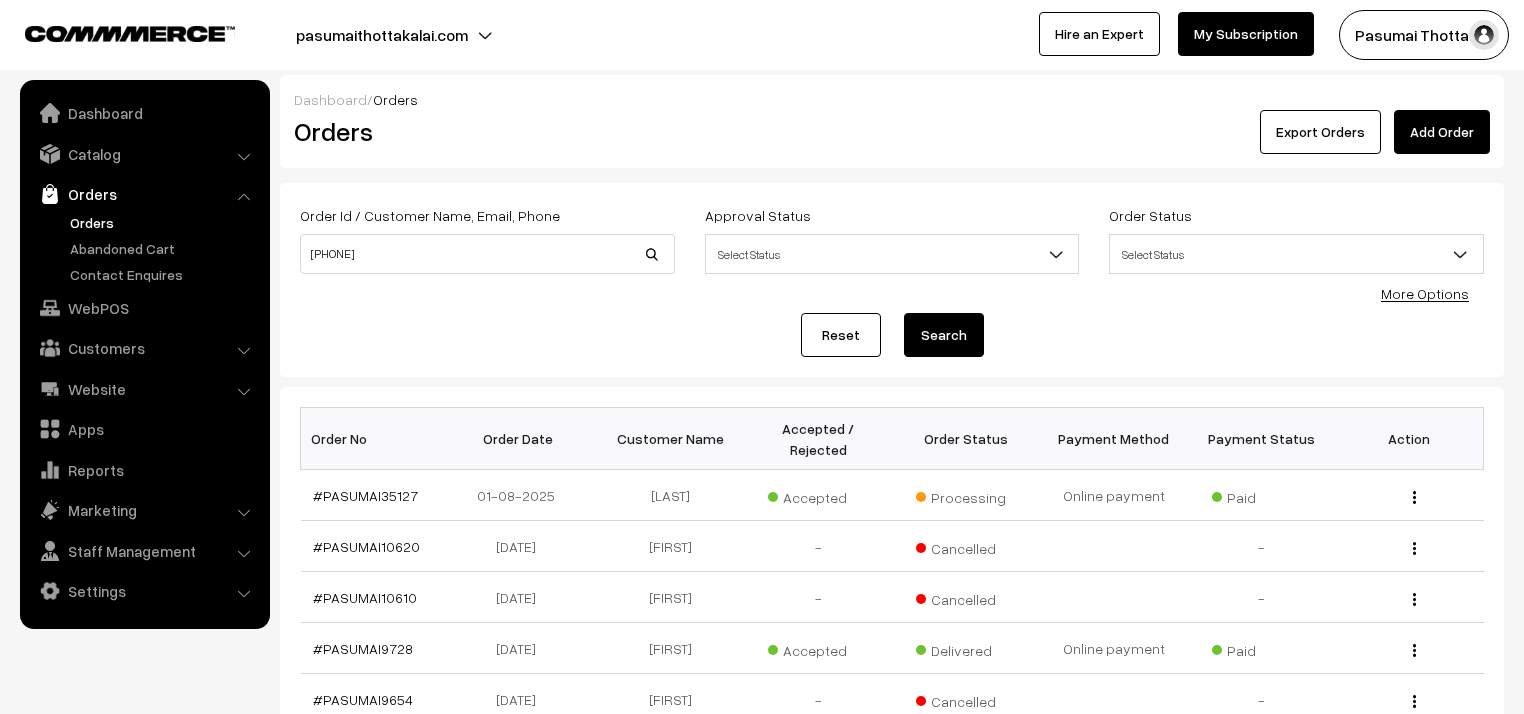 scroll, scrollTop: 0, scrollLeft: 0, axis: both 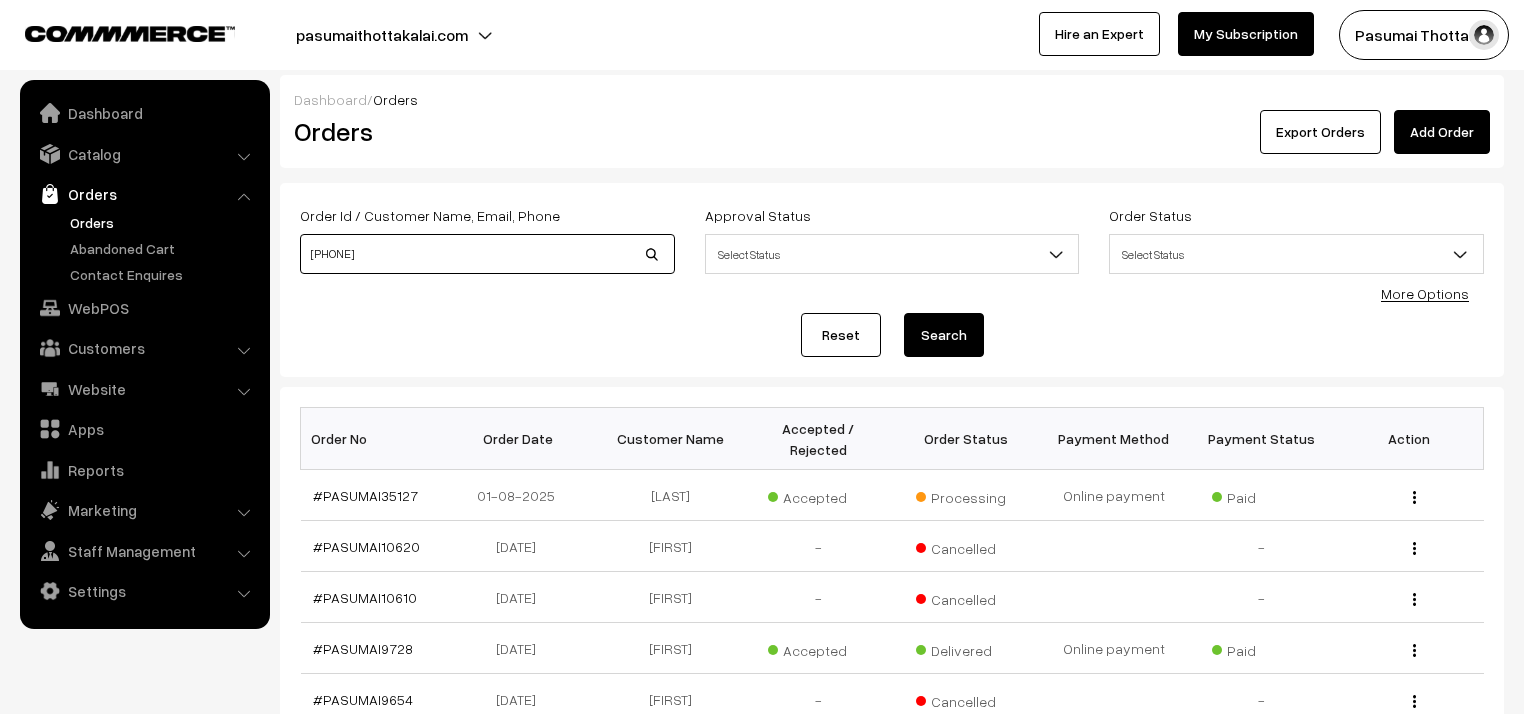 drag, startPoint x: 432, startPoint y: 260, endPoint x: 297, endPoint y: 245, distance: 135.83078 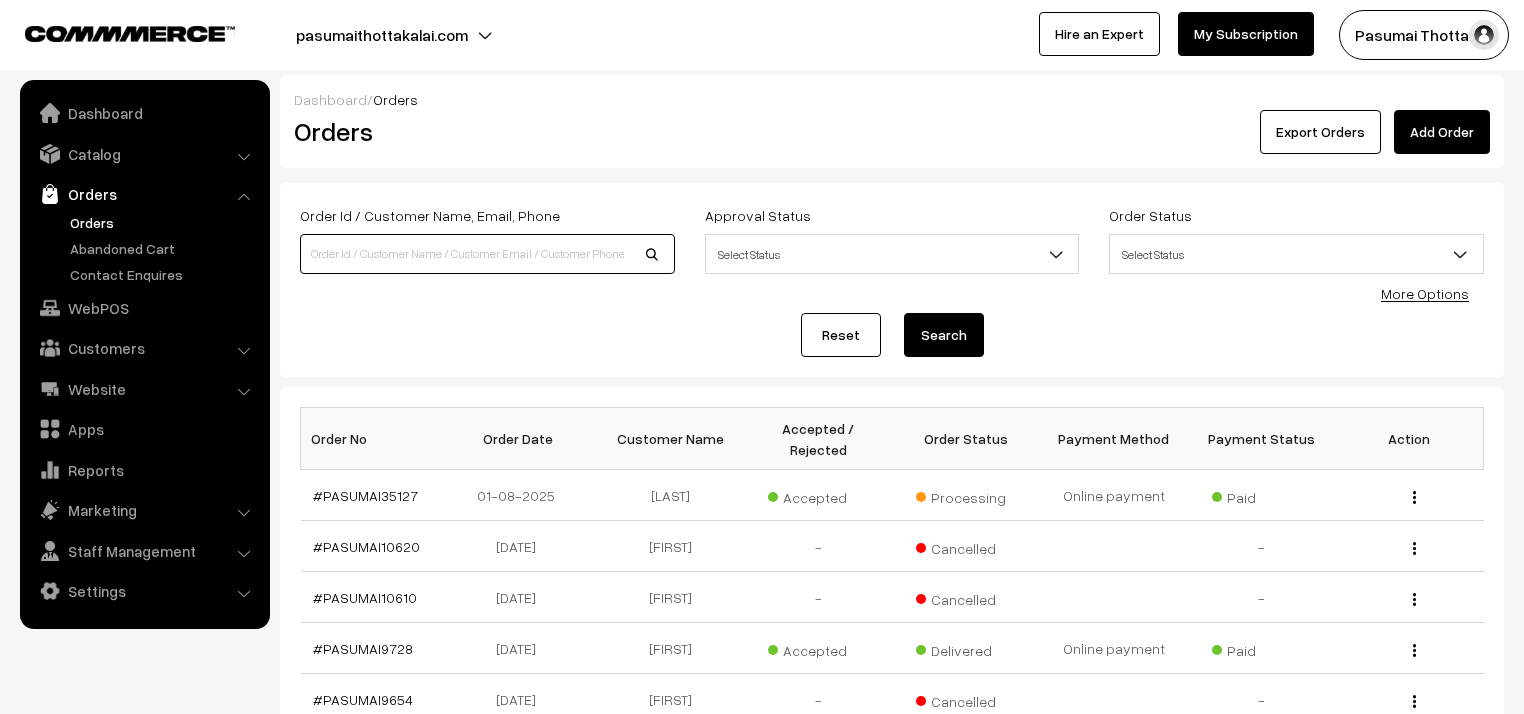 type 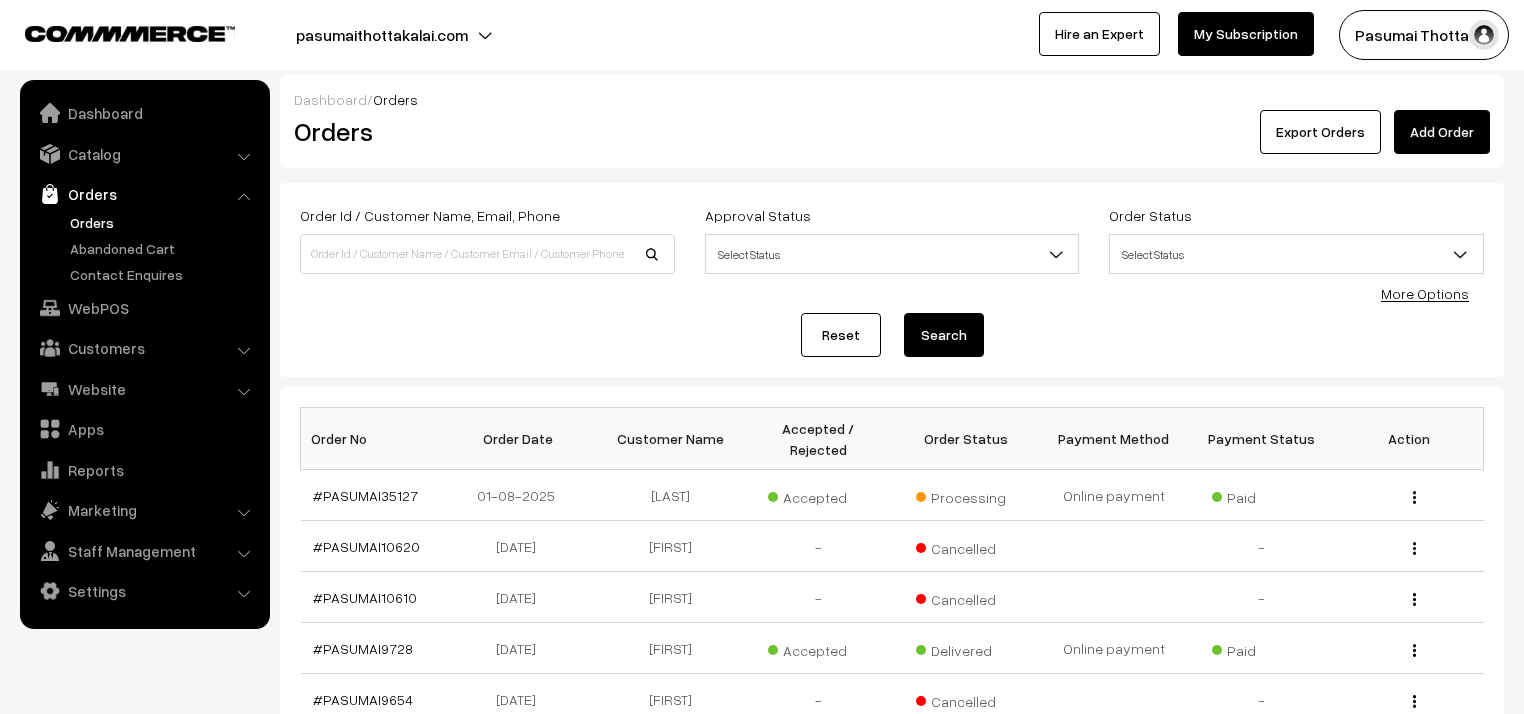 click on "Orders" at bounding box center [144, 194] 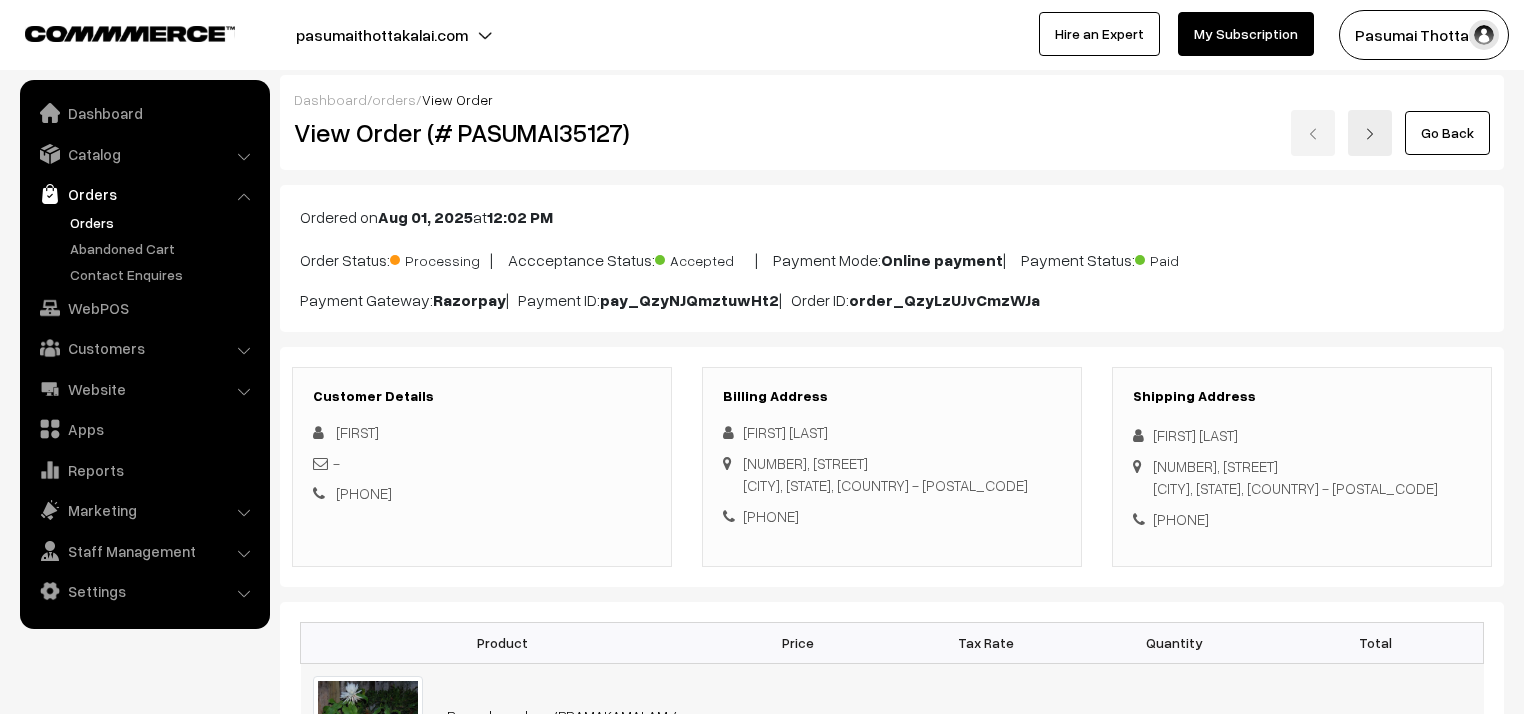 scroll, scrollTop: 240, scrollLeft: 0, axis: vertical 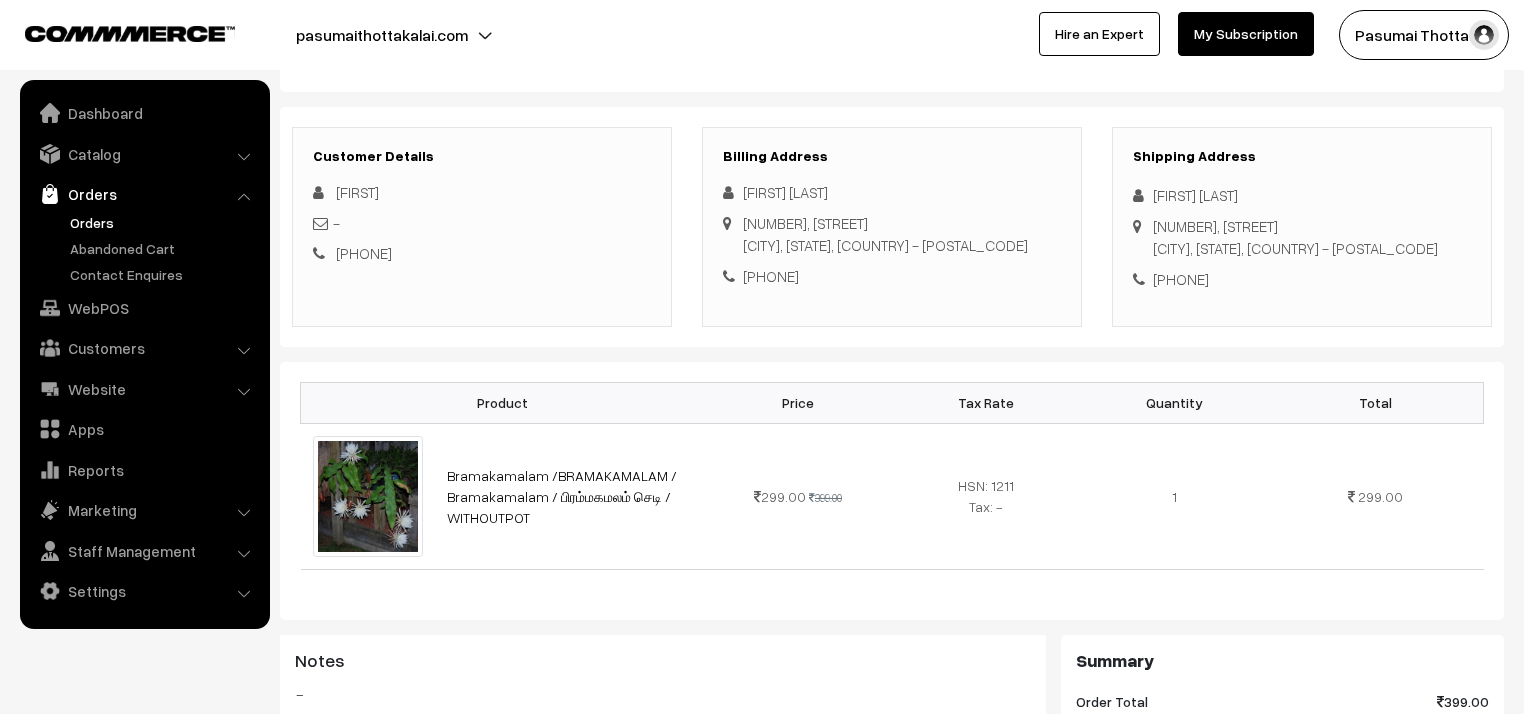 drag, startPoint x: 1177, startPoint y: 283, endPoint x: 1261, endPoint y: 284, distance: 84.00595 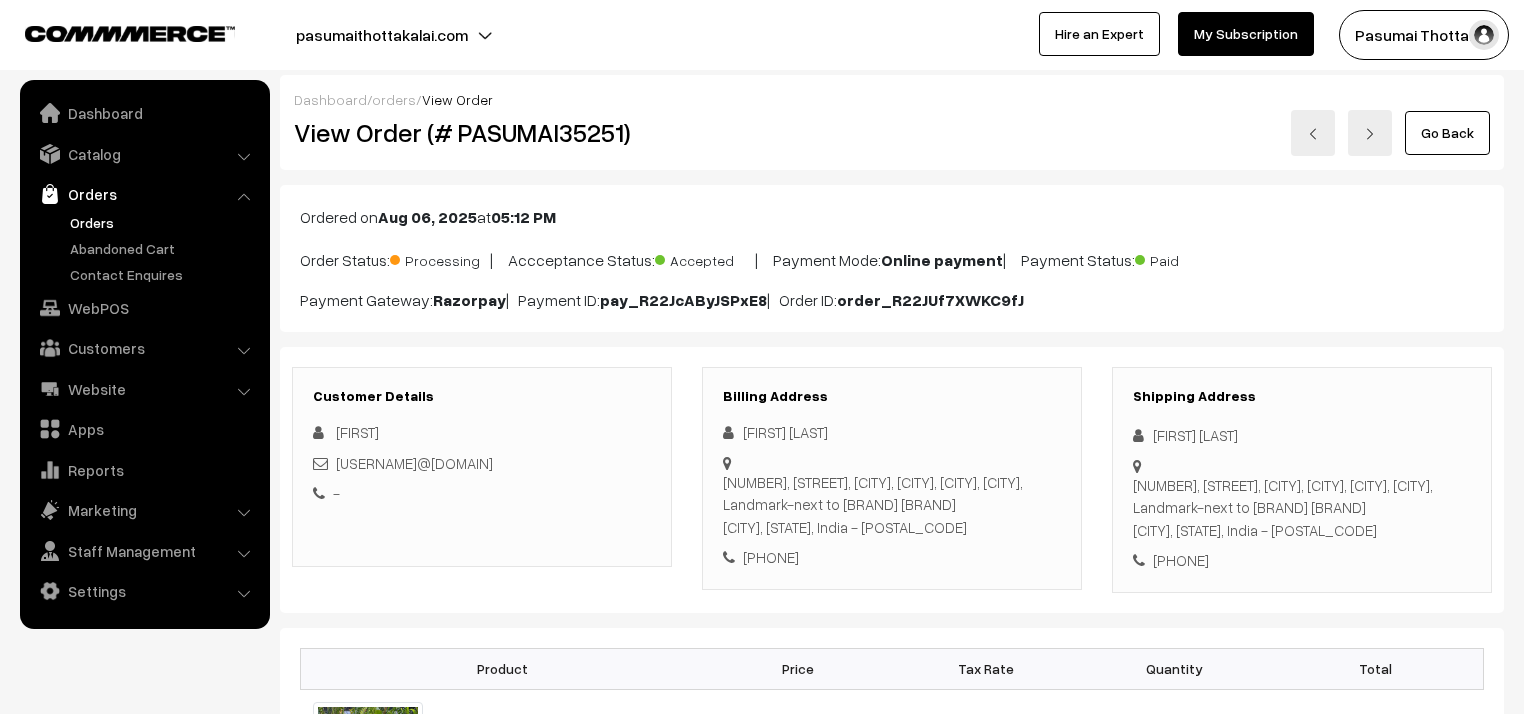 scroll, scrollTop: 0, scrollLeft: 0, axis: both 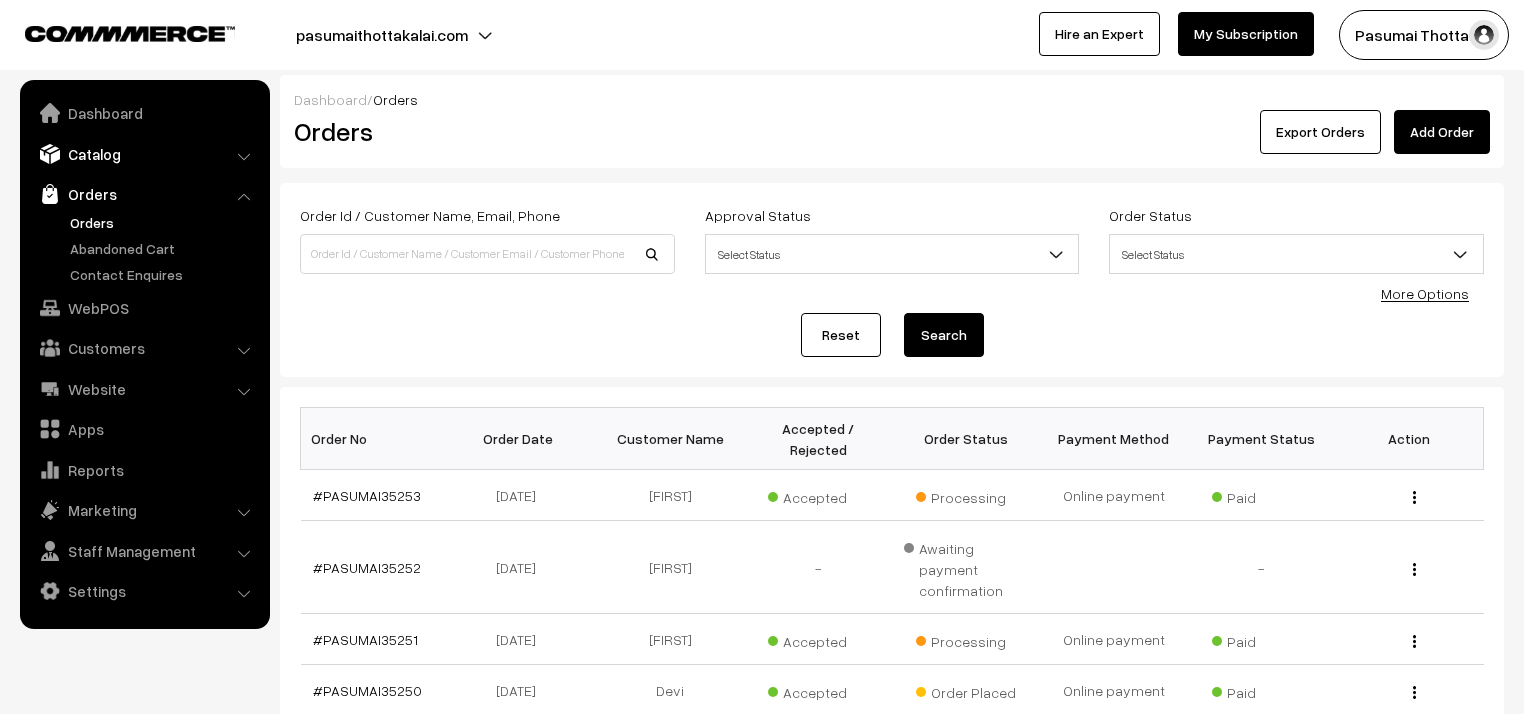 click on "Catalog" at bounding box center (144, 154) 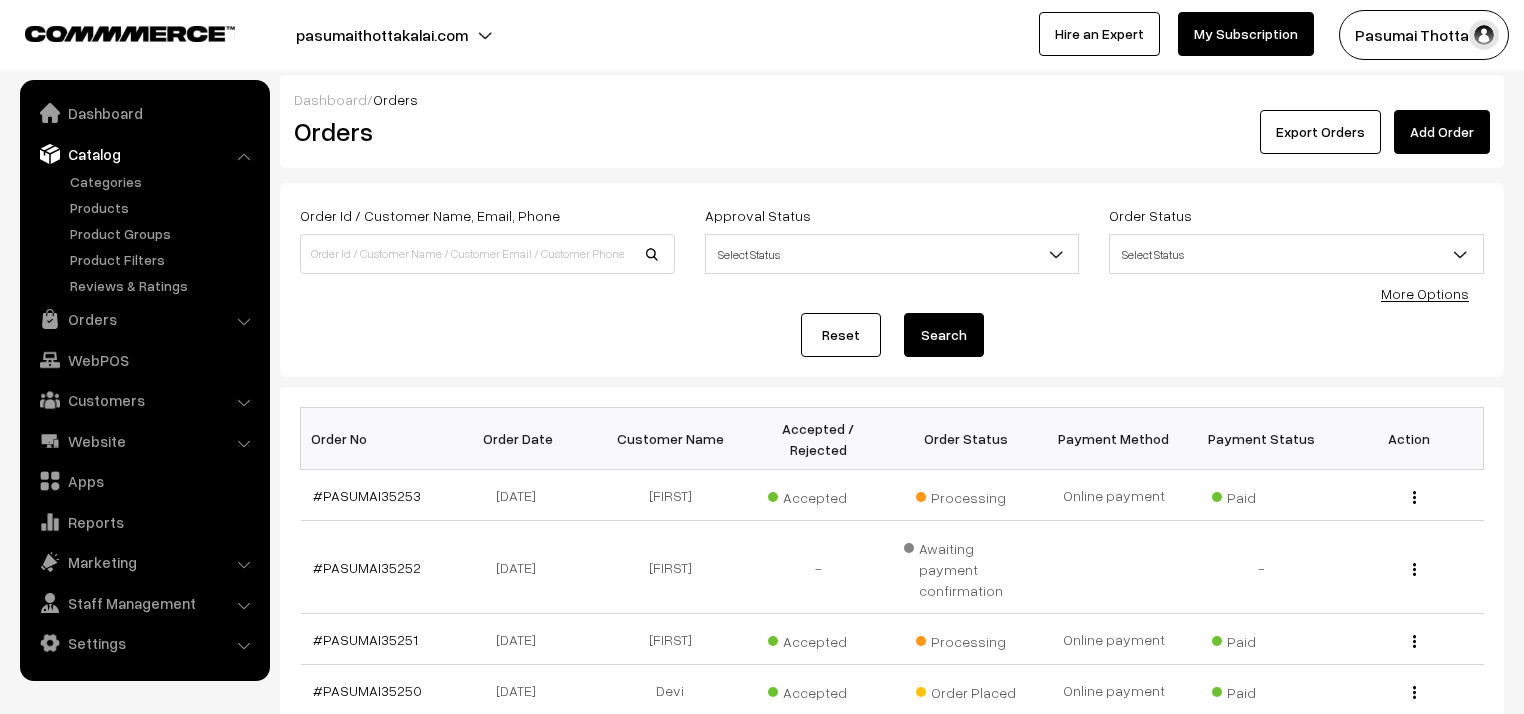 click on "Categories" at bounding box center (145, 233) 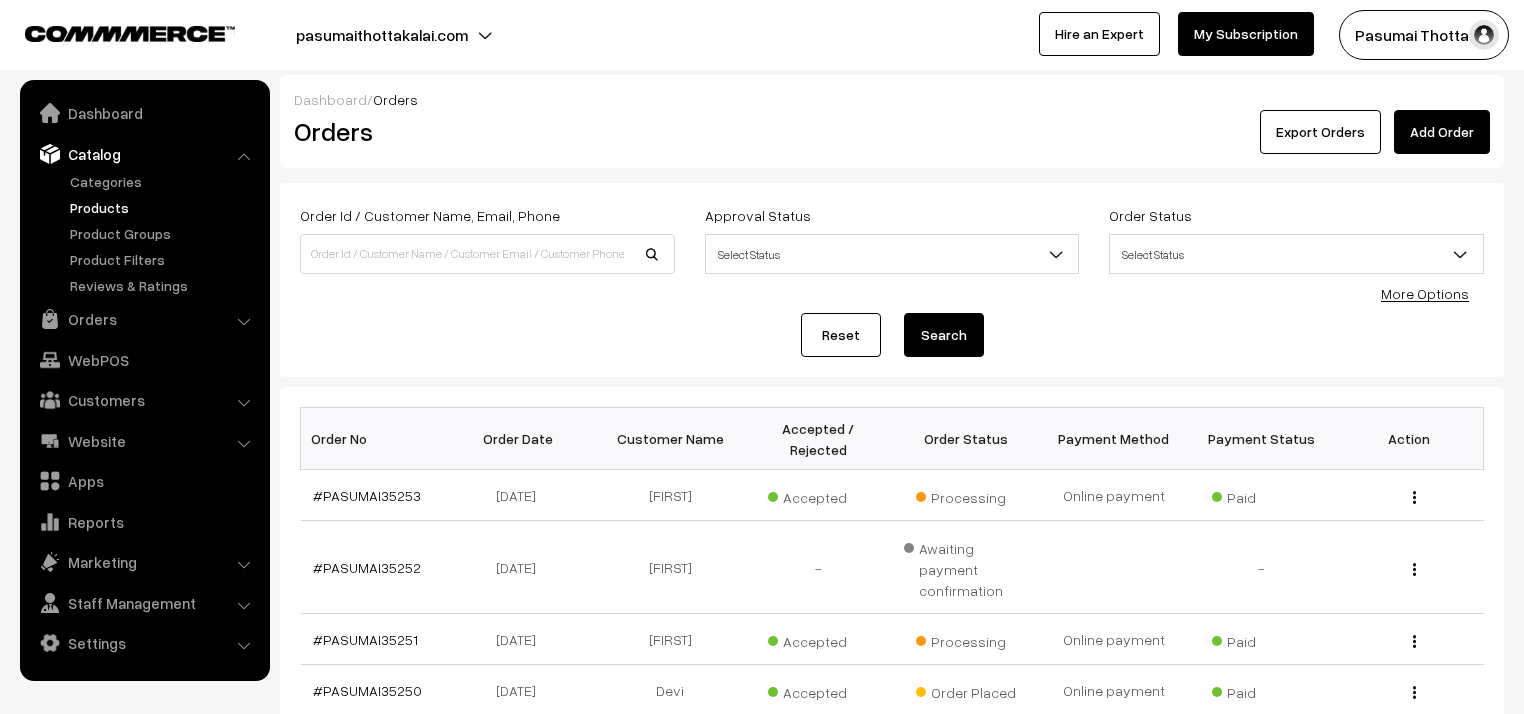 click on "Products" at bounding box center [164, 207] 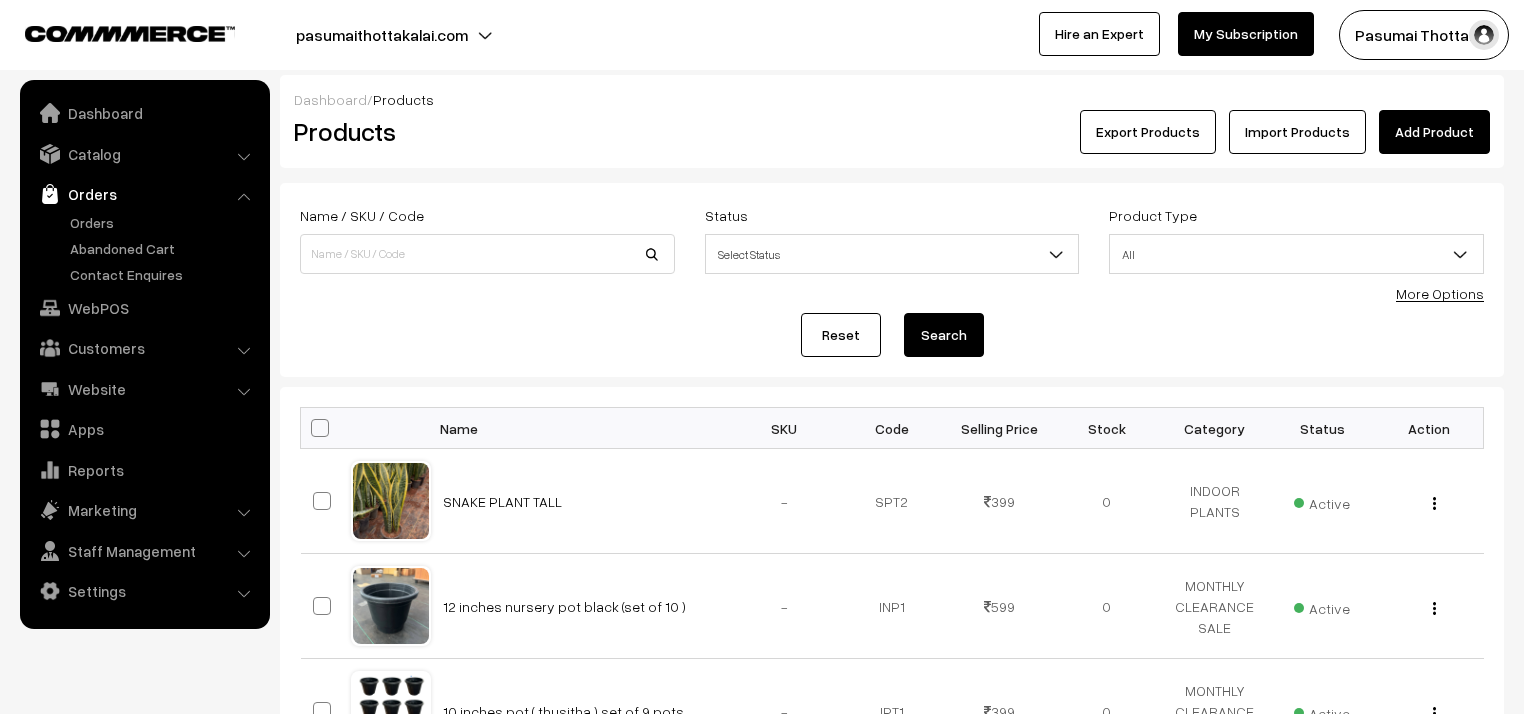 scroll, scrollTop: 0, scrollLeft: 0, axis: both 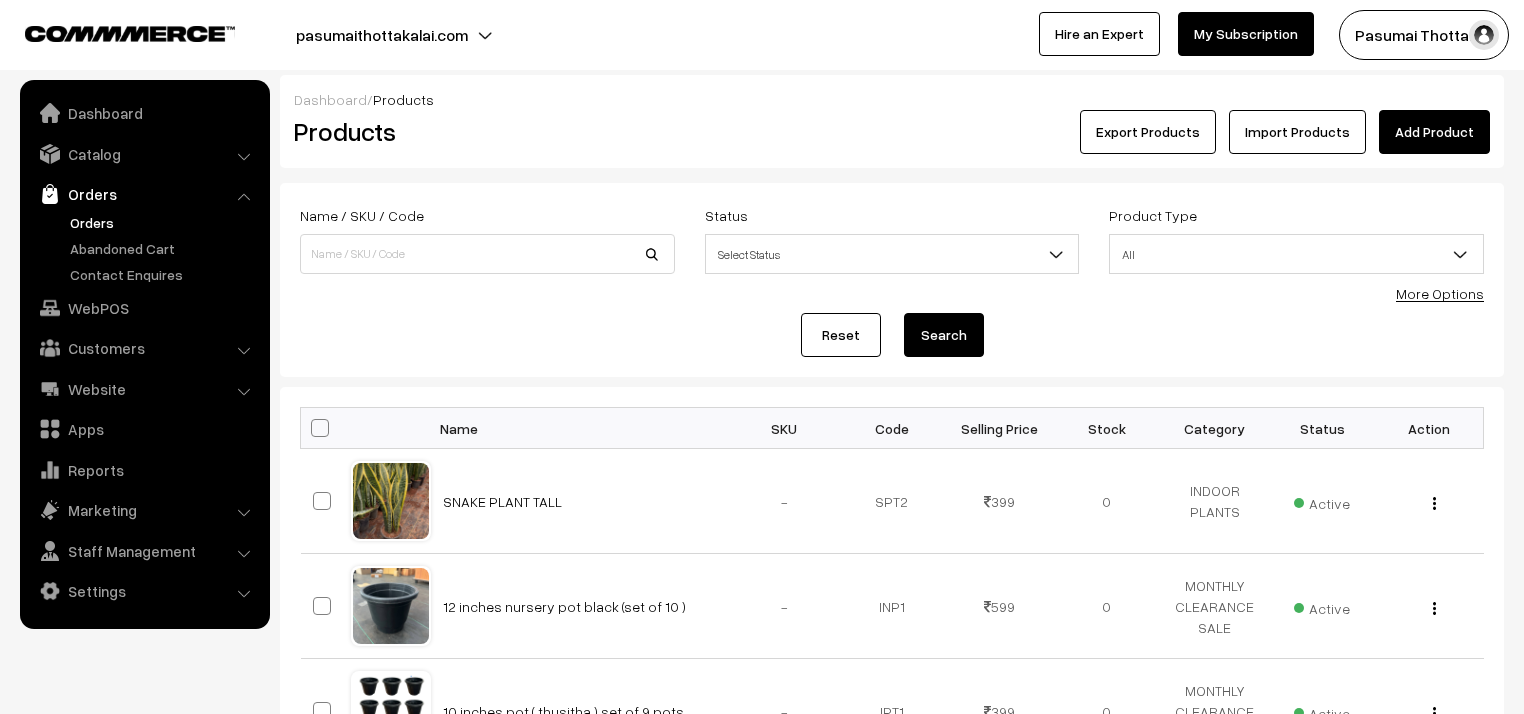 click on "Orders" at bounding box center (164, 222) 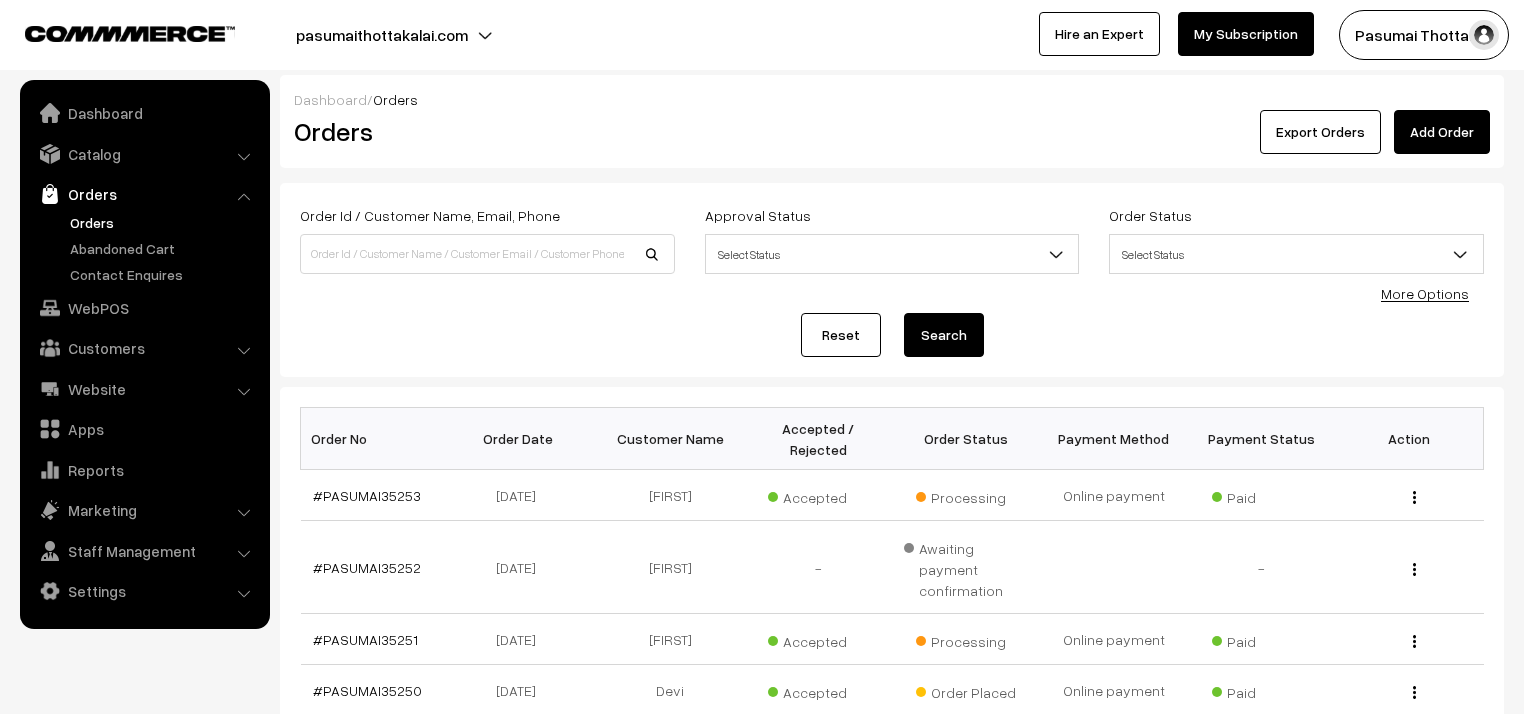 scroll, scrollTop: 0, scrollLeft: 0, axis: both 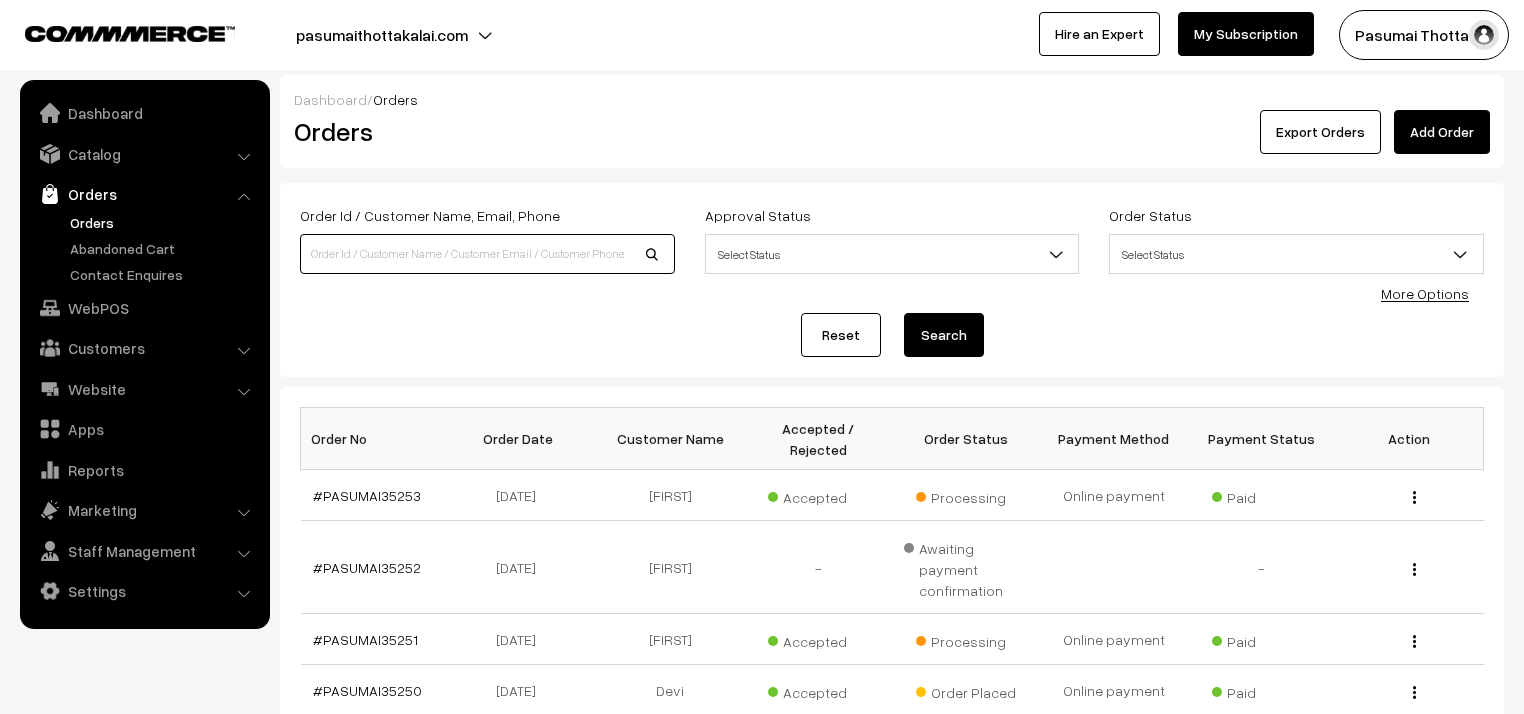 click at bounding box center (487, 254) 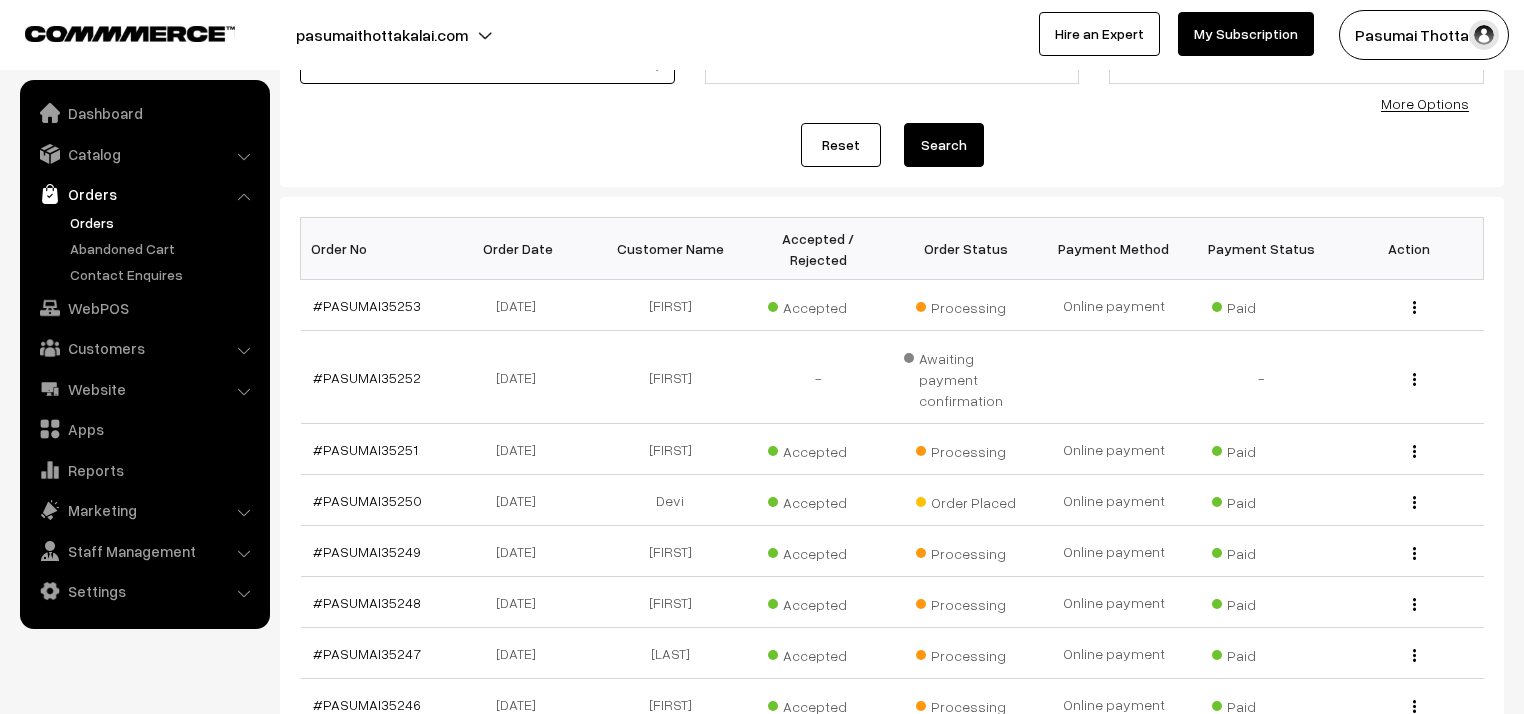 scroll, scrollTop: 160, scrollLeft: 0, axis: vertical 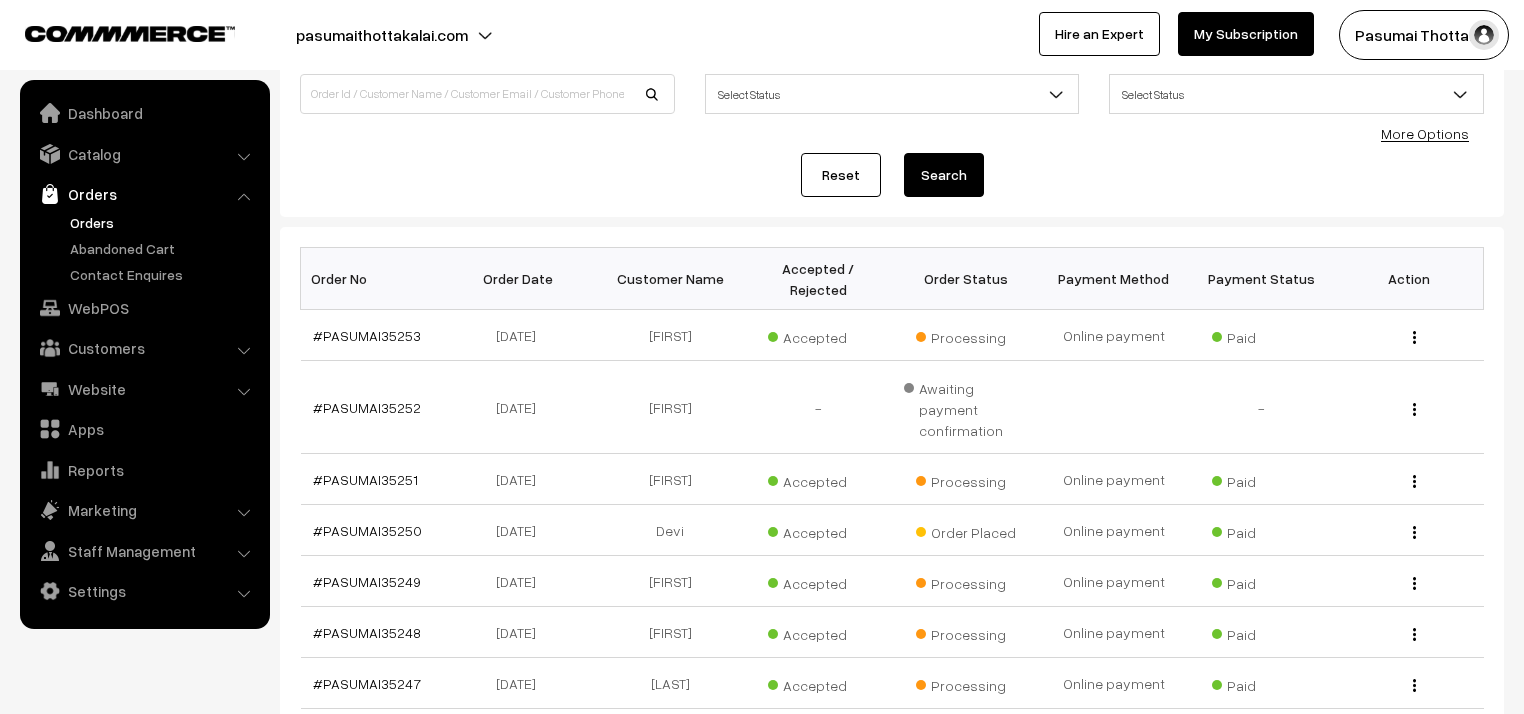 click on "Orders" at bounding box center [164, 222] 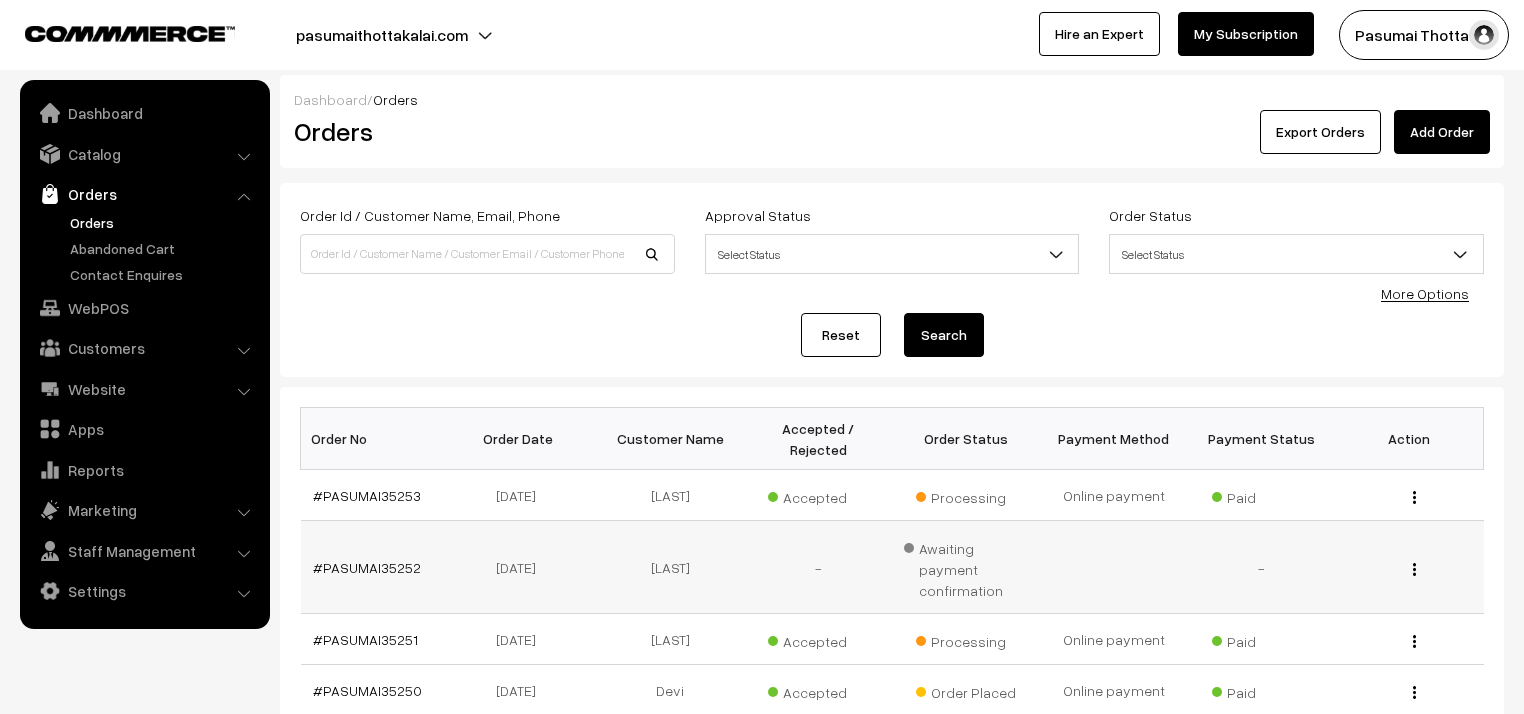 scroll, scrollTop: 0, scrollLeft: 0, axis: both 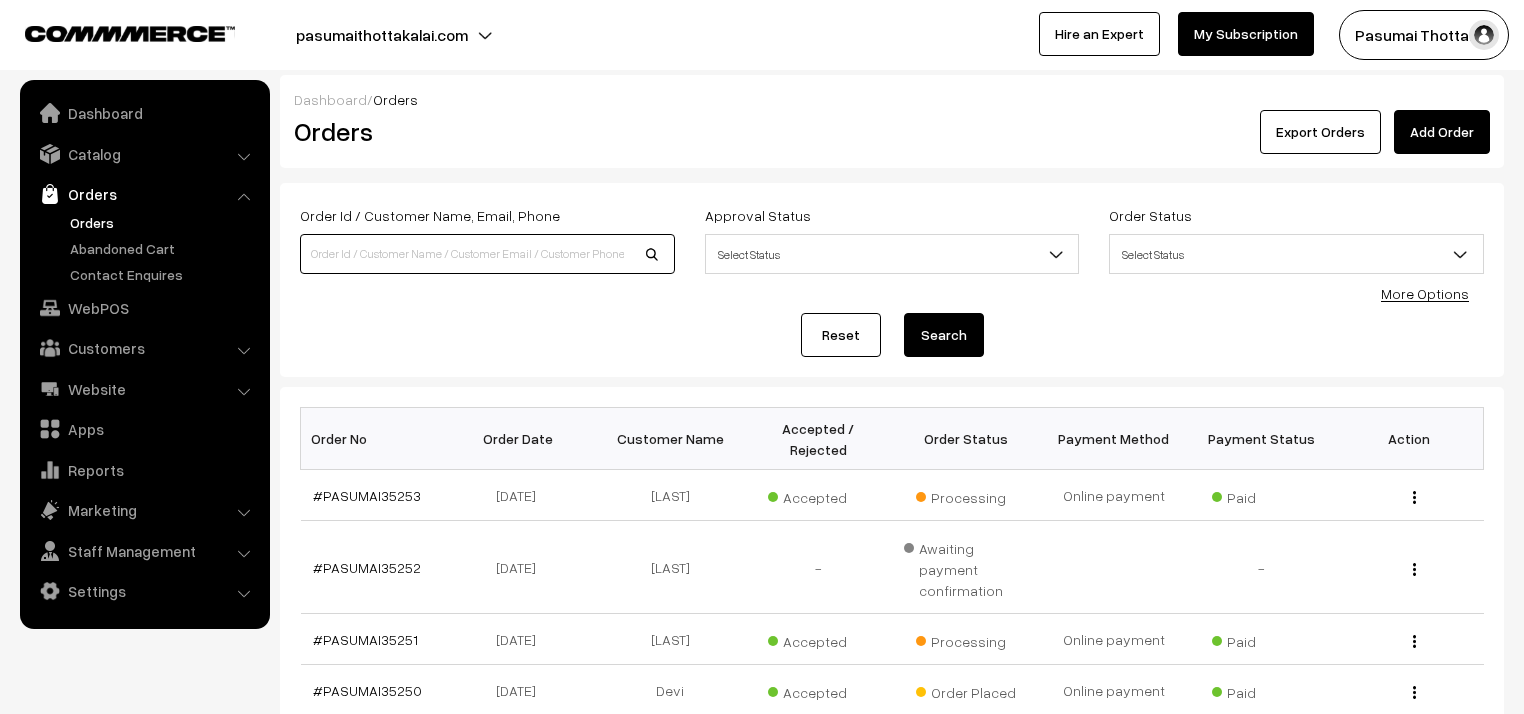 click at bounding box center (487, 254) 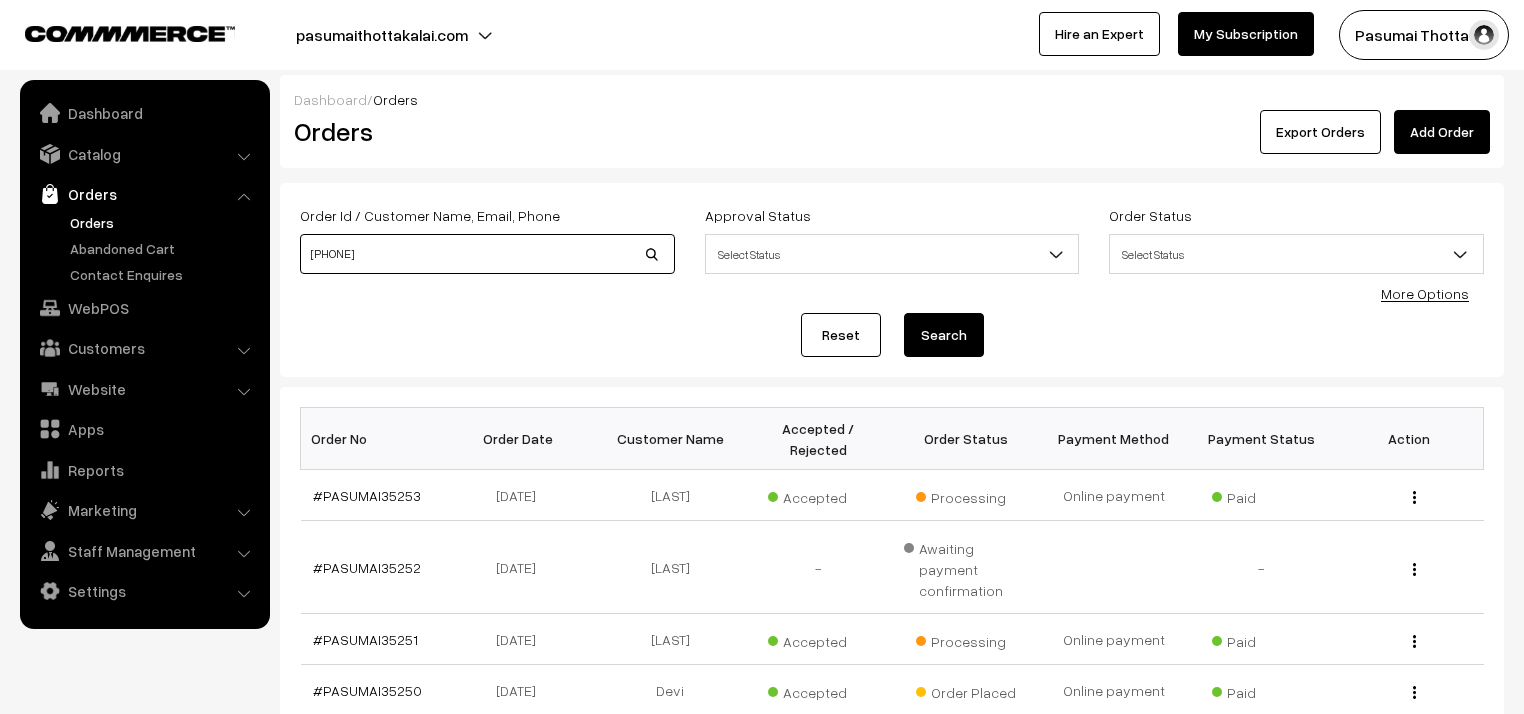 type on "8807585707" 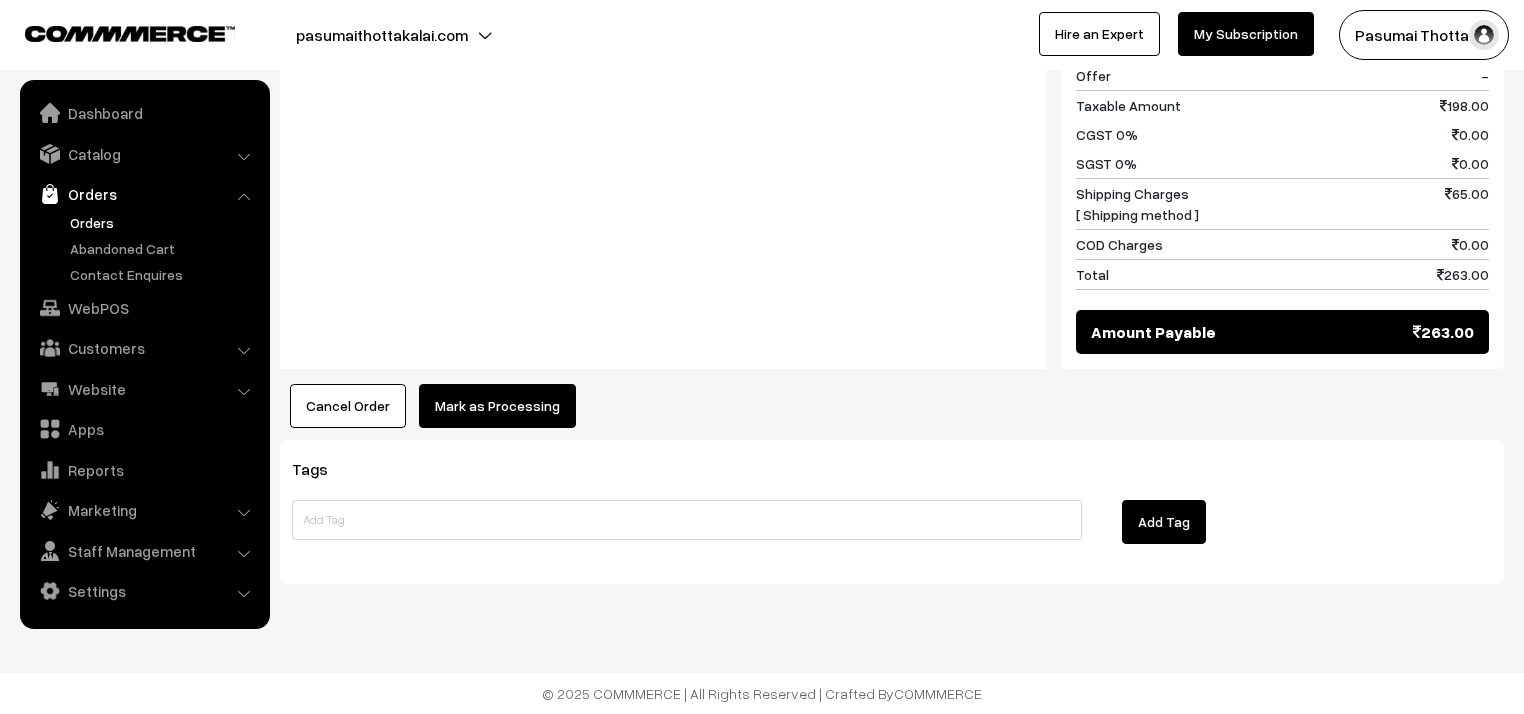 click on "Mark as Processing" at bounding box center [497, 406] 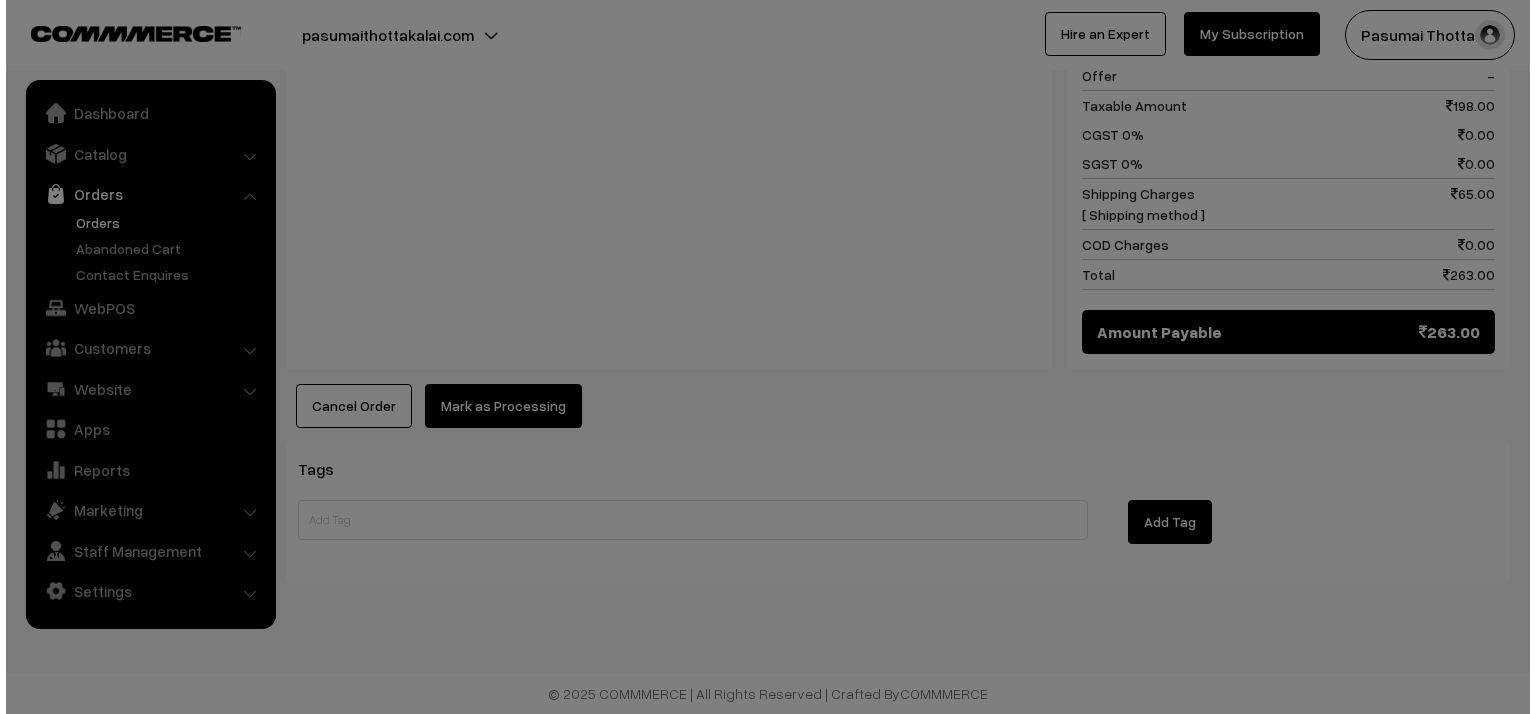scroll, scrollTop: 1100, scrollLeft: 0, axis: vertical 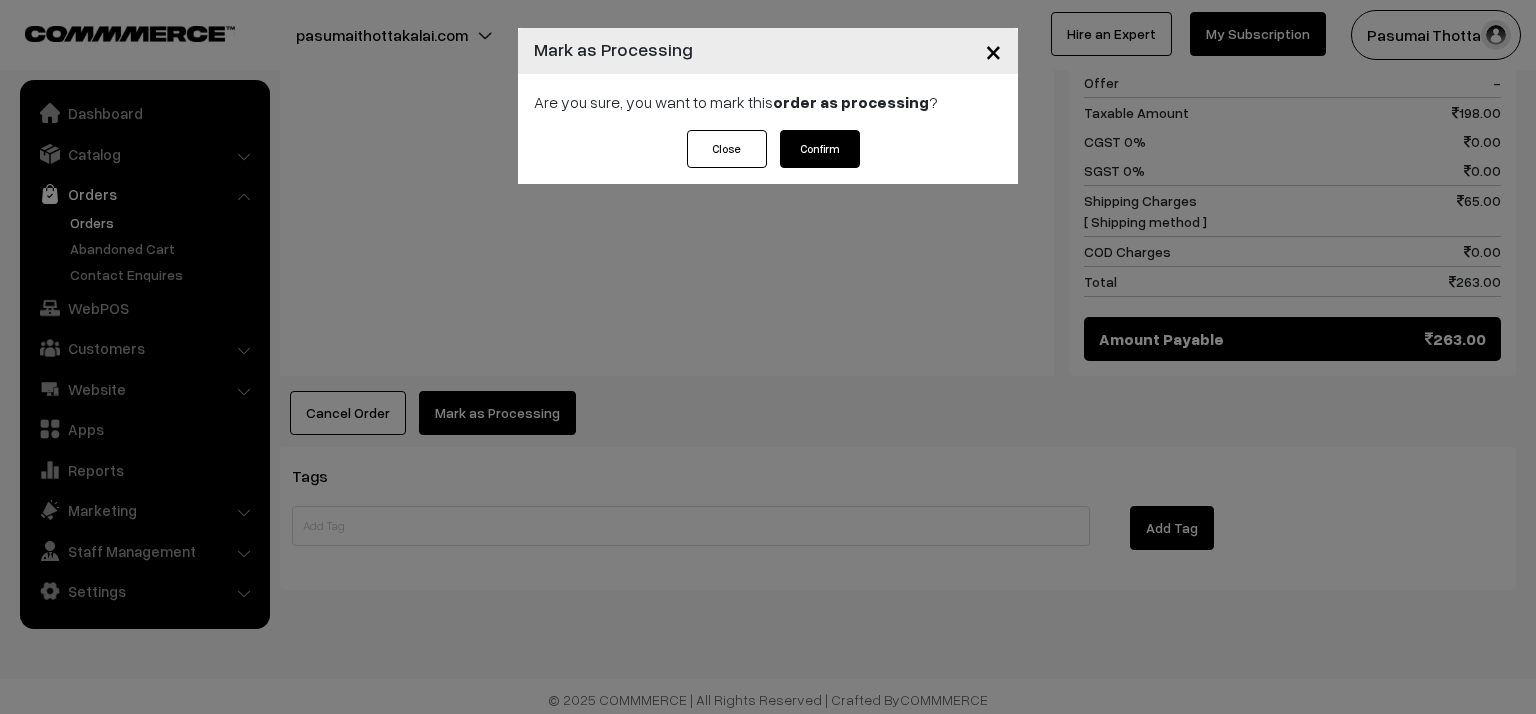 click on "Confirm" at bounding box center (820, 149) 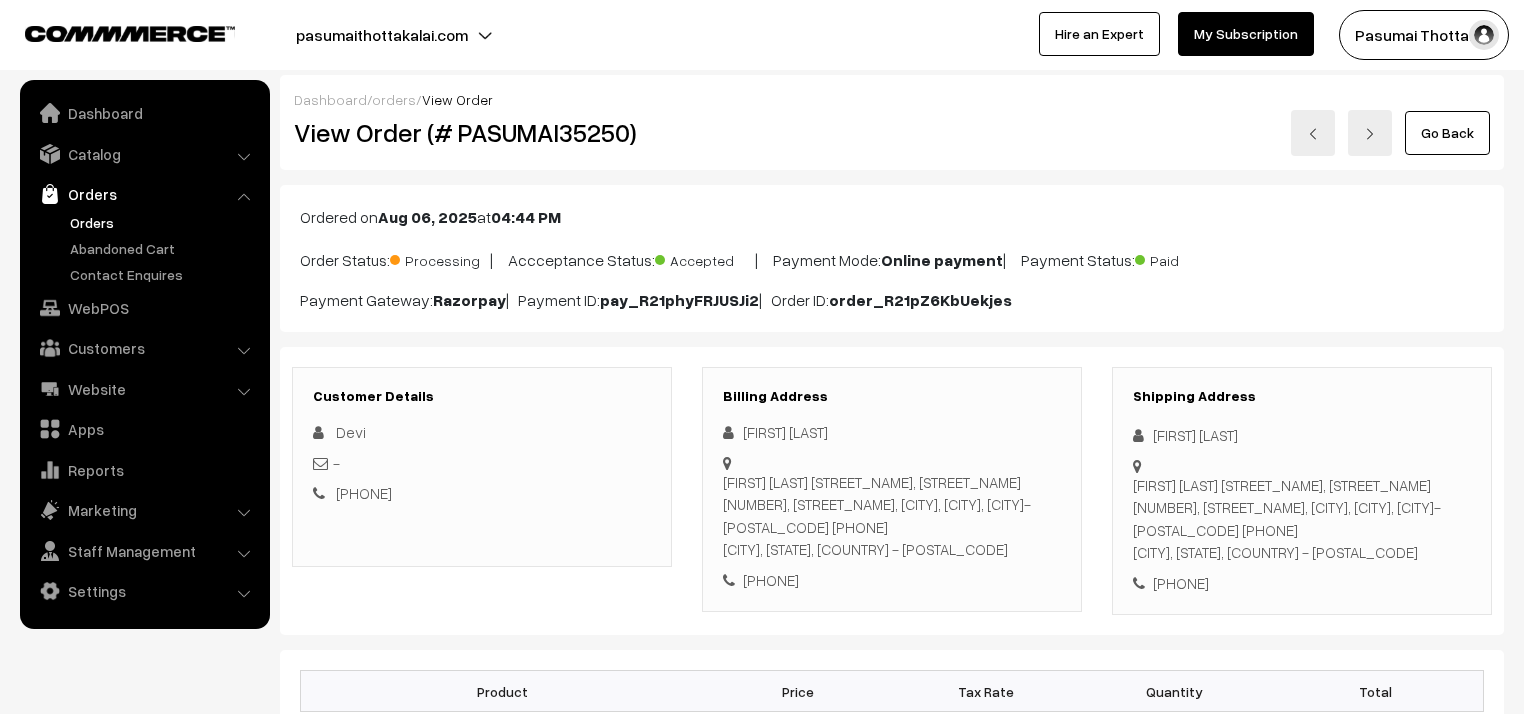 scroll, scrollTop: 160, scrollLeft: 0, axis: vertical 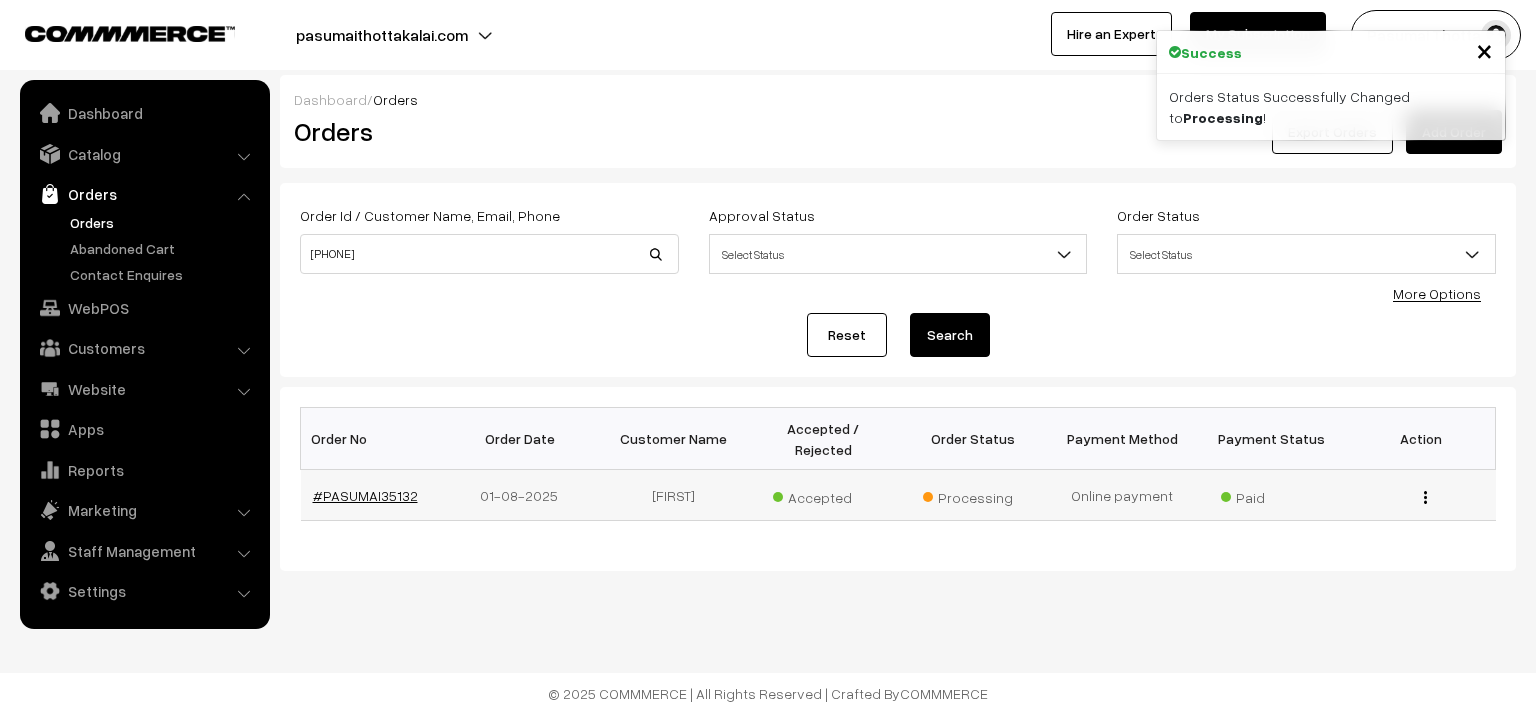 drag, startPoint x: 376, startPoint y: 460, endPoint x: 384, endPoint y: 471, distance: 13.601471 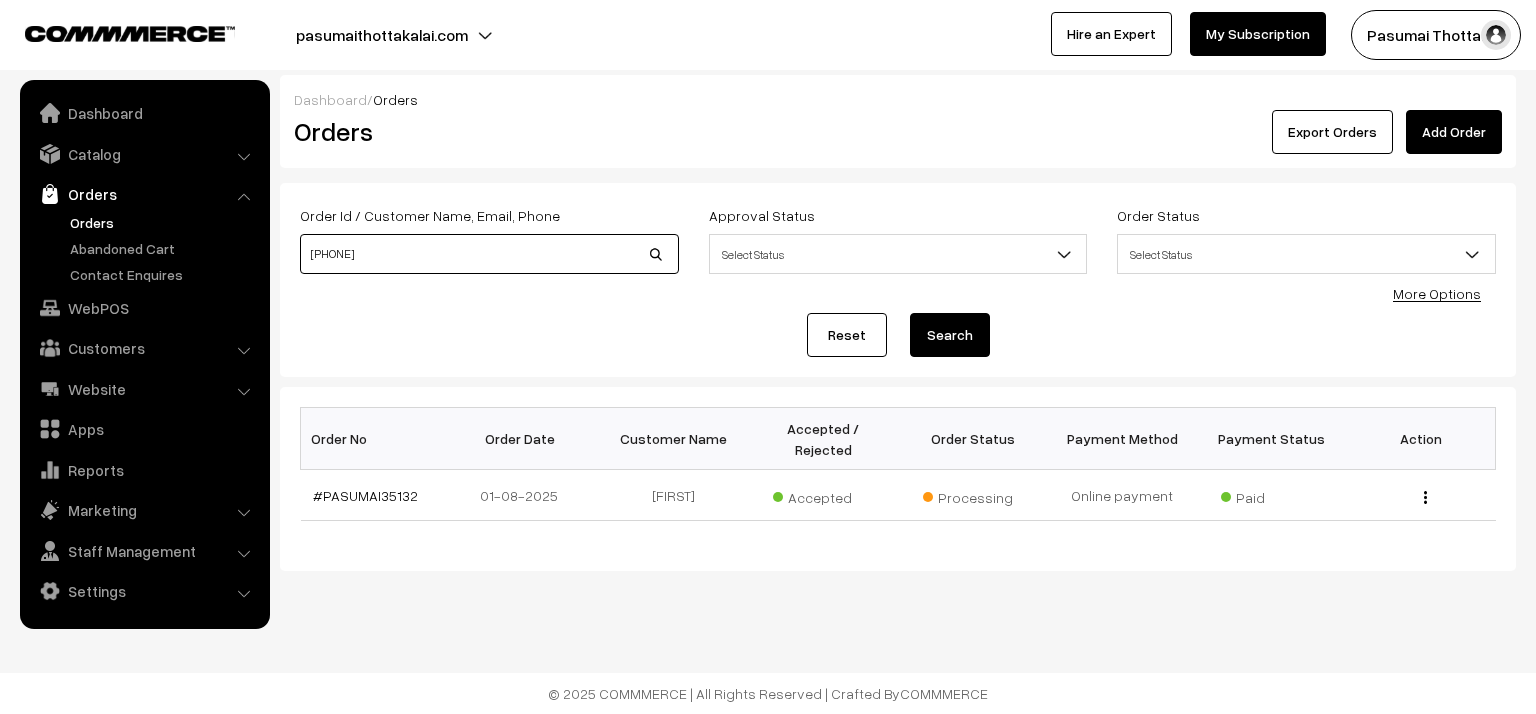 drag, startPoint x: 396, startPoint y: 267, endPoint x: 299, endPoint y: 255, distance: 97.73945 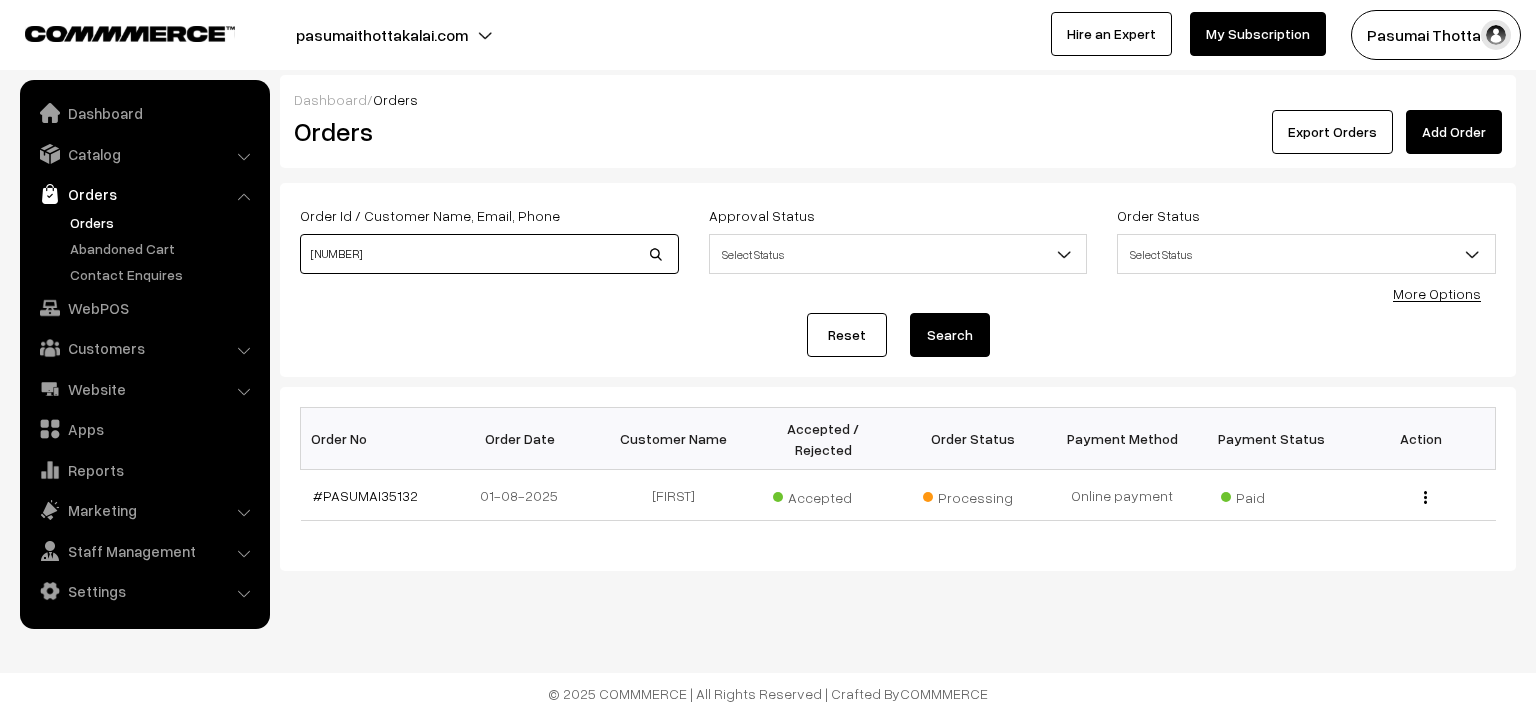 type on "8892240555" 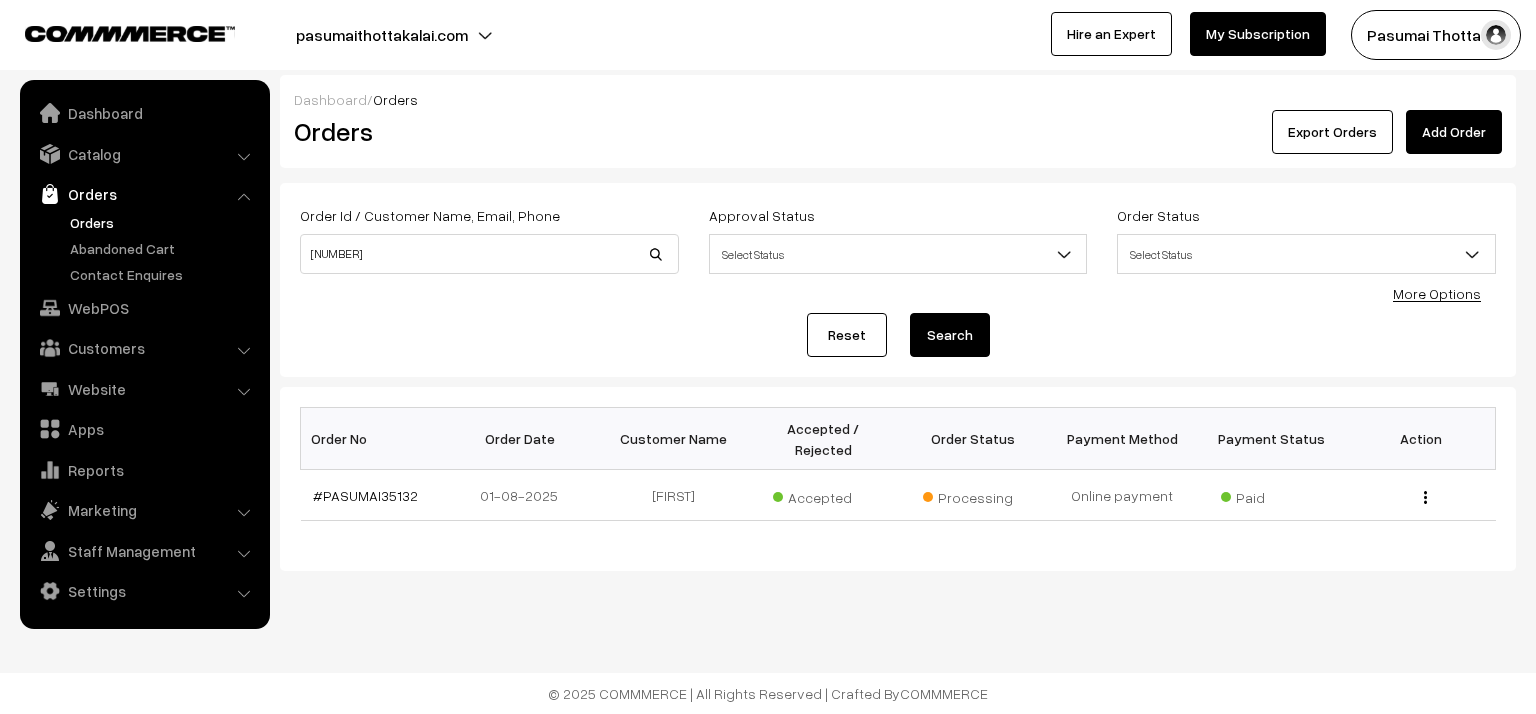 click on "Search" at bounding box center [950, 335] 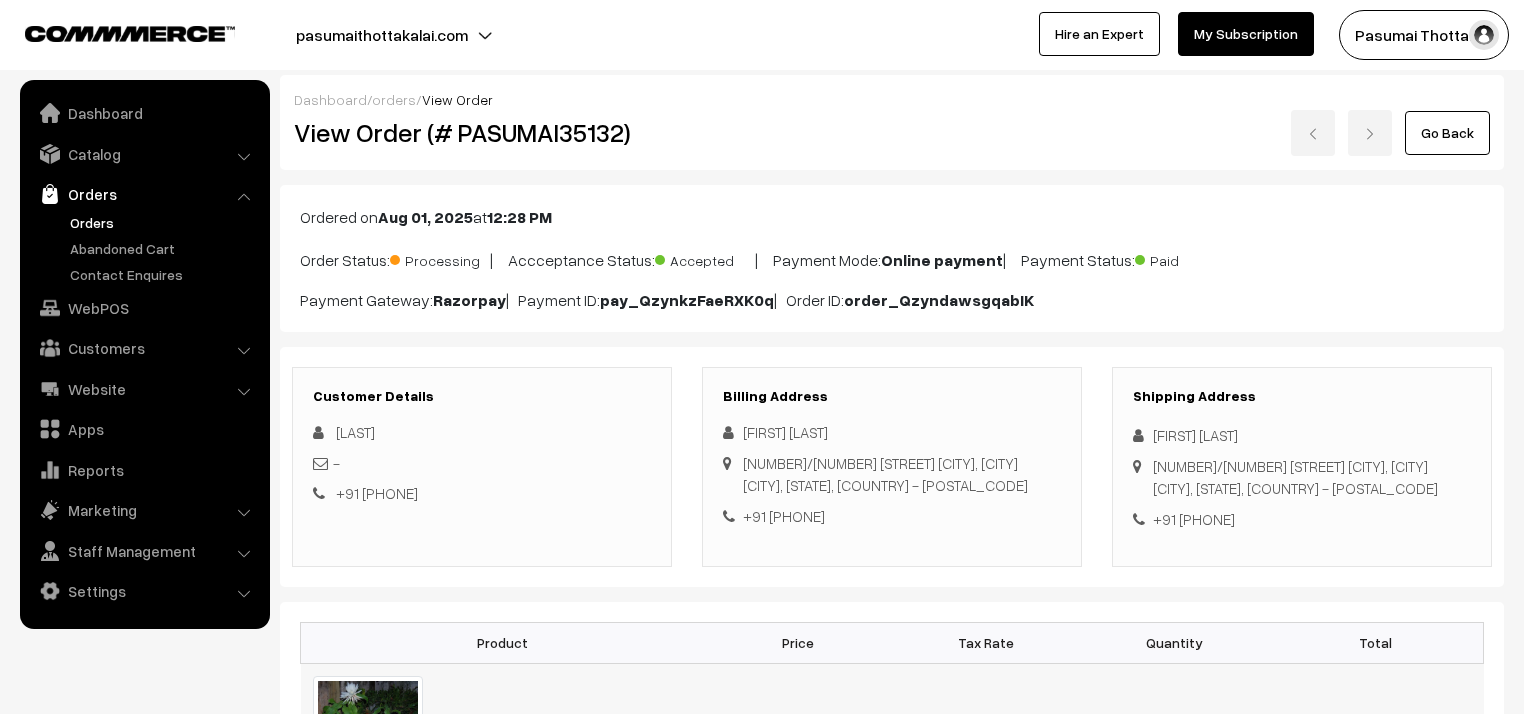 scroll, scrollTop: 400, scrollLeft: 0, axis: vertical 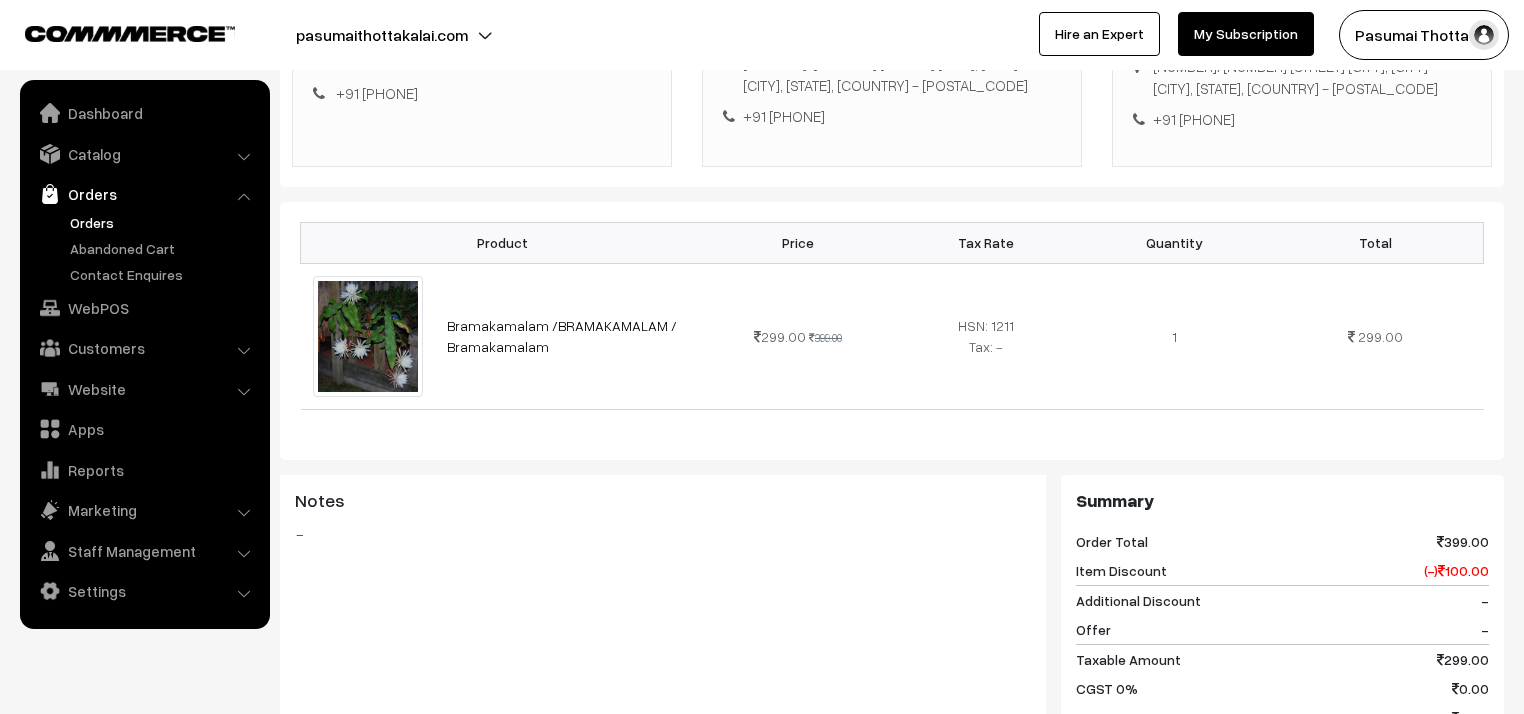 drag, startPoint x: 1173, startPoint y: 120, endPoint x: 1279, endPoint y: 117, distance: 106.04244 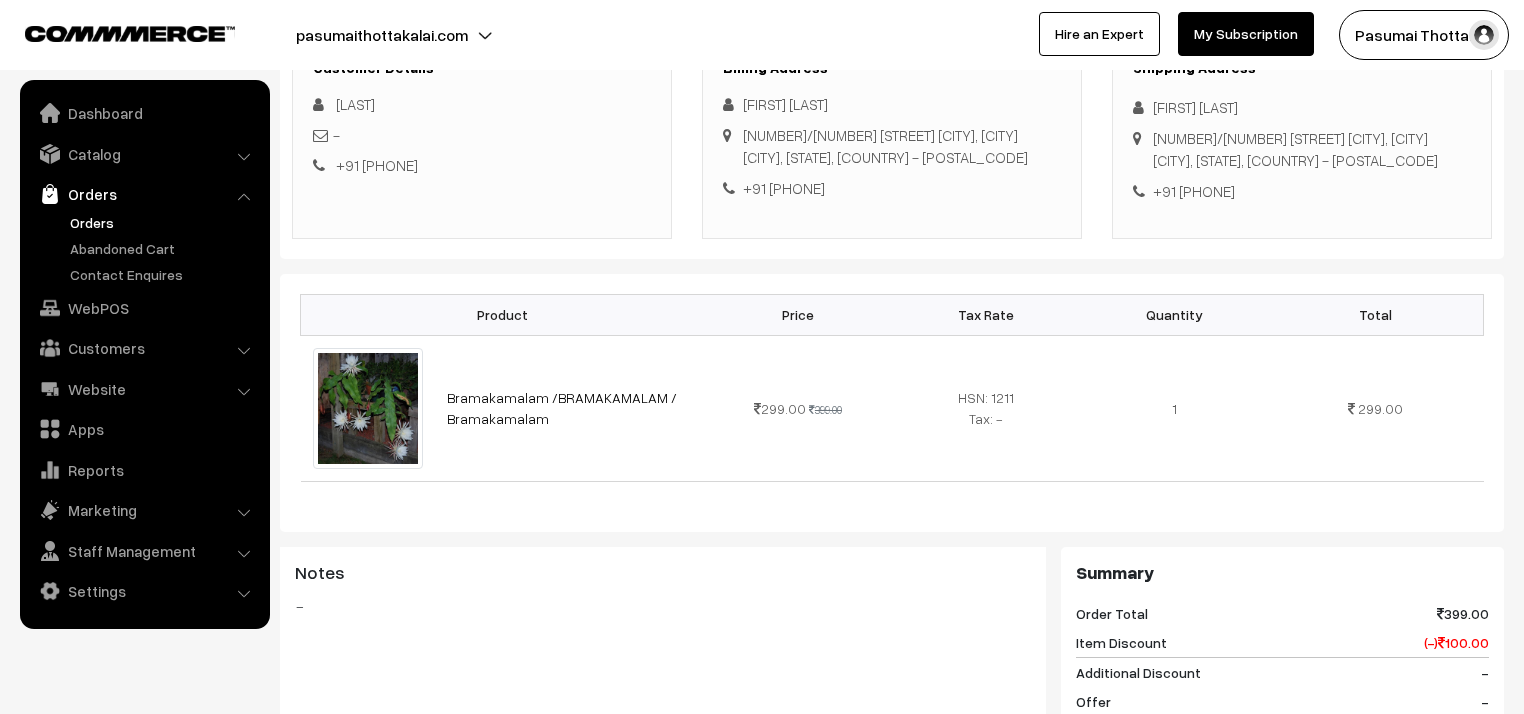 scroll, scrollTop: 240, scrollLeft: 0, axis: vertical 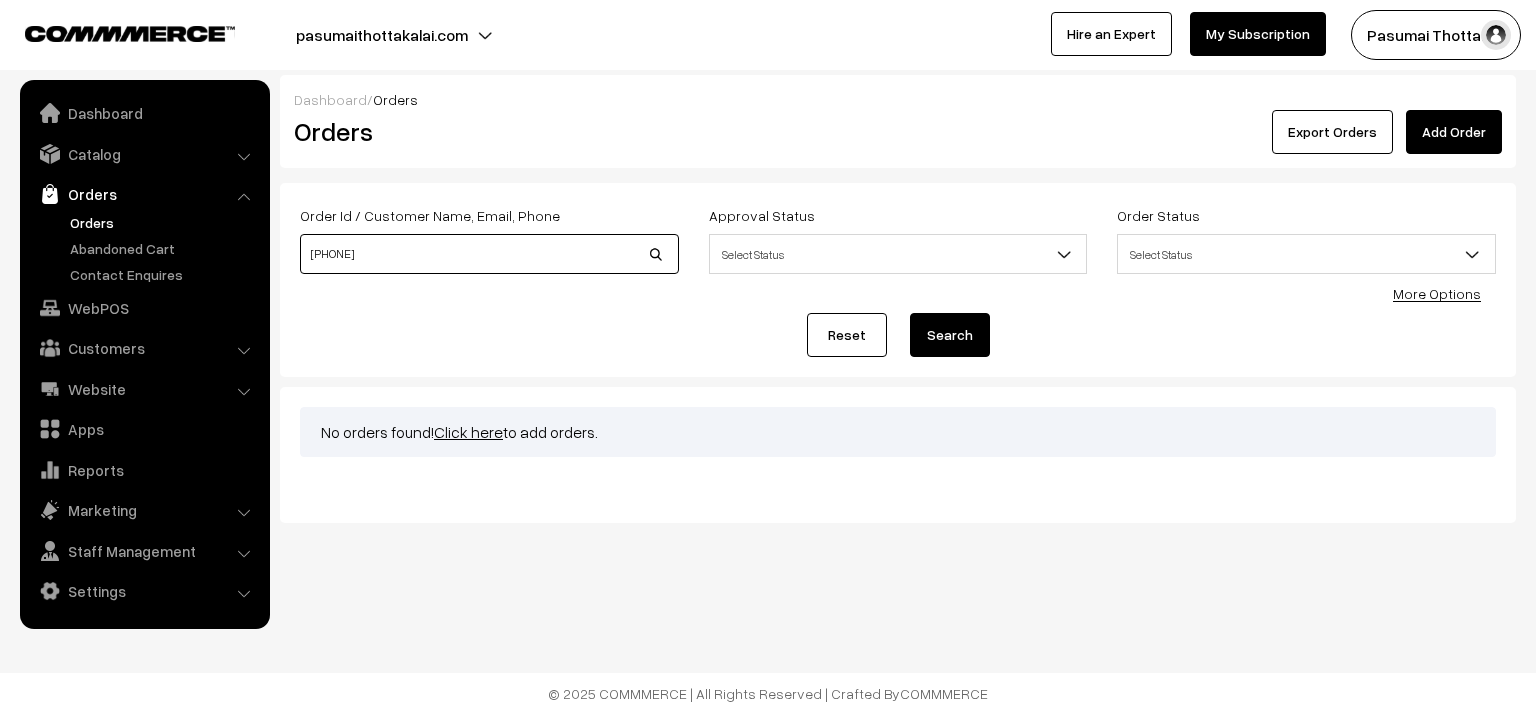 drag, startPoint x: 388, startPoint y: 260, endPoint x: 270, endPoint y: 251, distance: 118.34272 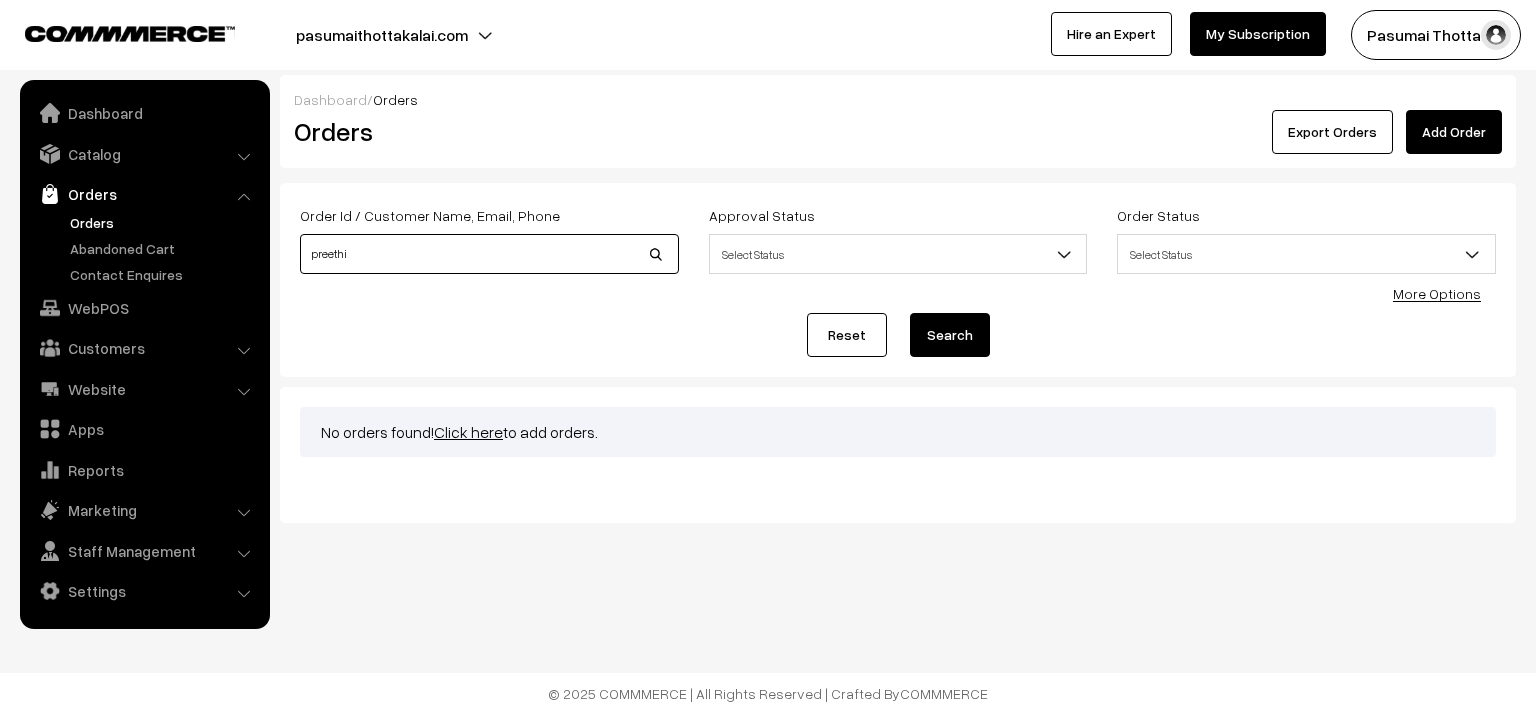 type on "preethi" 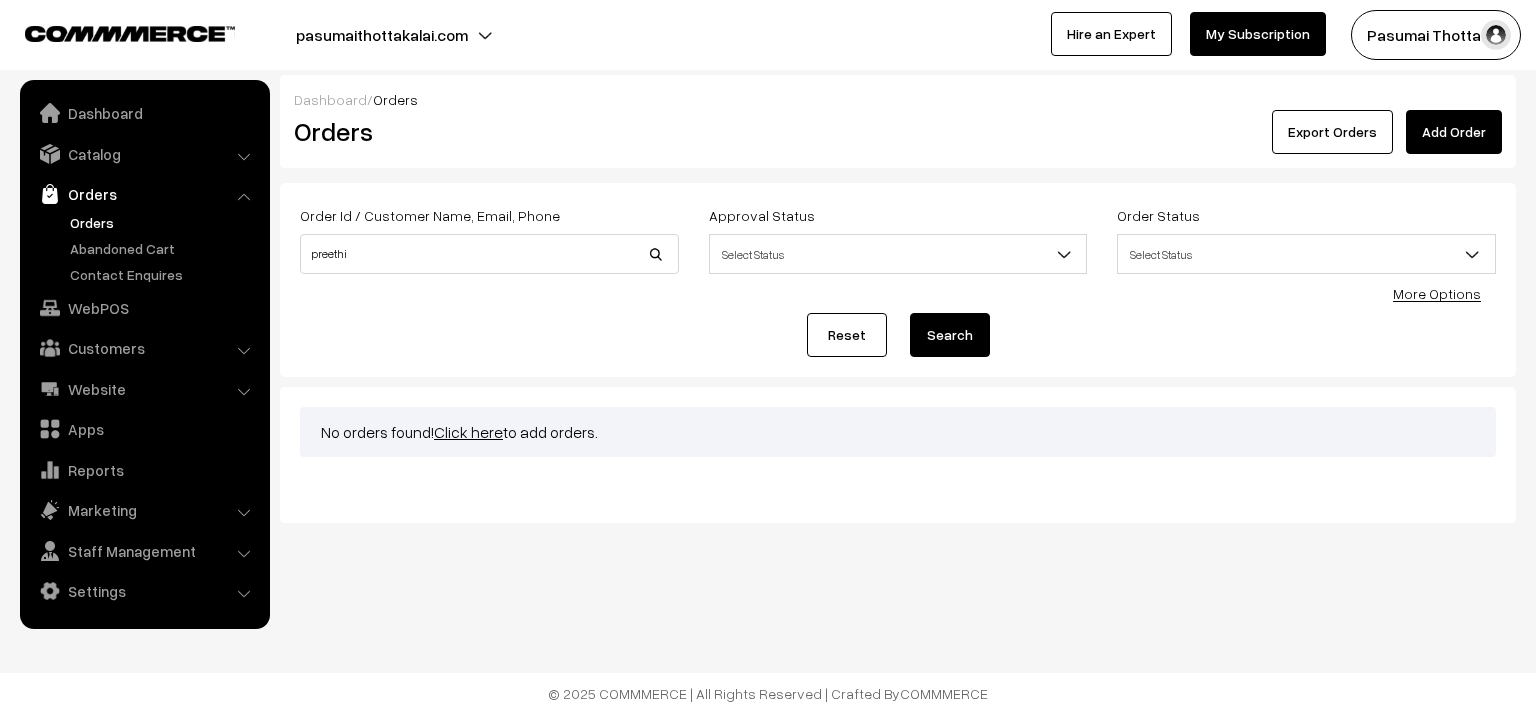 click on "Search" at bounding box center [950, 335] 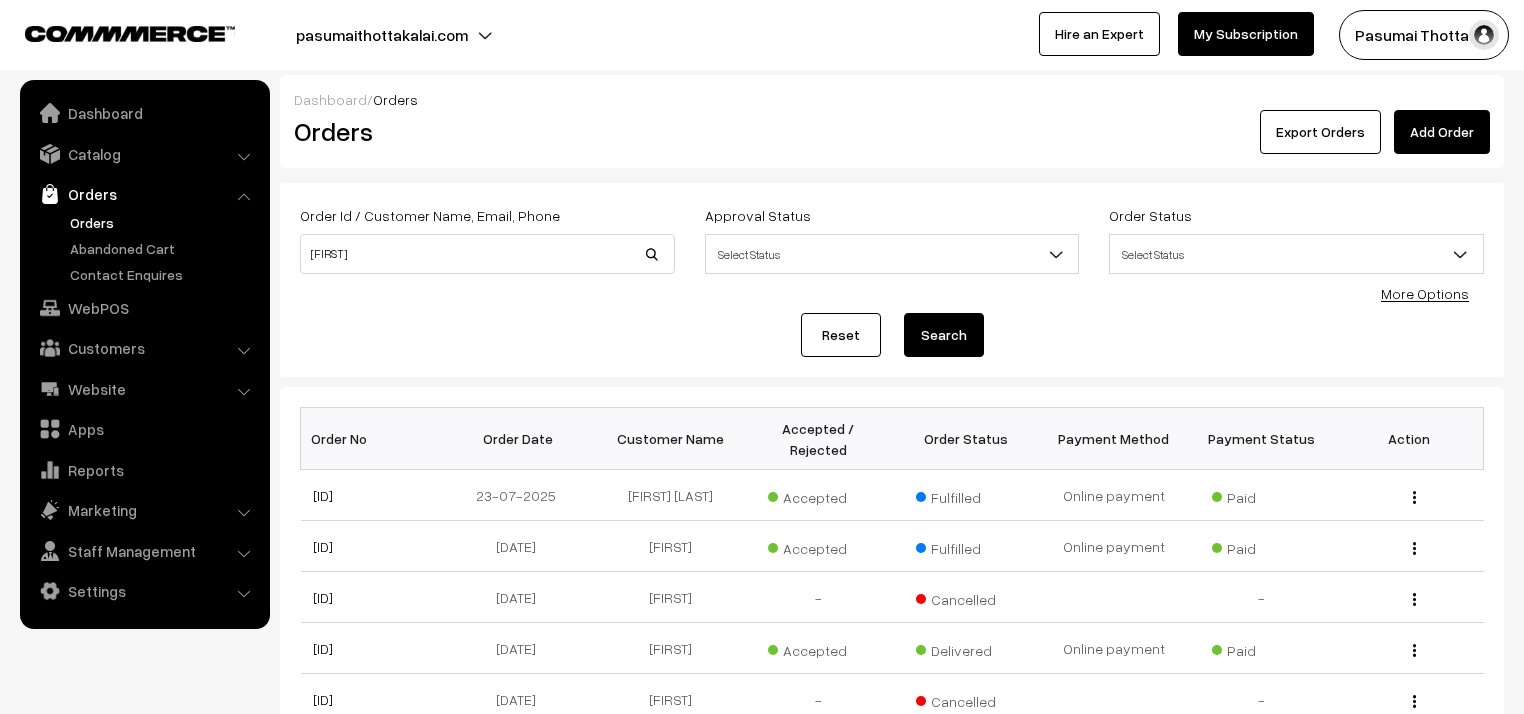 scroll, scrollTop: 0, scrollLeft: 0, axis: both 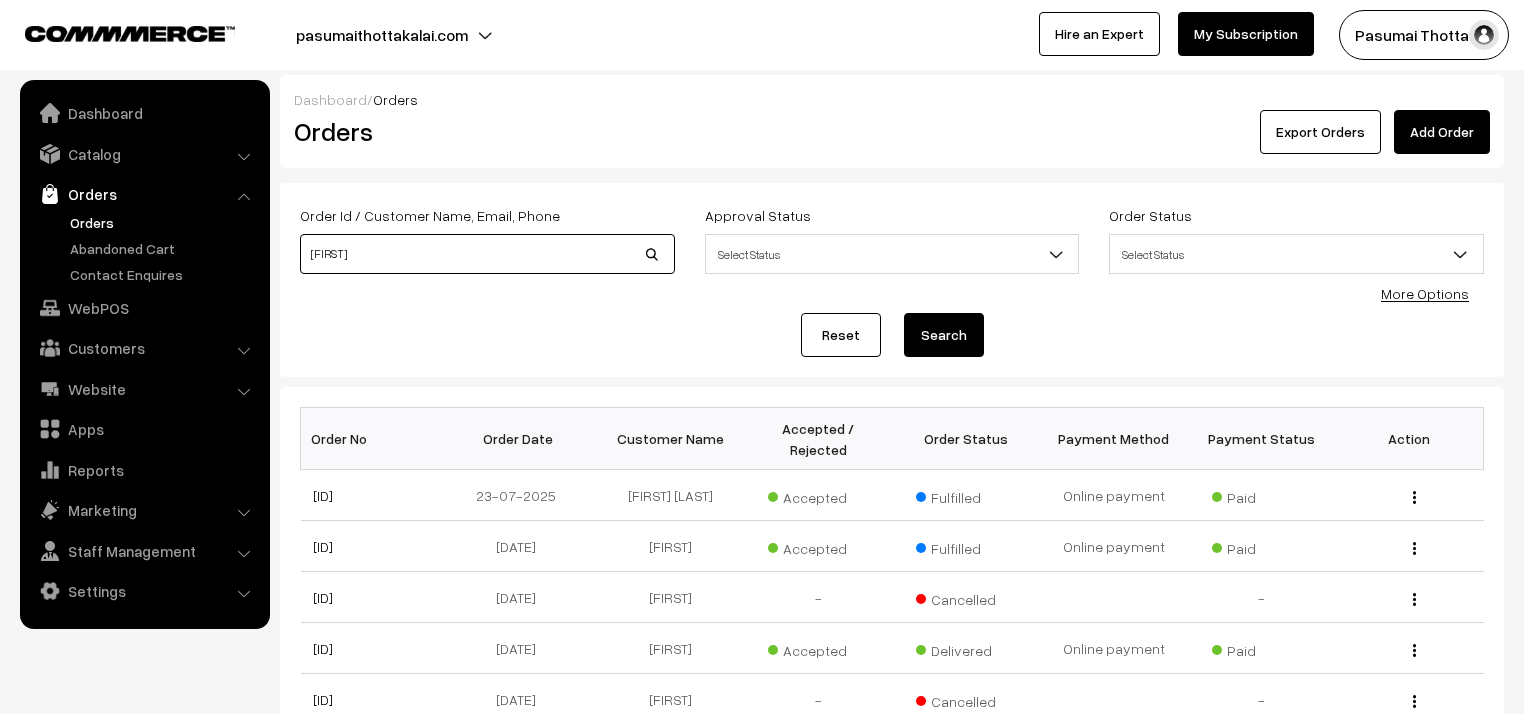 click on "preethi" at bounding box center (487, 254) 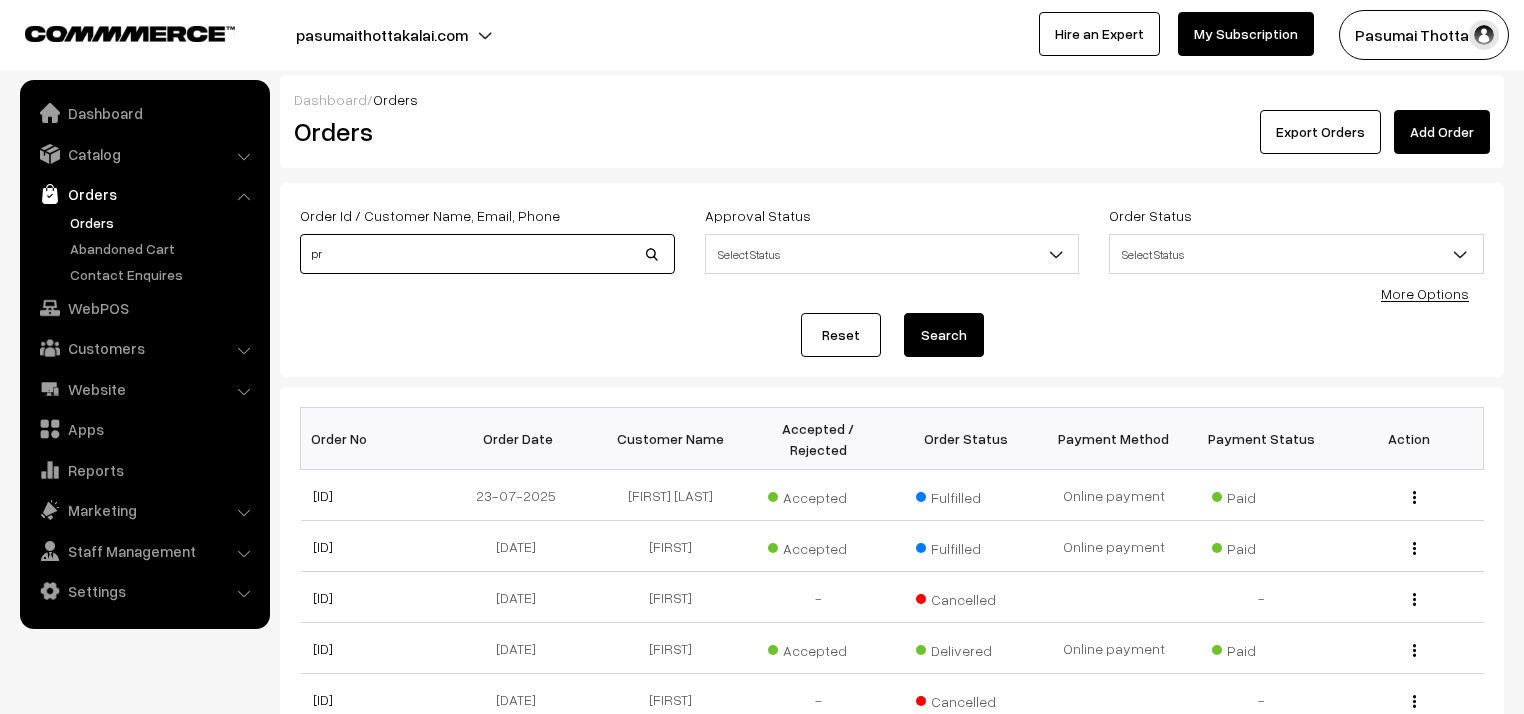 type on "p" 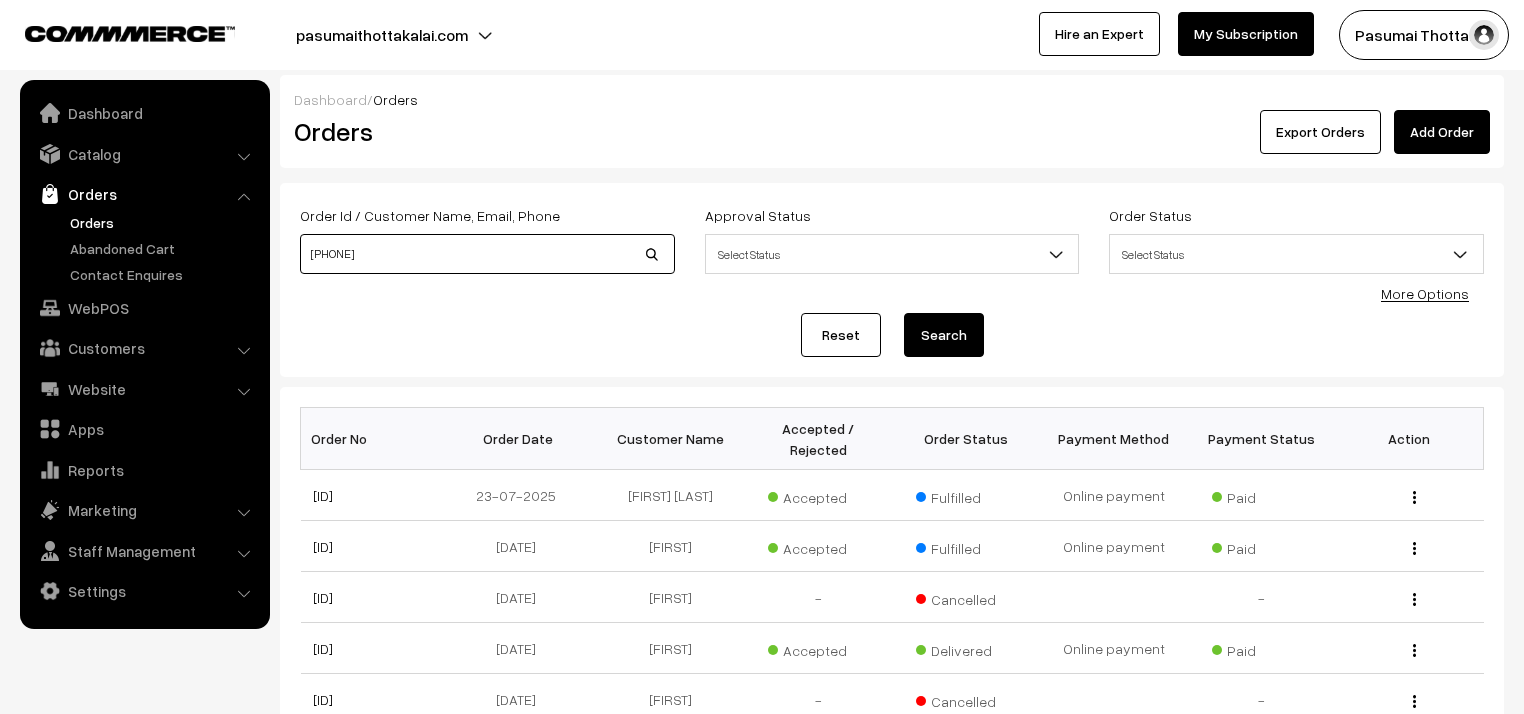 type on "8892240555" 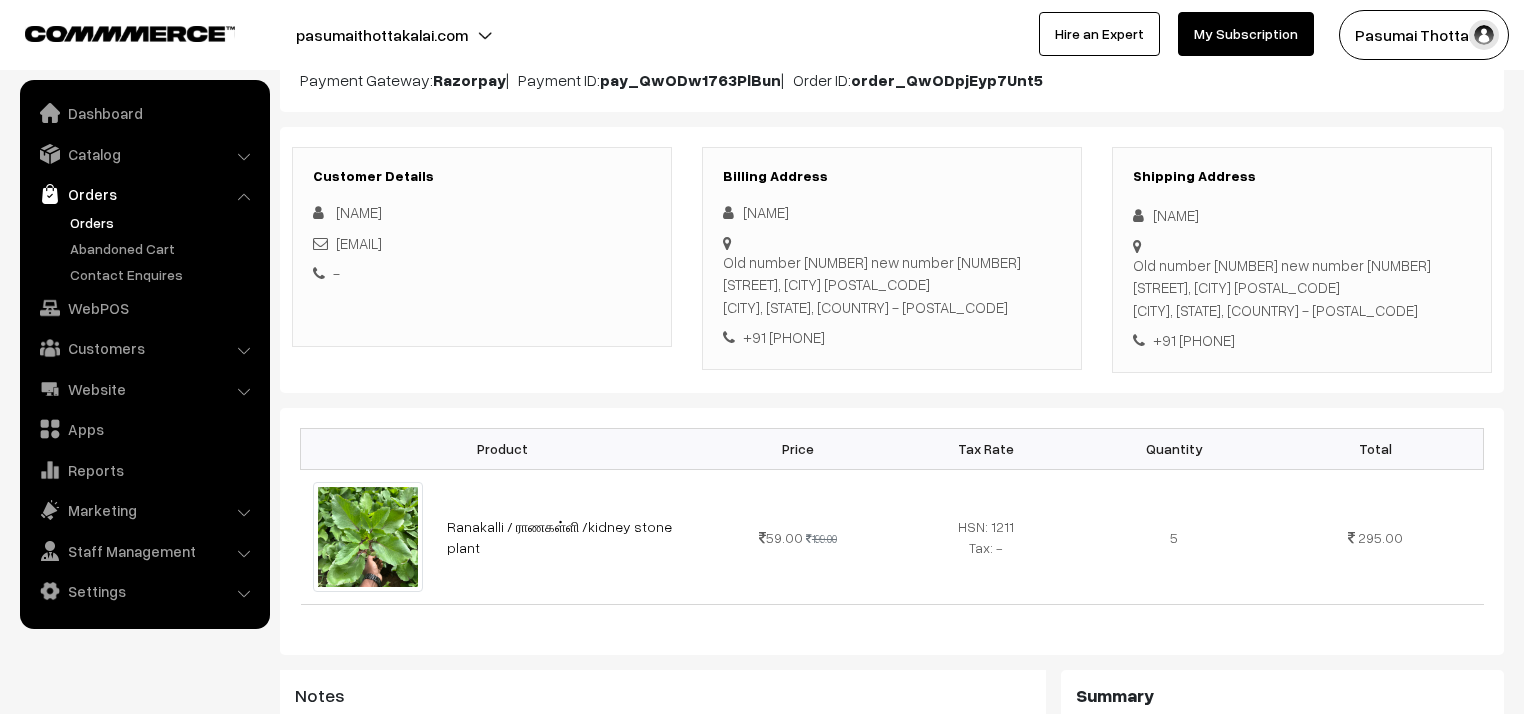 scroll, scrollTop: 240, scrollLeft: 0, axis: vertical 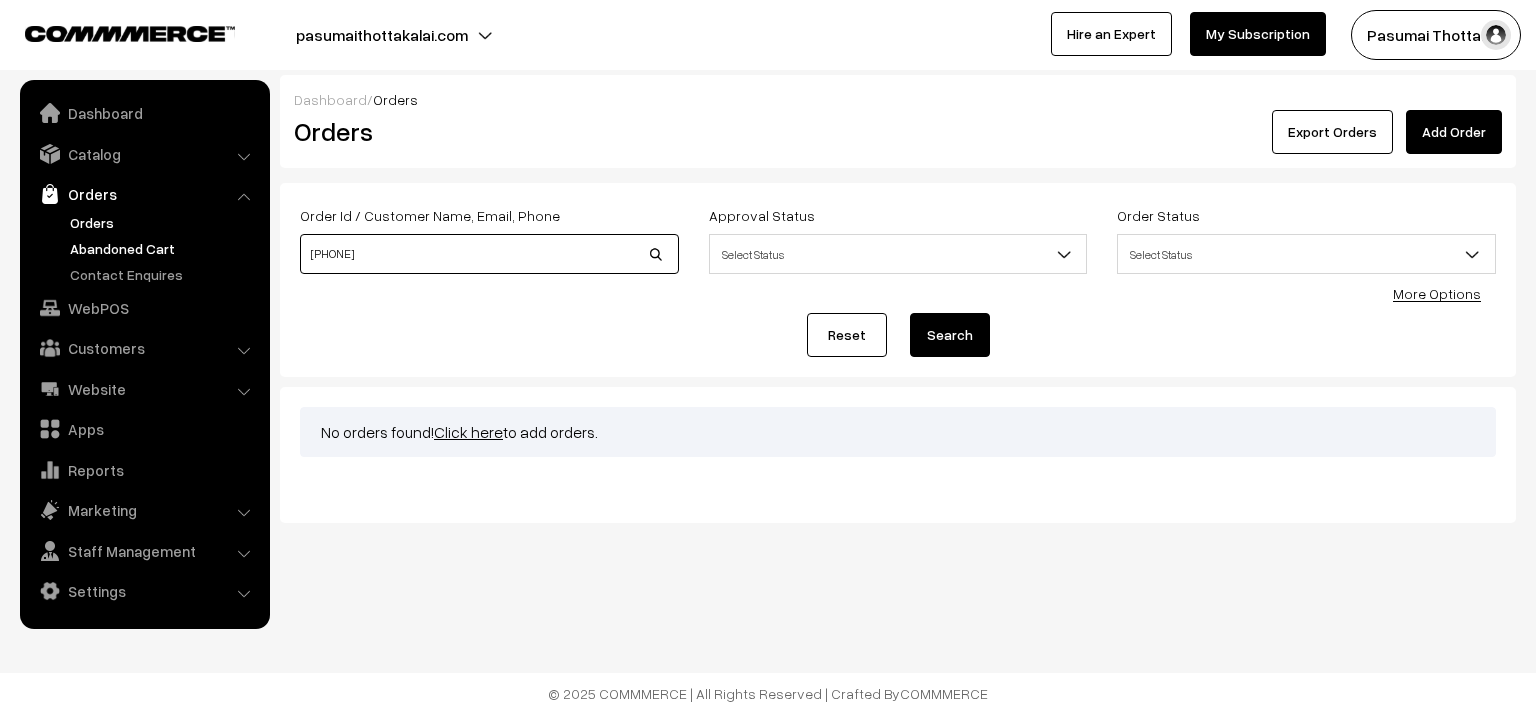 drag, startPoint x: 408, startPoint y: 250, endPoint x: 240, endPoint y: 256, distance: 168.1071 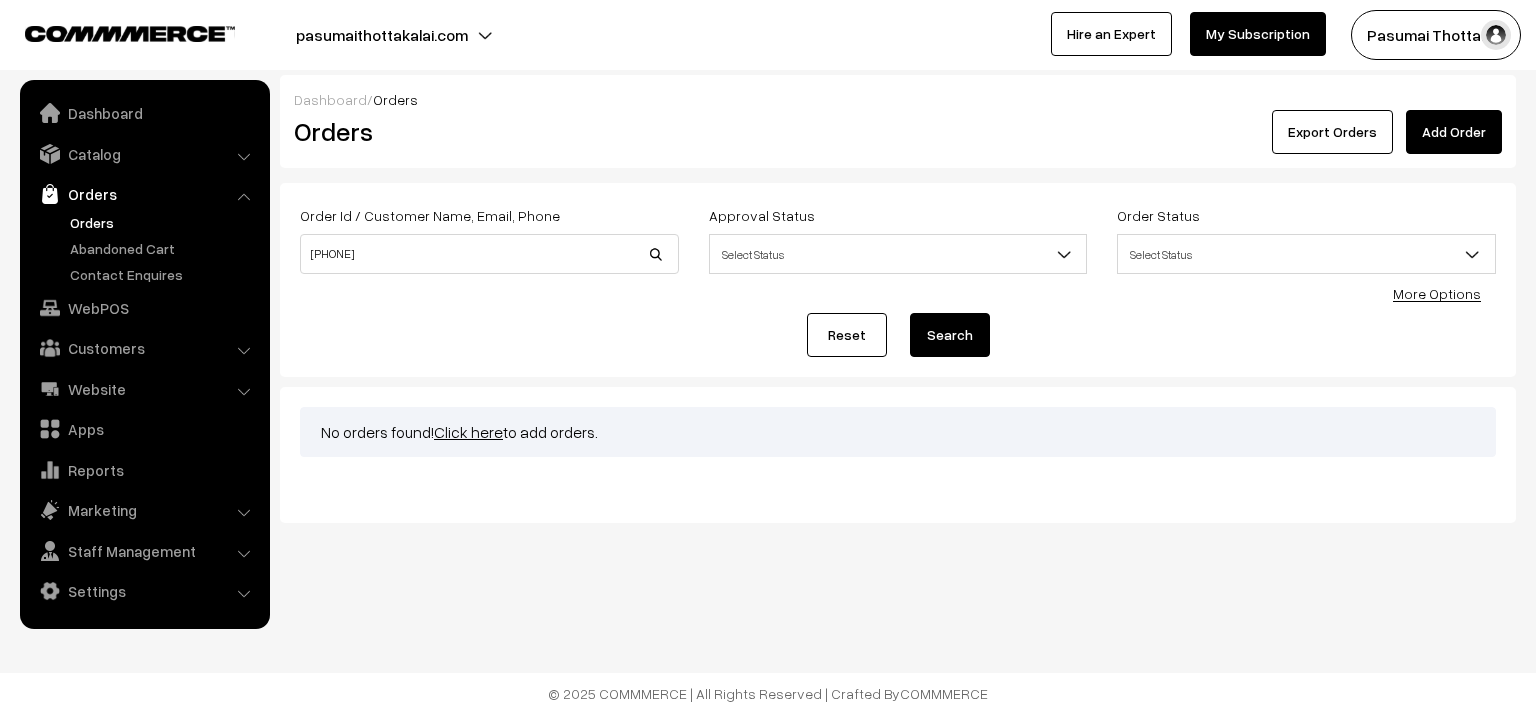 scroll, scrollTop: 0, scrollLeft: 0, axis: both 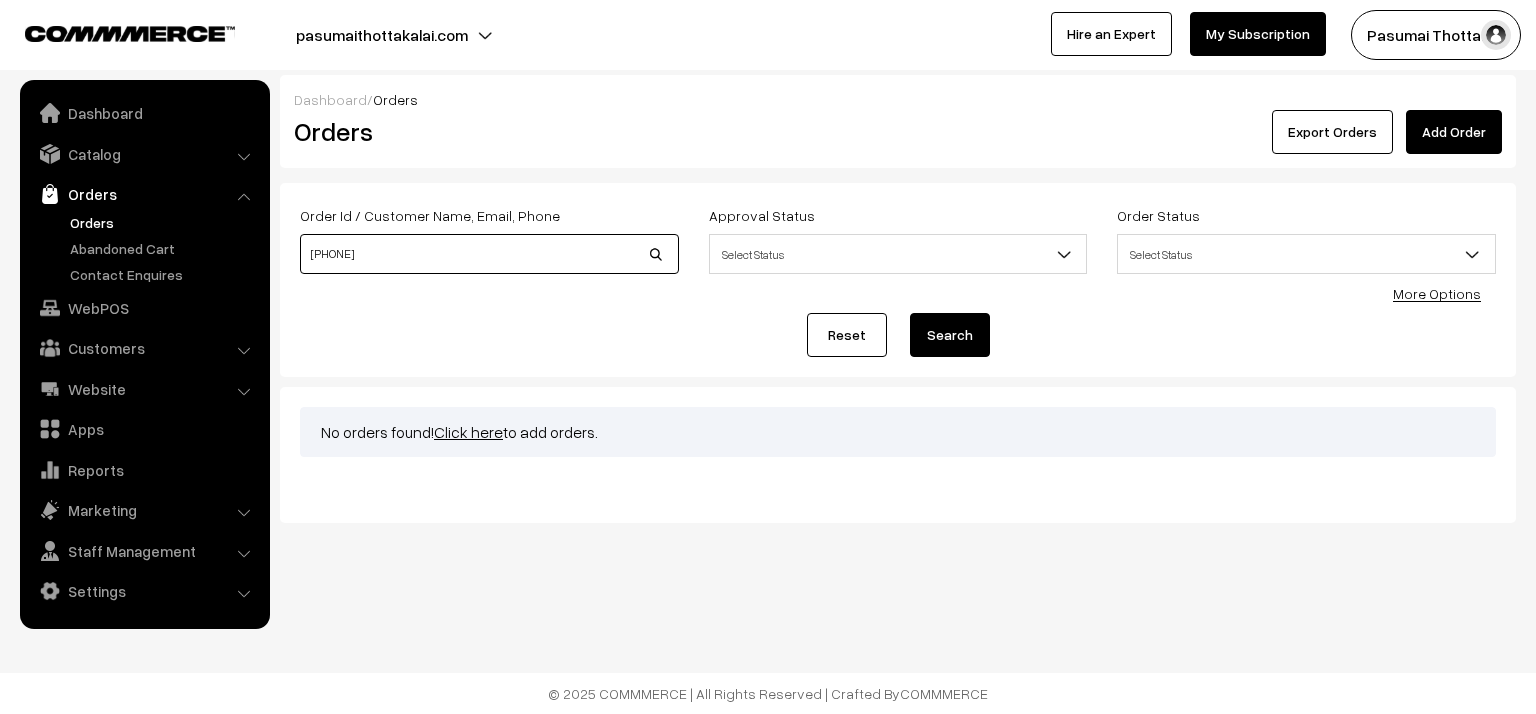 drag, startPoint x: 392, startPoint y: 258, endPoint x: 296, endPoint y: 272, distance: 97.015465 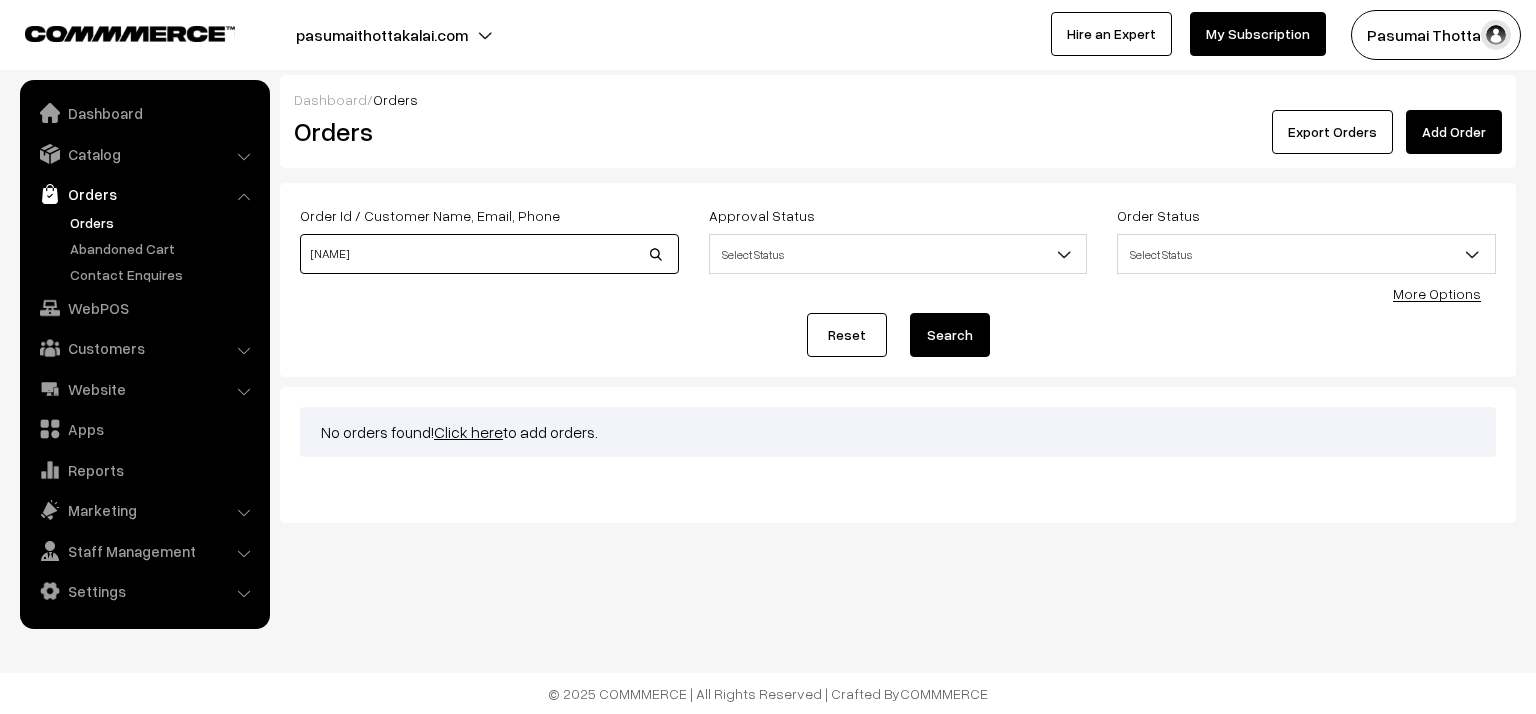type on "[NAME]" 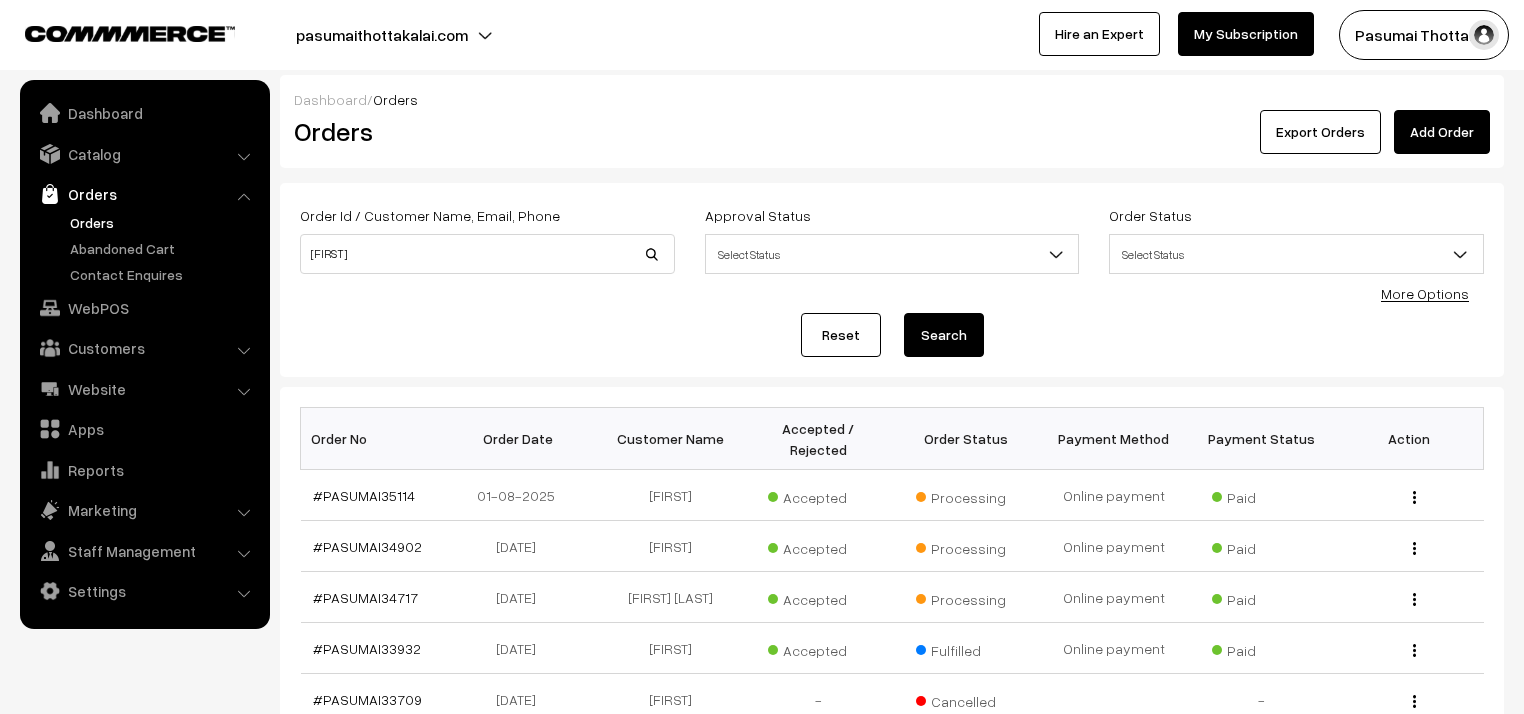scroll, scrollTop: 0, scrollLeft: 0, axis: both 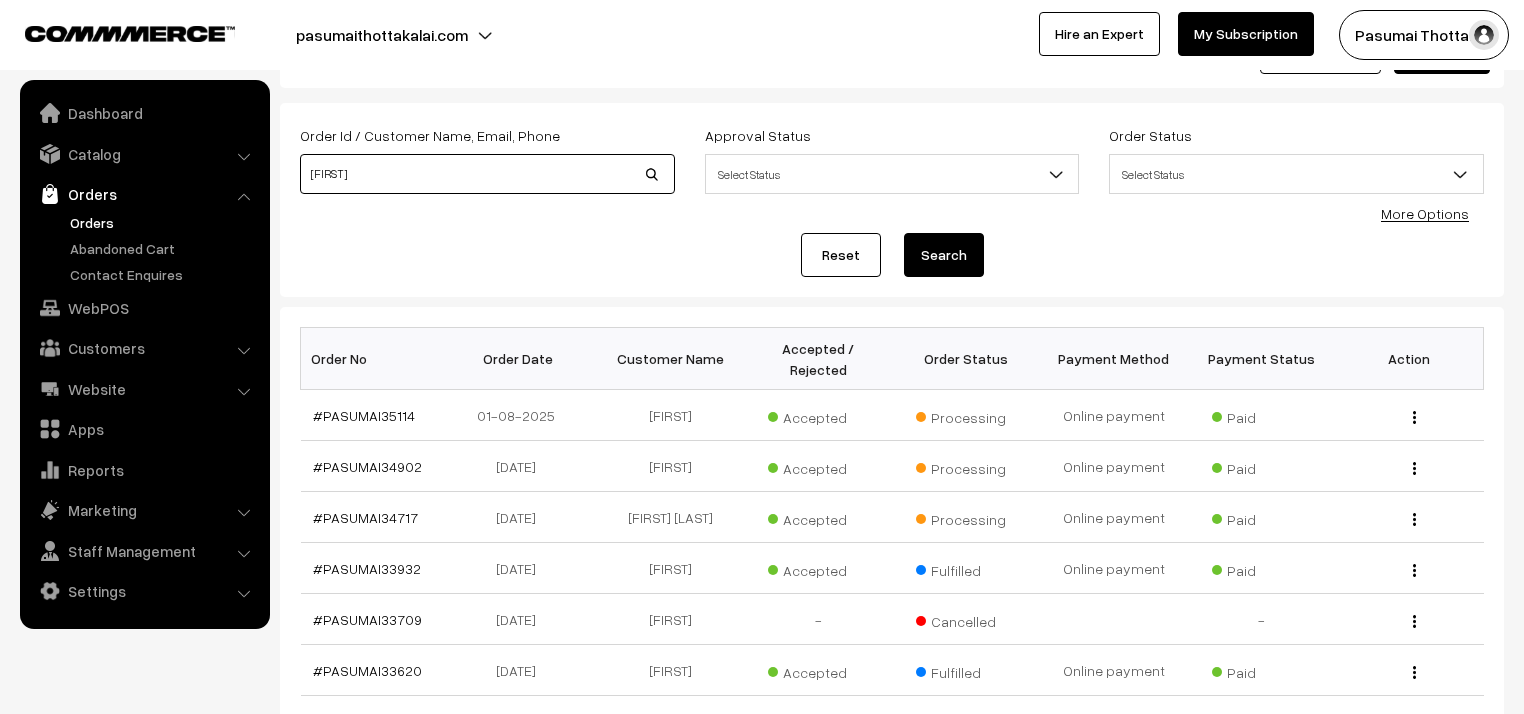 drag, startPoint x: 355, startPoint y: 166, endPoint x: 264, endPoint y: 172, distance: 91.197586 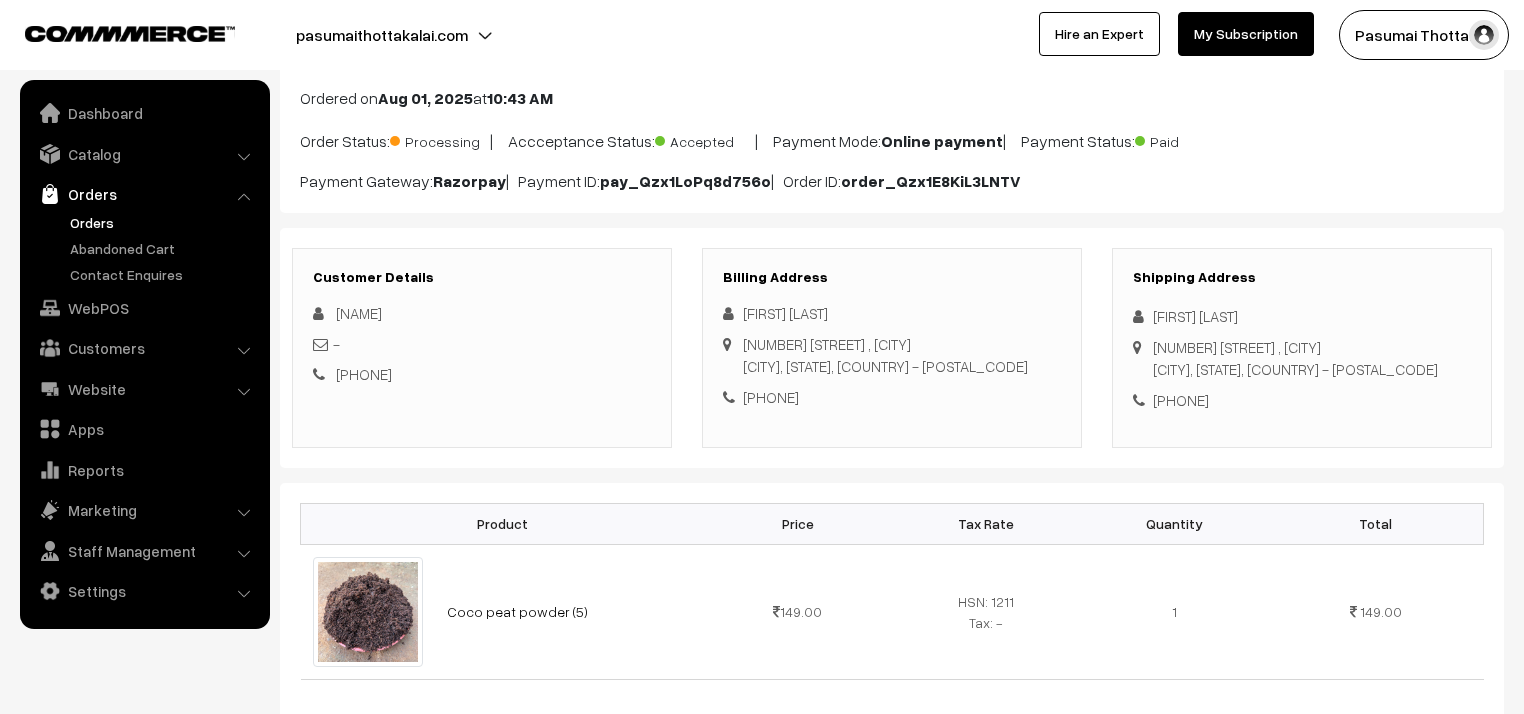 scroll, scrollTop: 0, scrollLeft: 0, axis: both 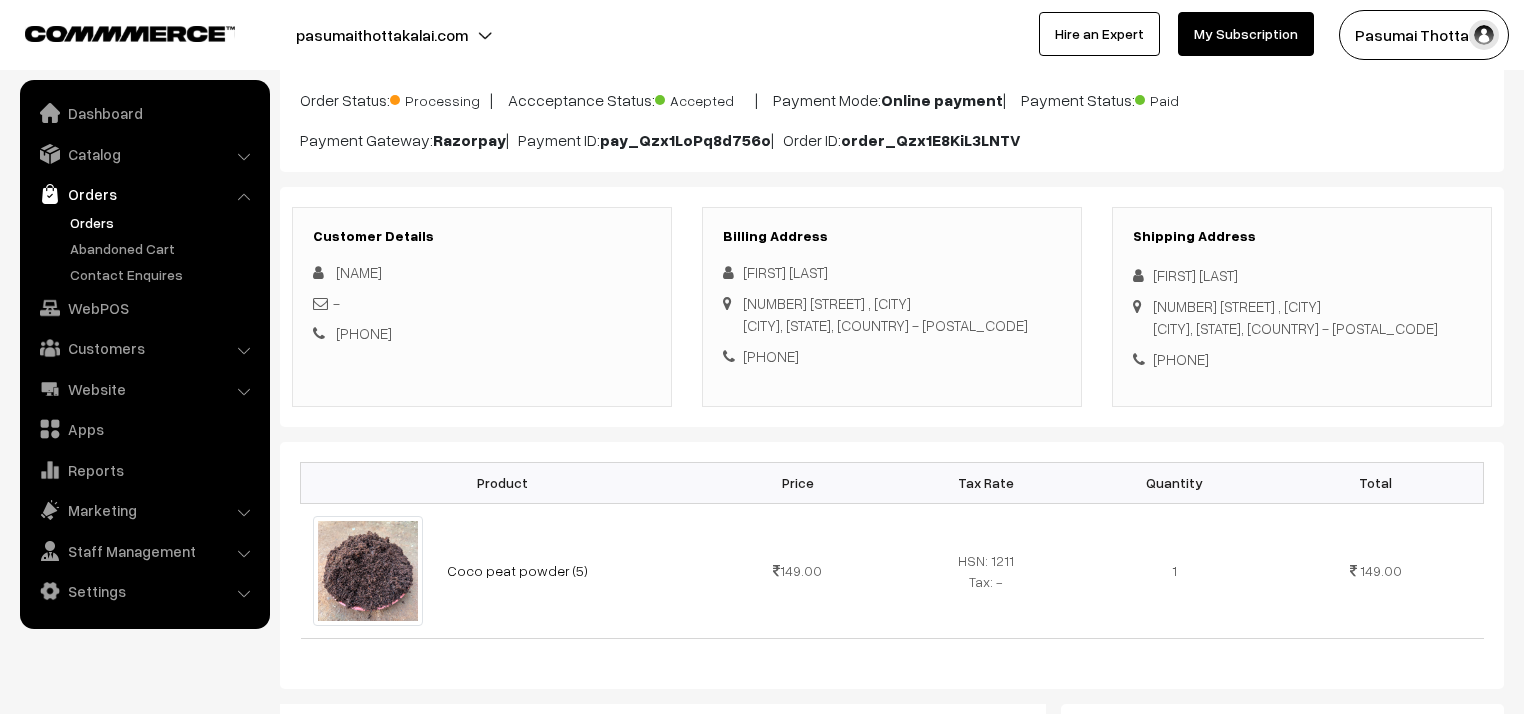 drag, startPoint x: 1176, startPoint y: 364, endPoint x: 1277, endPoint y: 359, distance: 101.12369 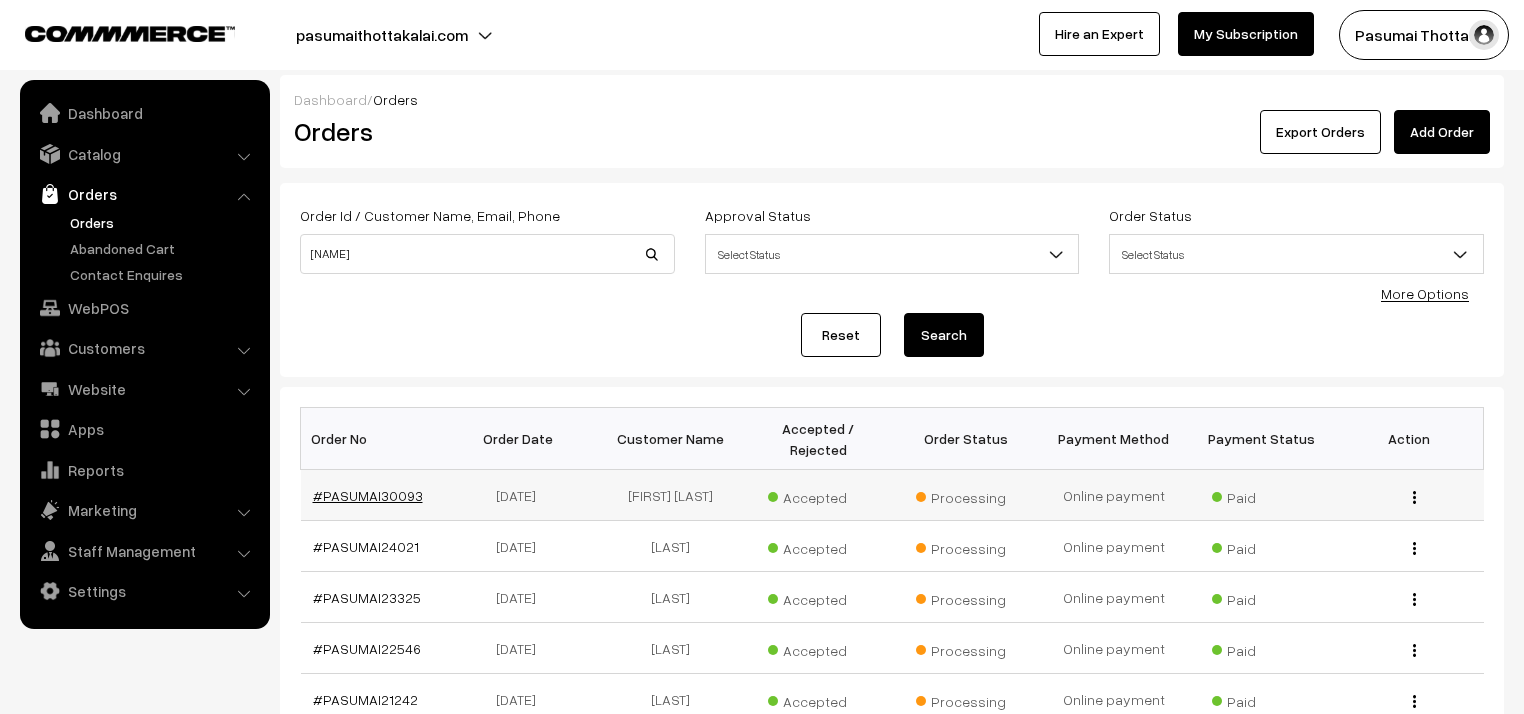 scroll, scrollTop: 0, scrollLeft: 0, axis: both 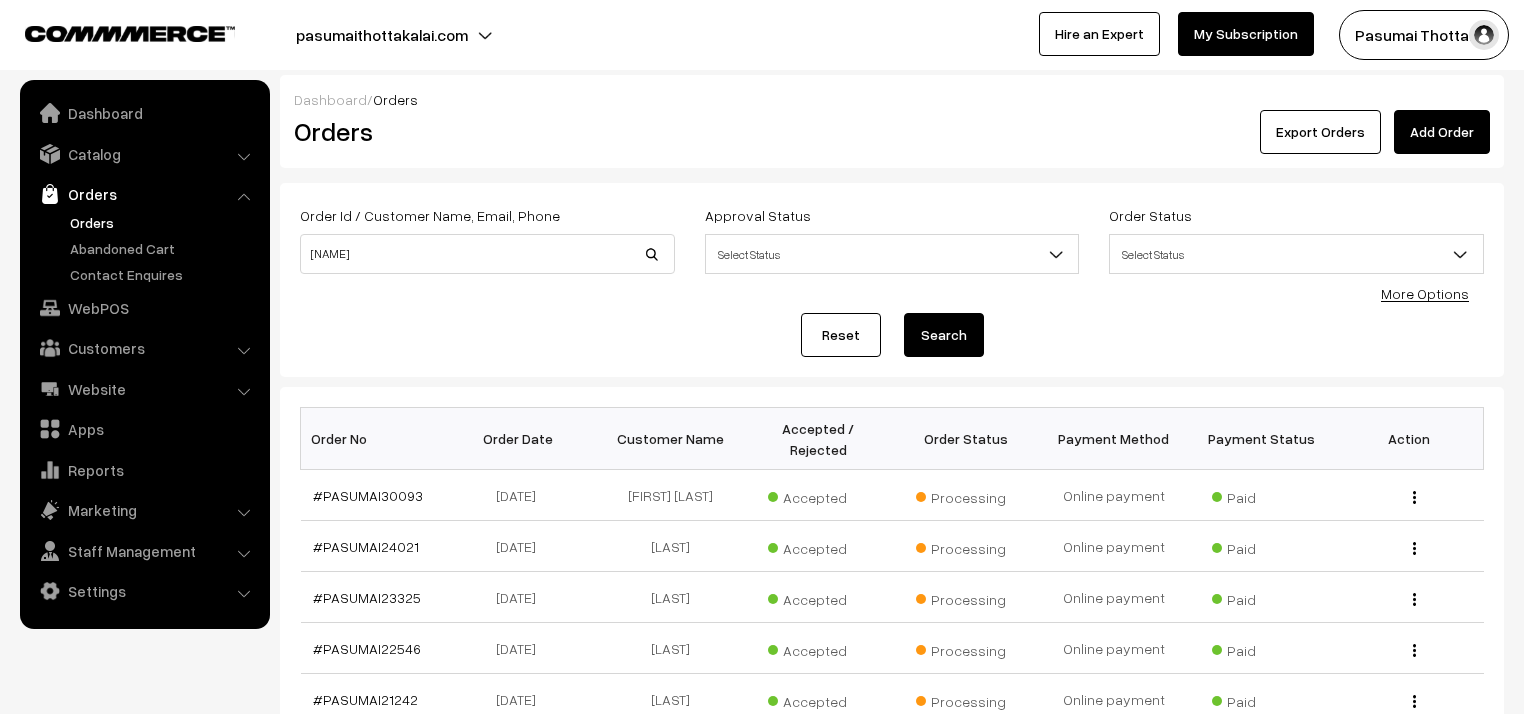 drag, startPoint x: 332, startPoint y: 232, endPoint x: 364, endPoint y: 247, distance: 35.341194 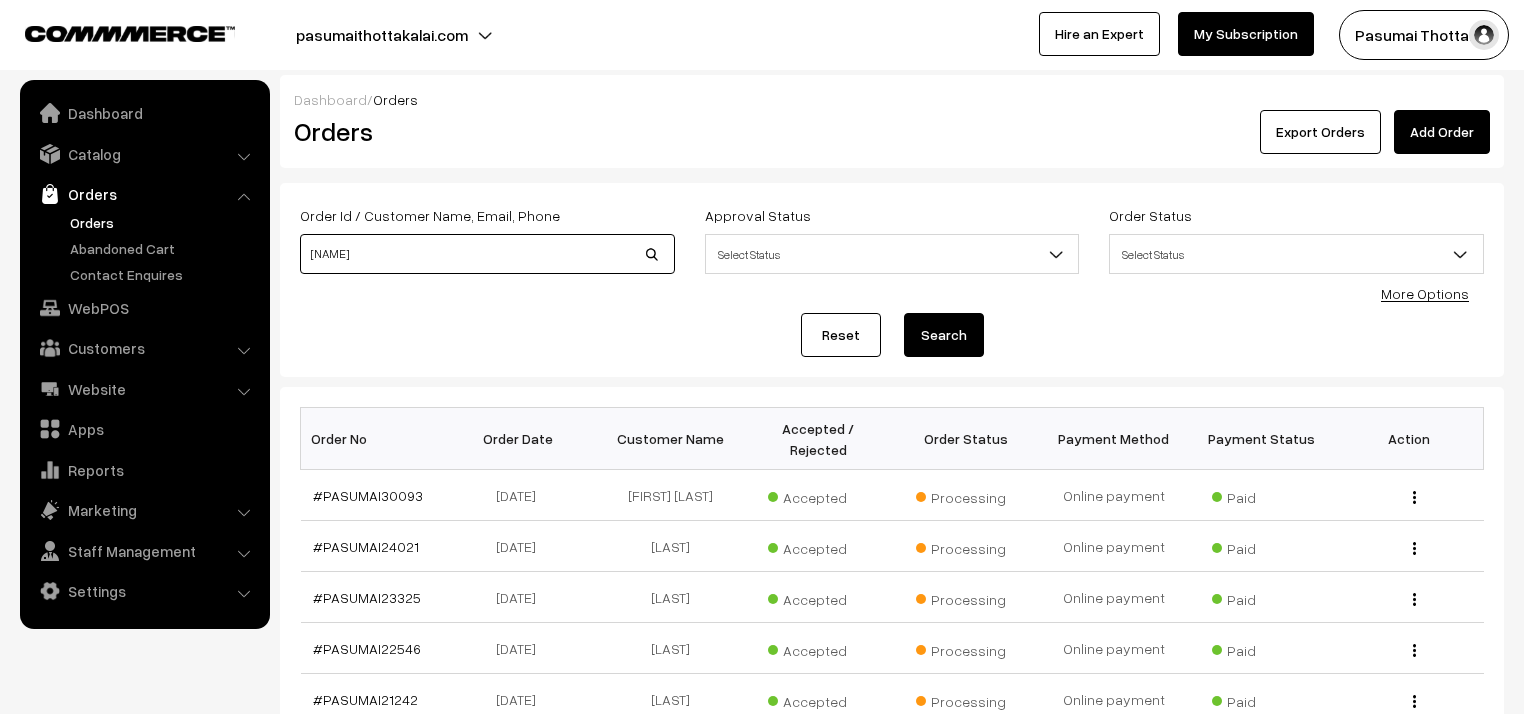 drag, startPoint x: 364, startPoint y: 252, endPoint x: 294, endPoint y: 259, distance: 70.34913 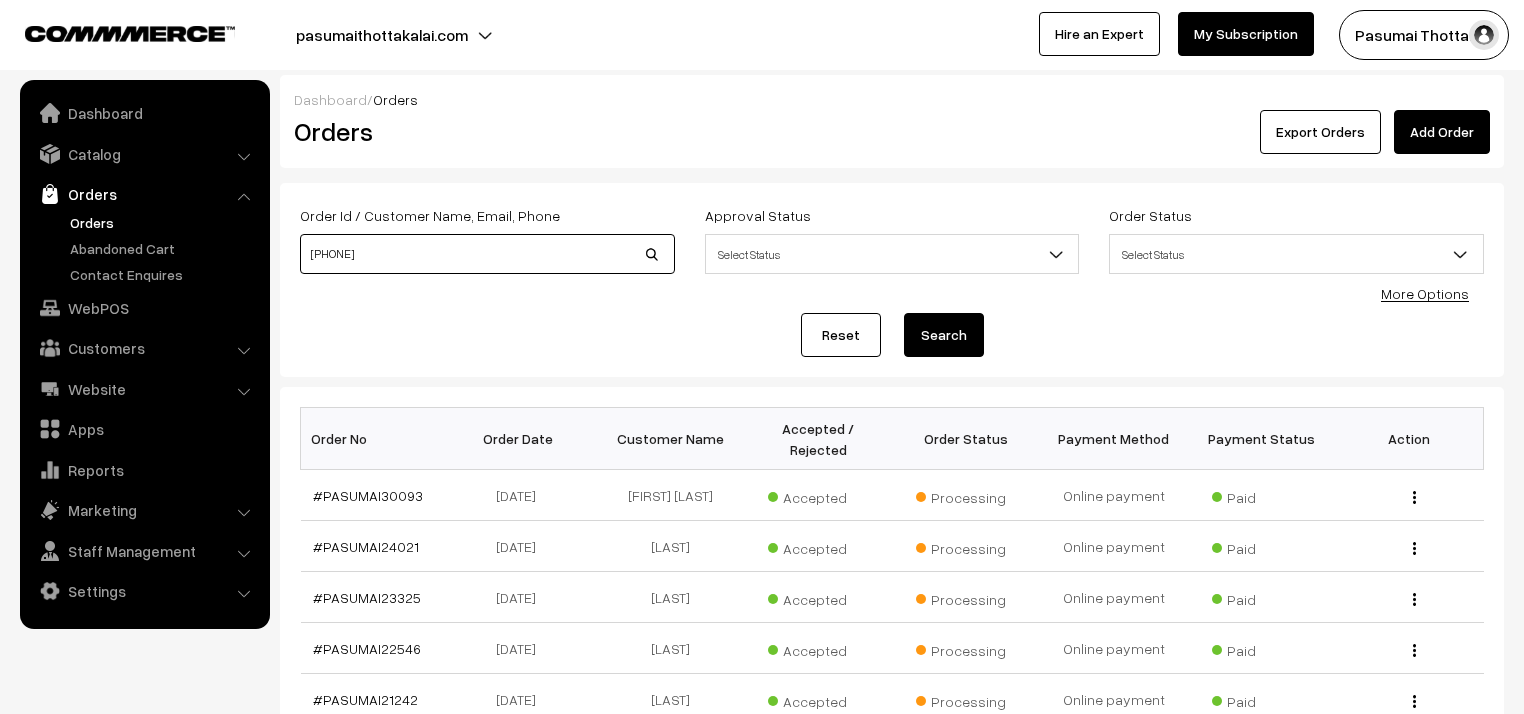 type on "[PHONE]" 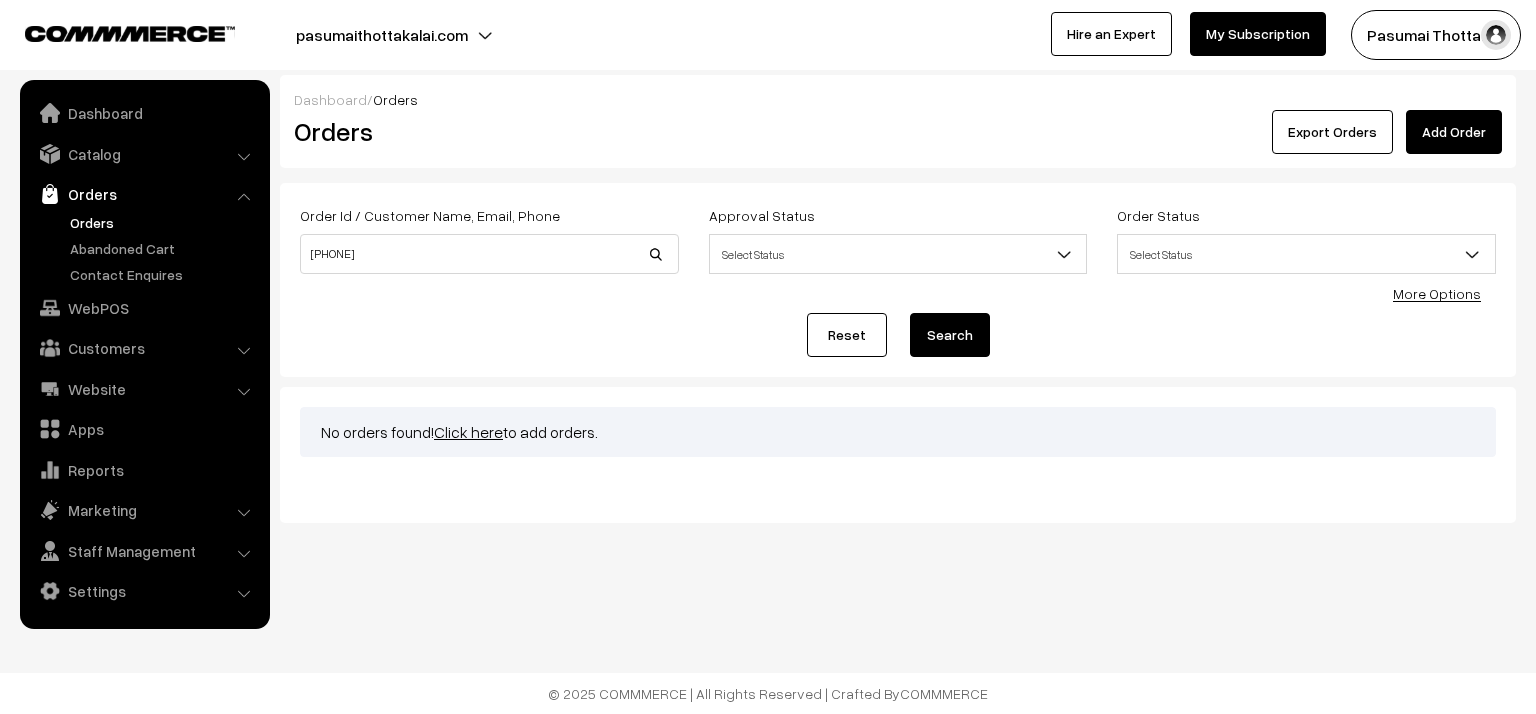 scroll, scrollTop: 0, scrollLeft: 0, axis: both 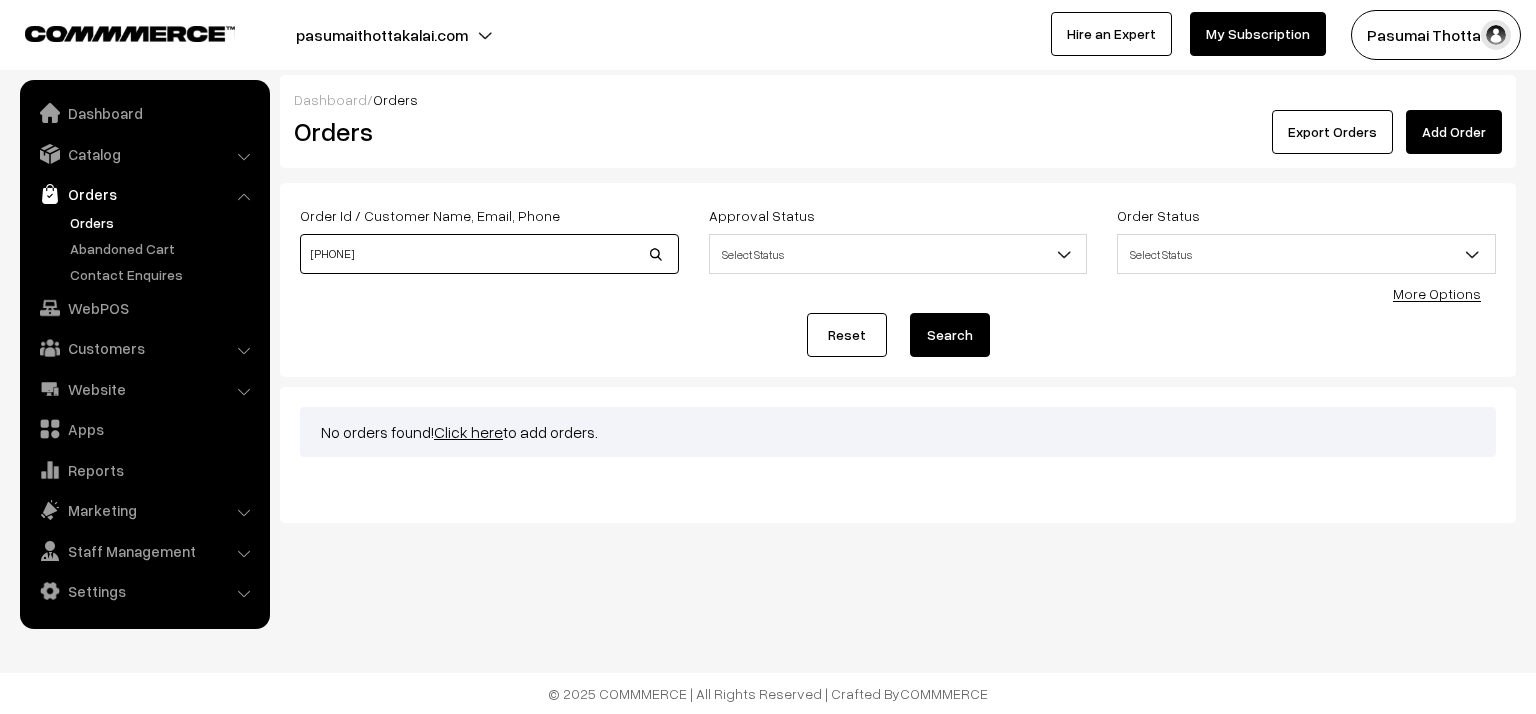 drag, startPoint x: 392, startPoint y: 264, endPoint x: 297, endPoint y: 262, distance: 95.02105 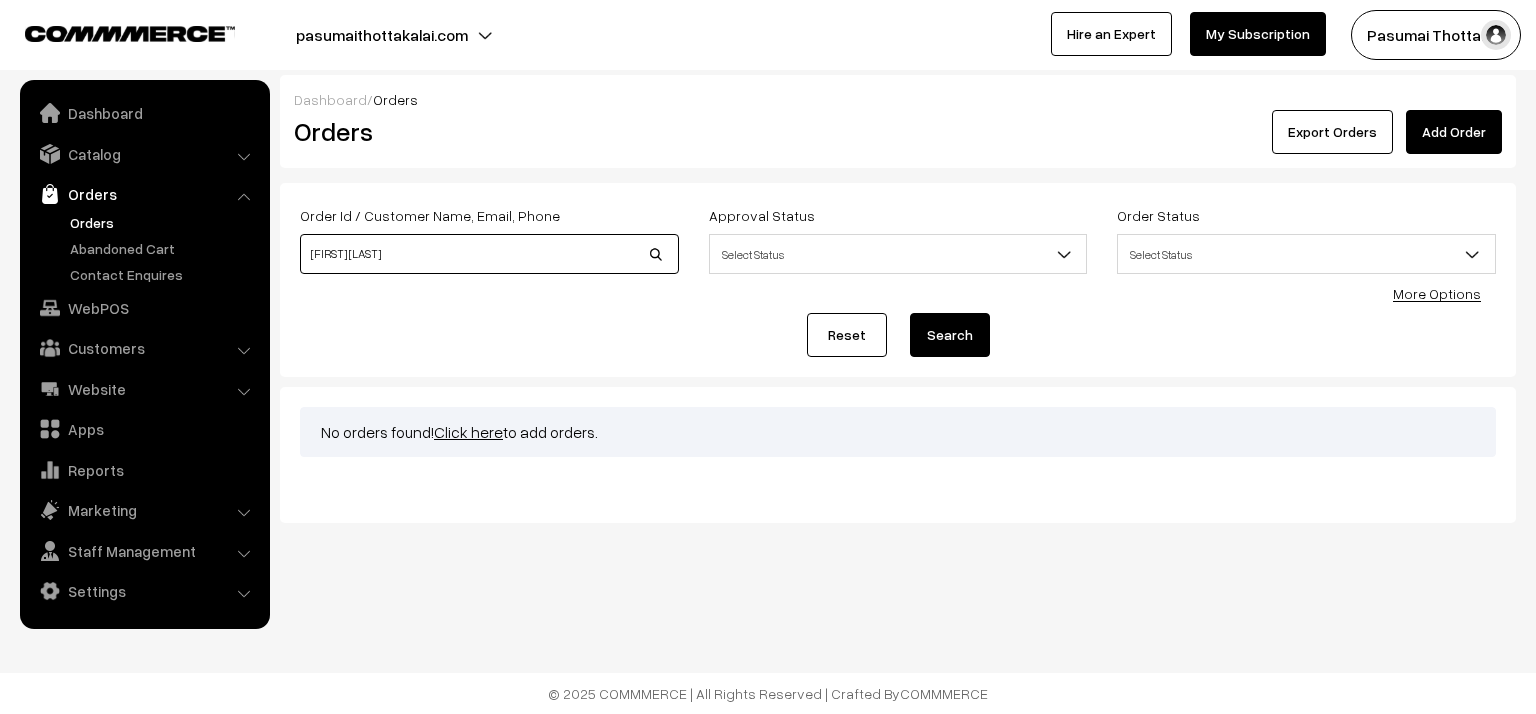 type on "[FIRST] [LAST]" 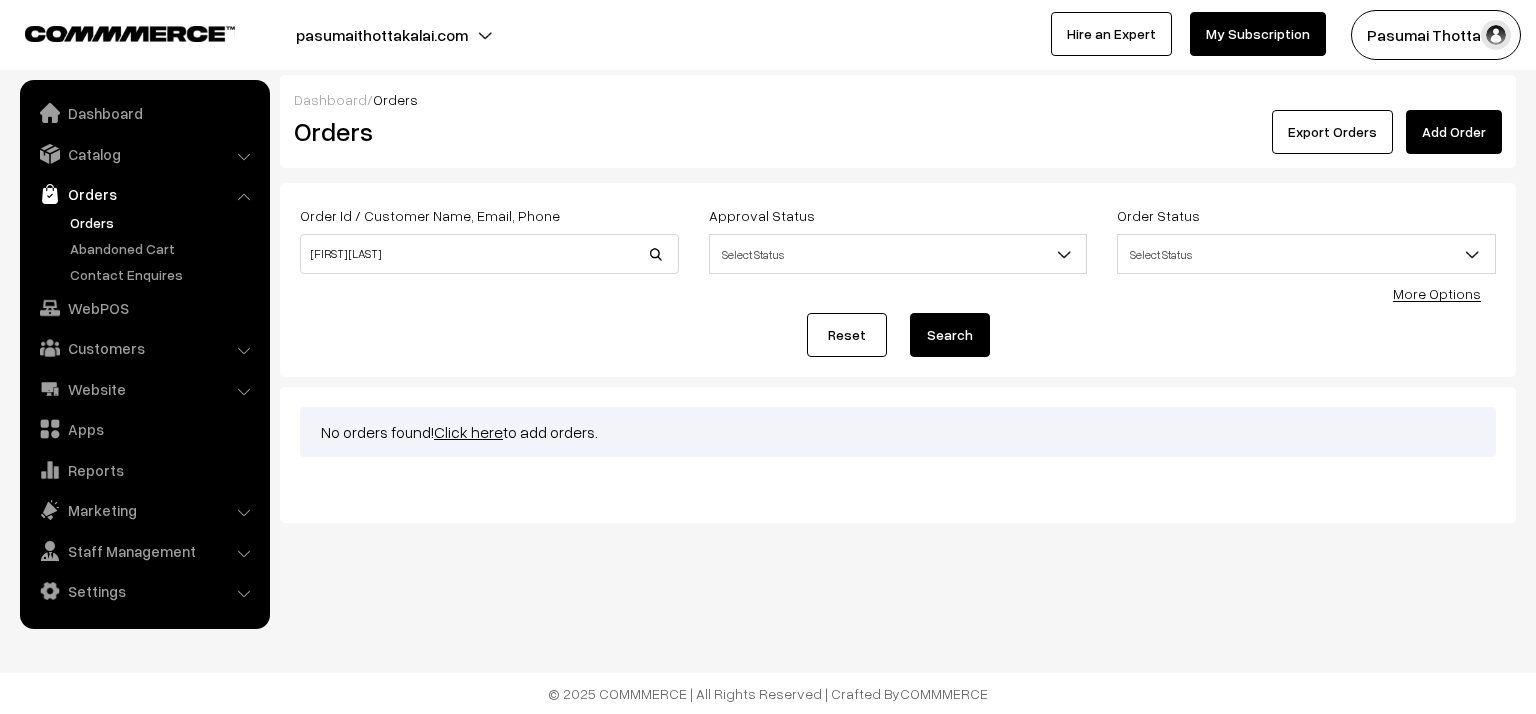 scroll, scrollTop: 0, scrollLeft: 0, axis: both 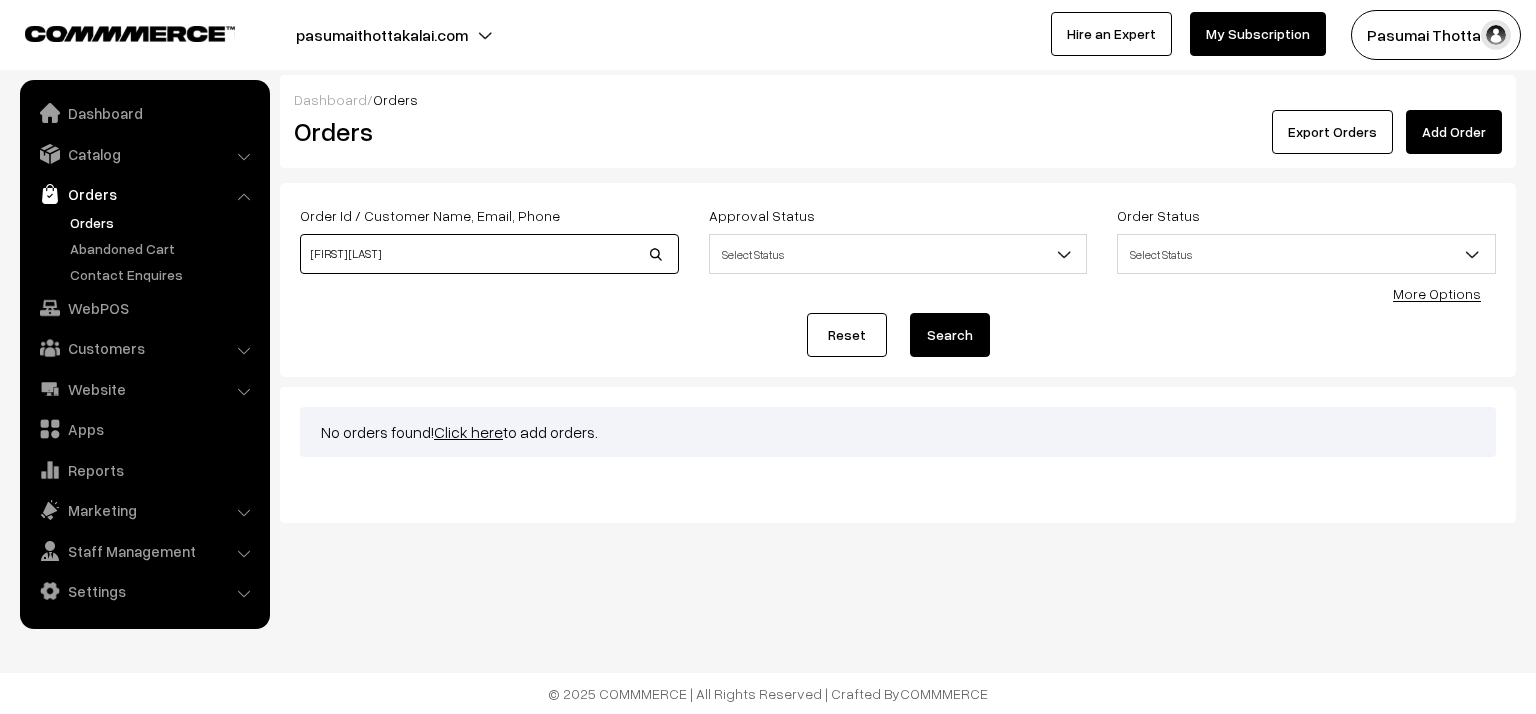 drag, startPoint x: 389, startPoint y: 257, endPoint x: 303, endPoint y: 260, distance: 86.05231 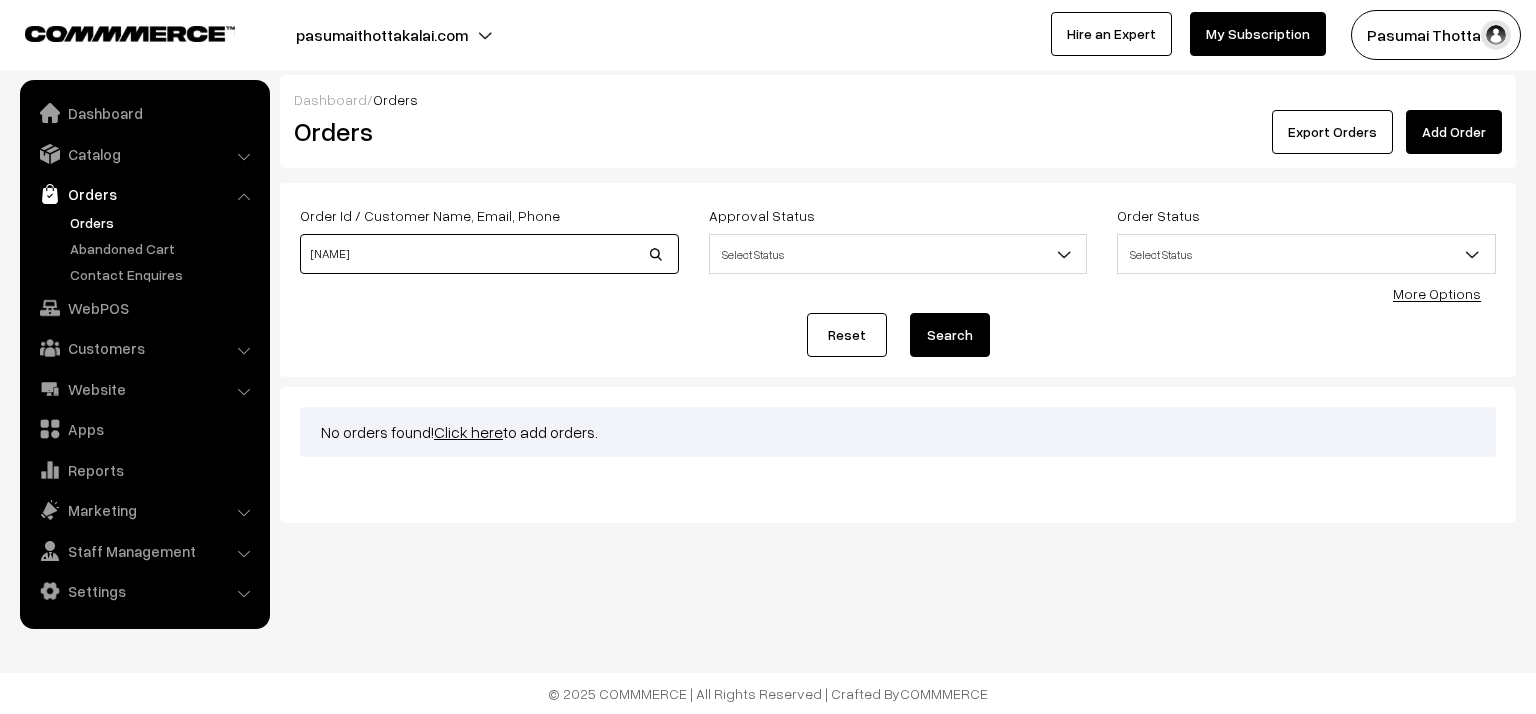 type on "[FIRST]" 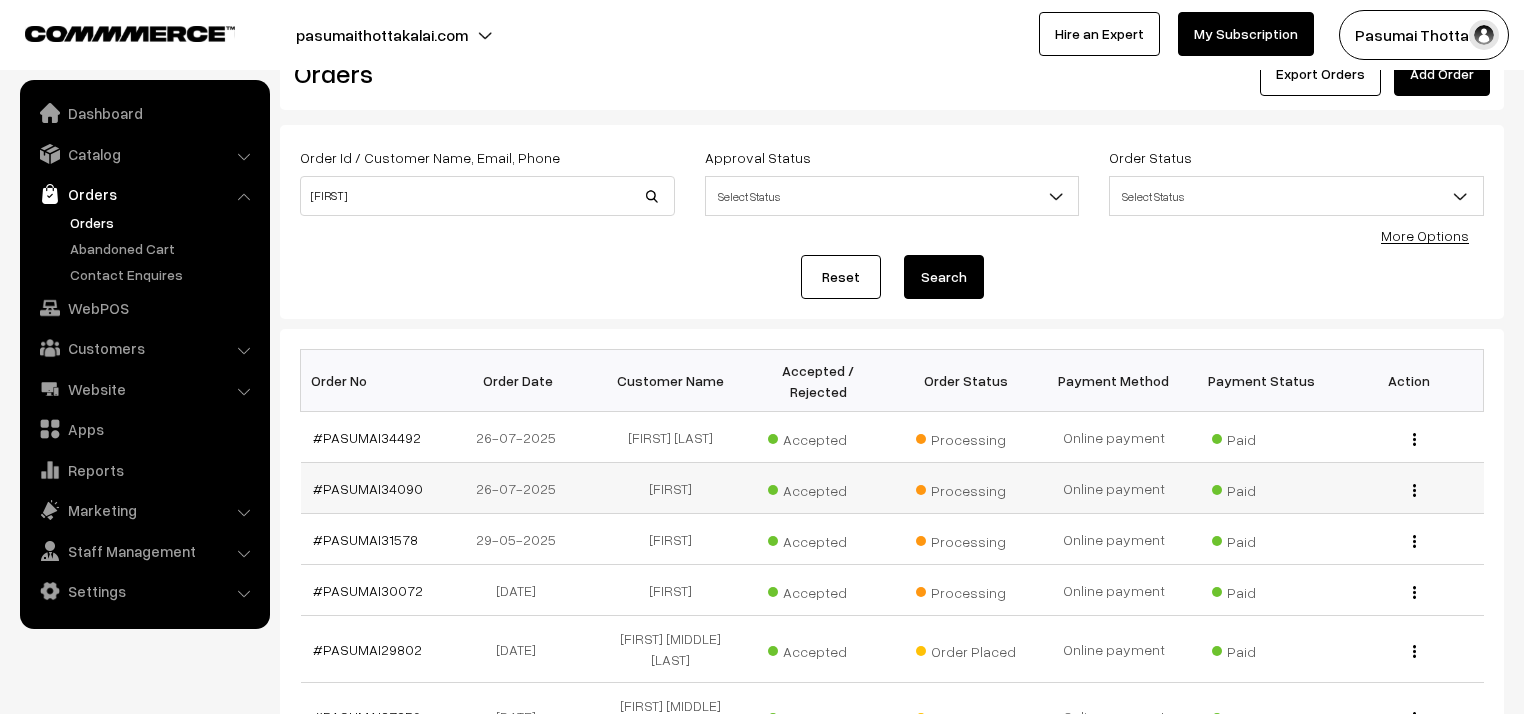 scroll, scrollTop: 160, scrollLeft: 0, axis: vertical 